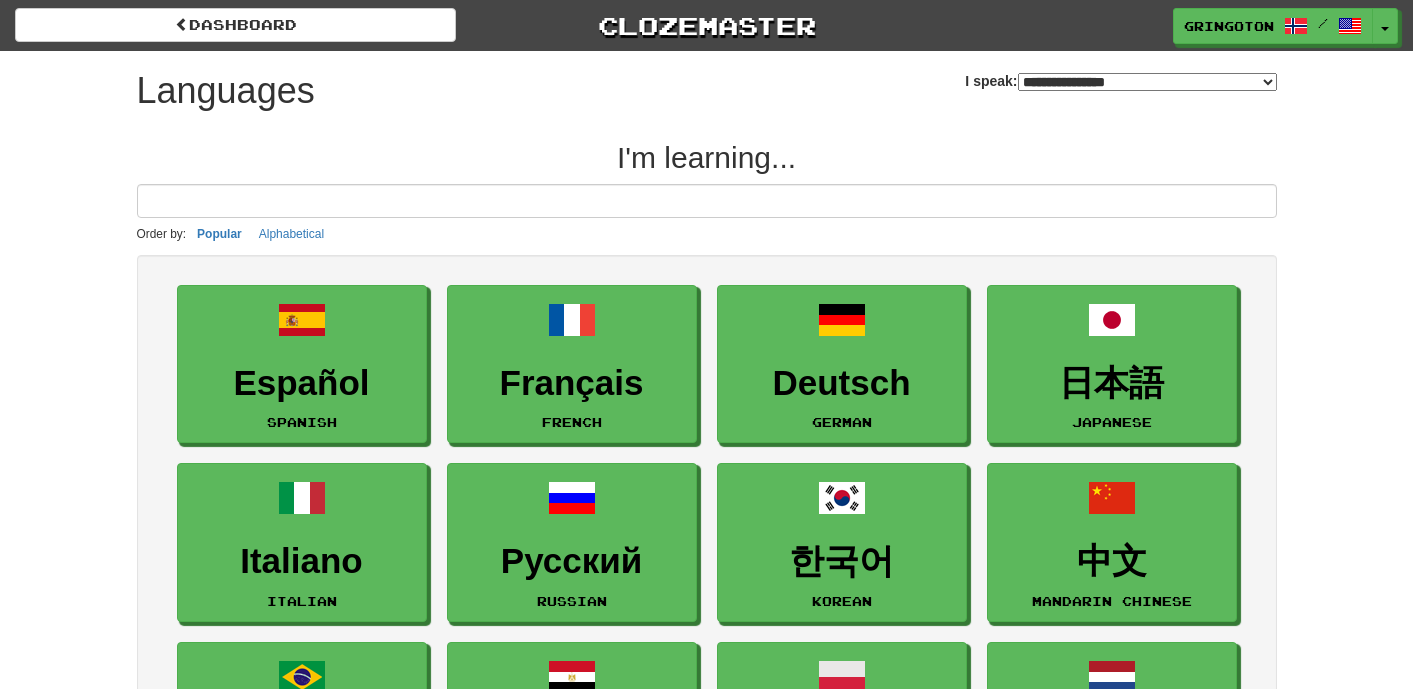 select on "*******" 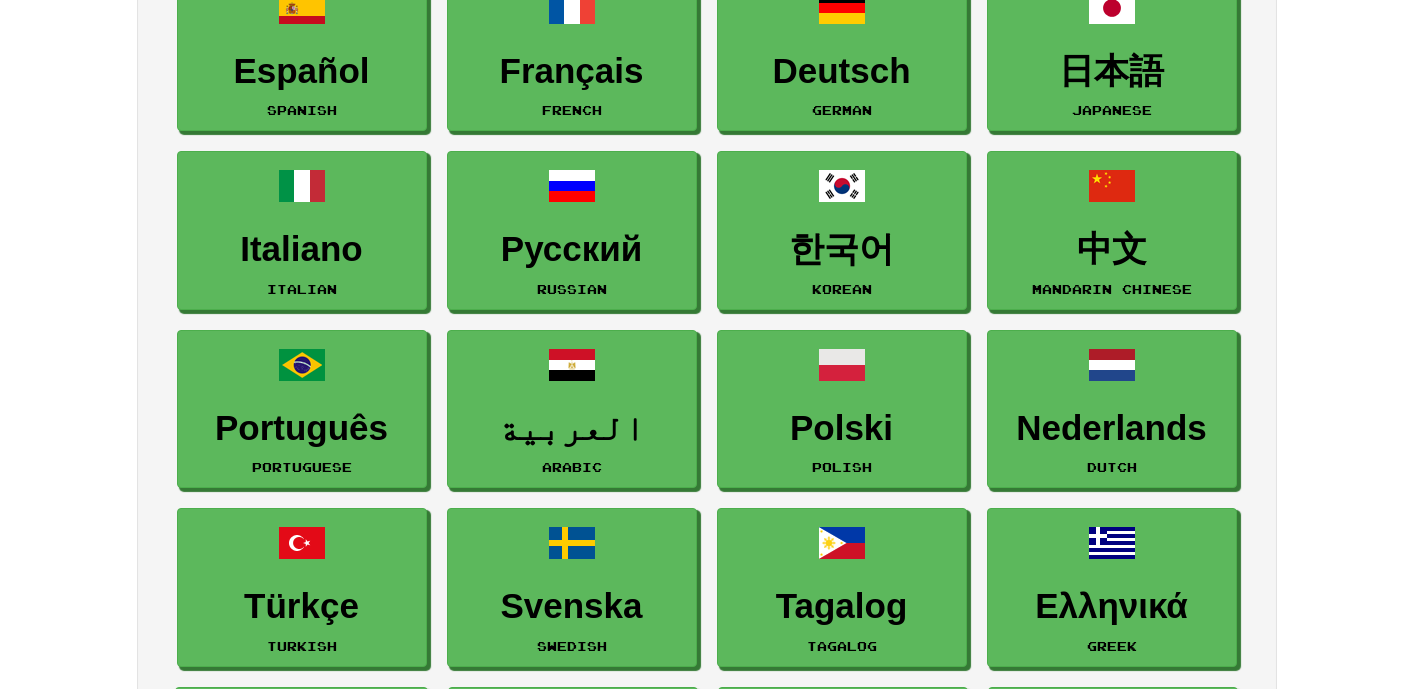 scroll, scrollTop: 307, scrollLeft: 0, axis: vertical 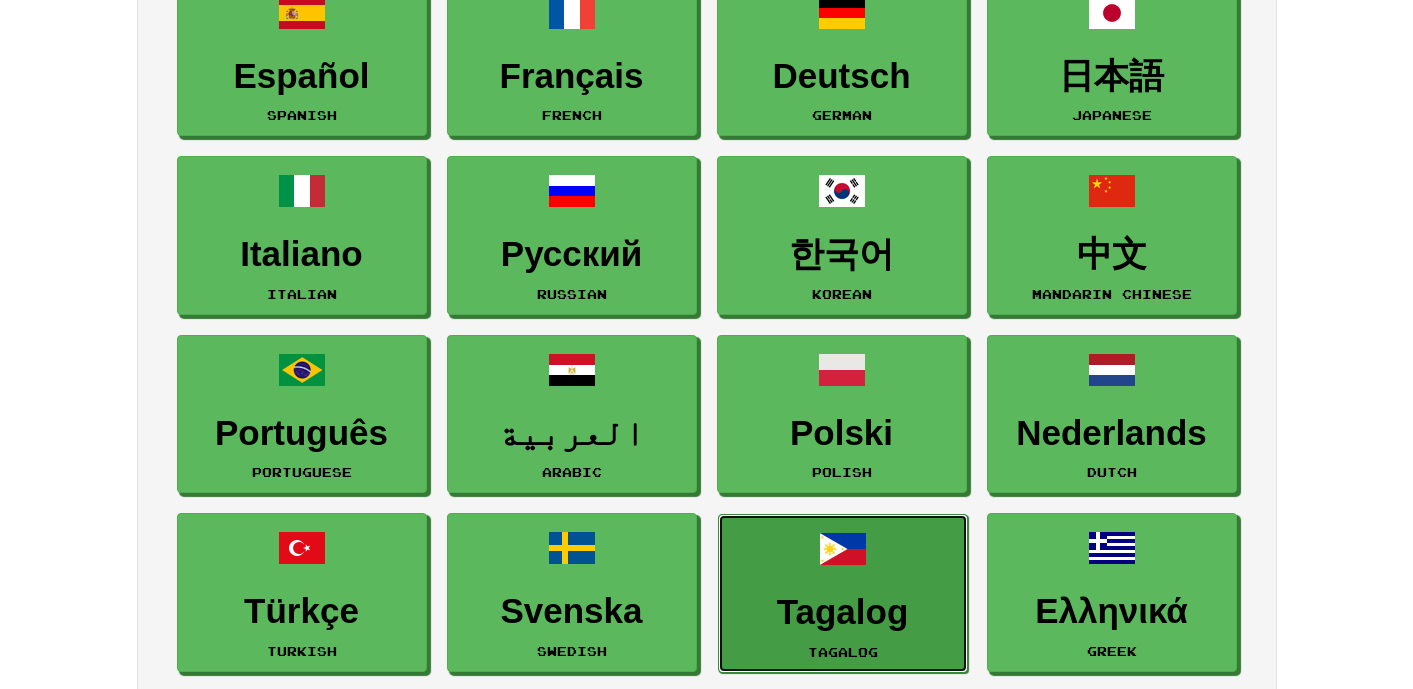 click on "Tagalog" at bounding box center [843, 612] 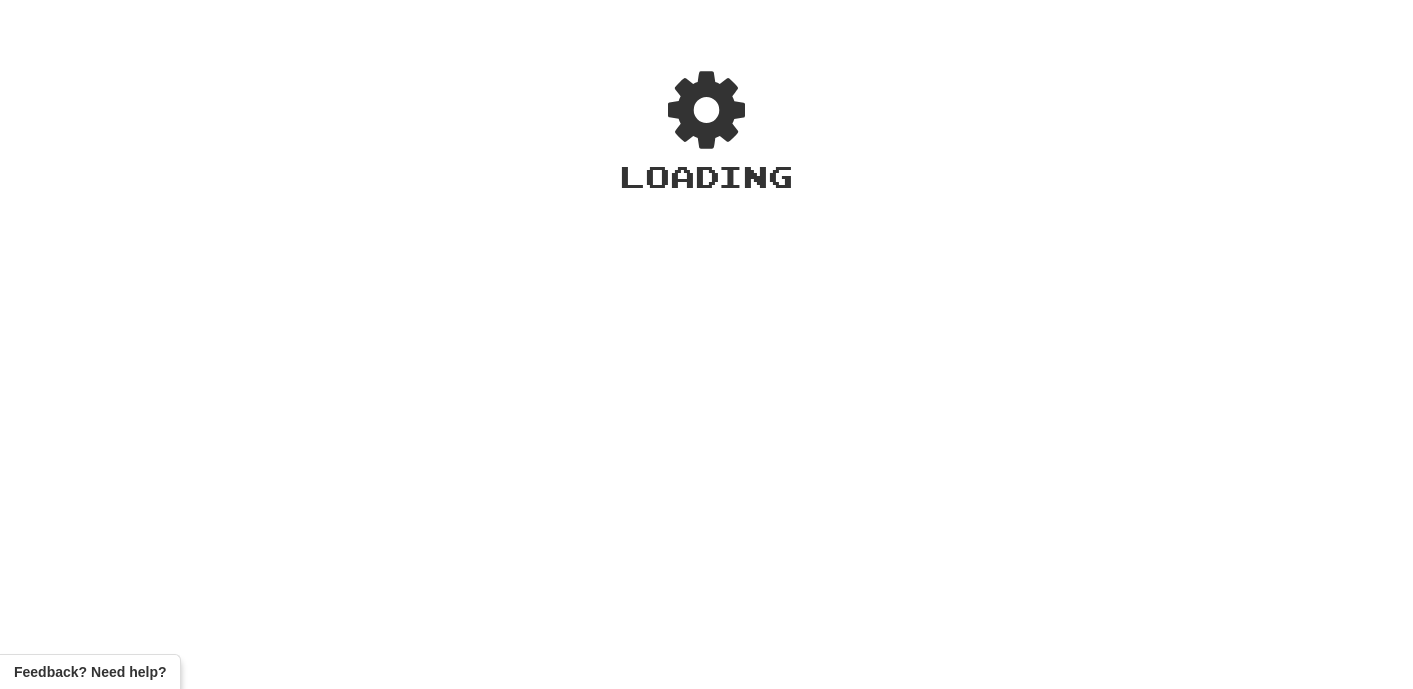 scroll, scrollTop: 0, scrollLeft: 0, axis: both 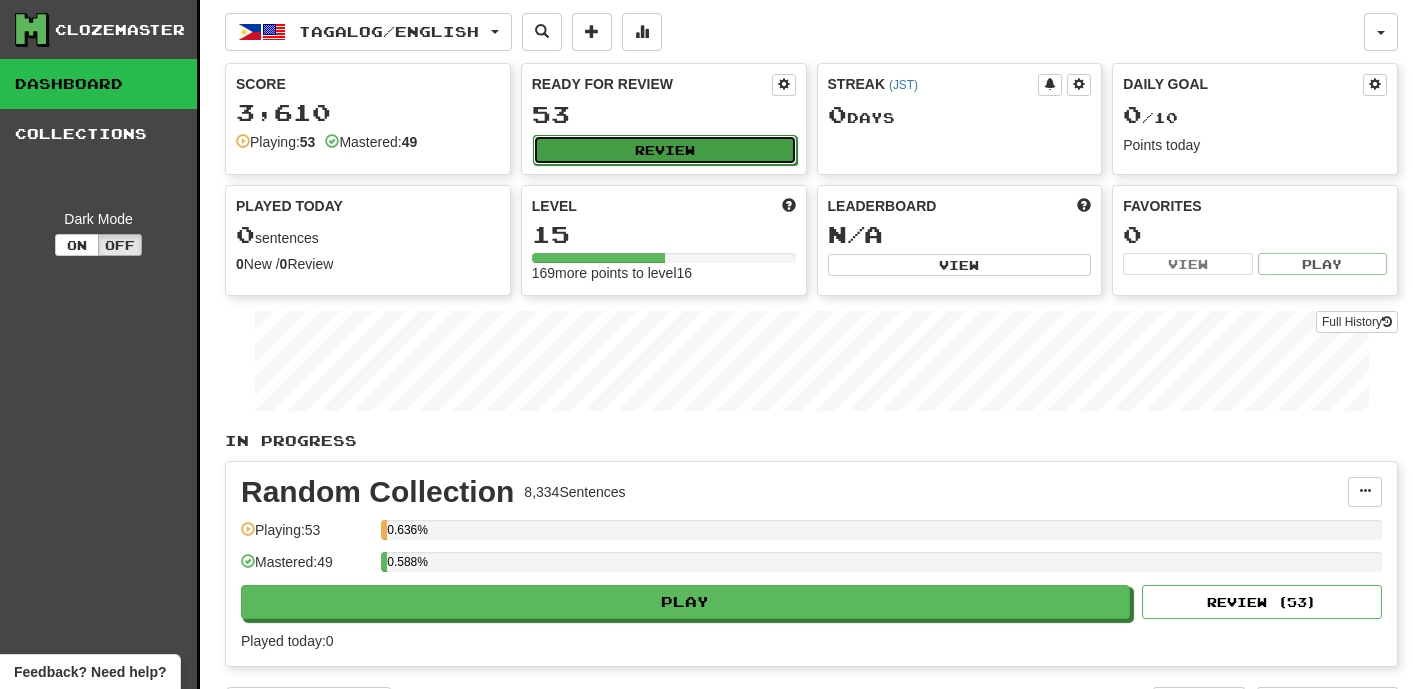 click on "Review" at bounding box center (665, 150) 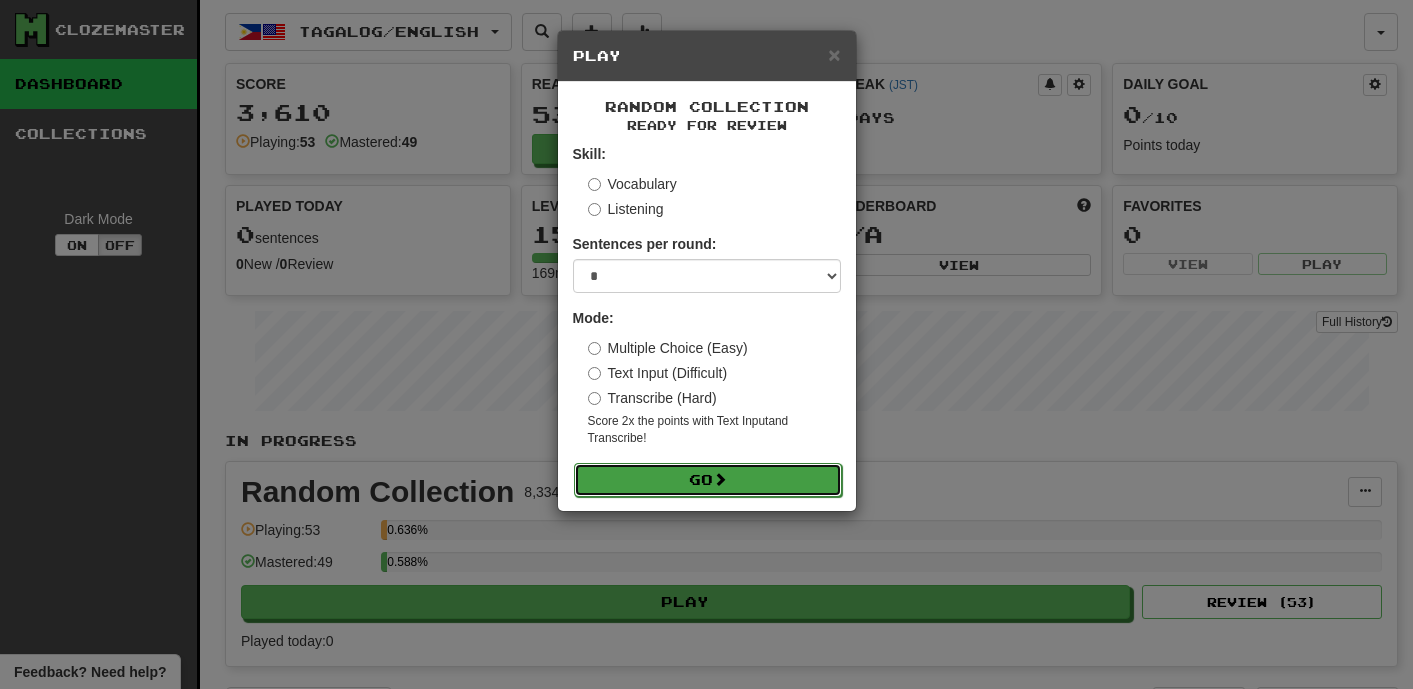 click on "Go" at bounding box center (708, 480) 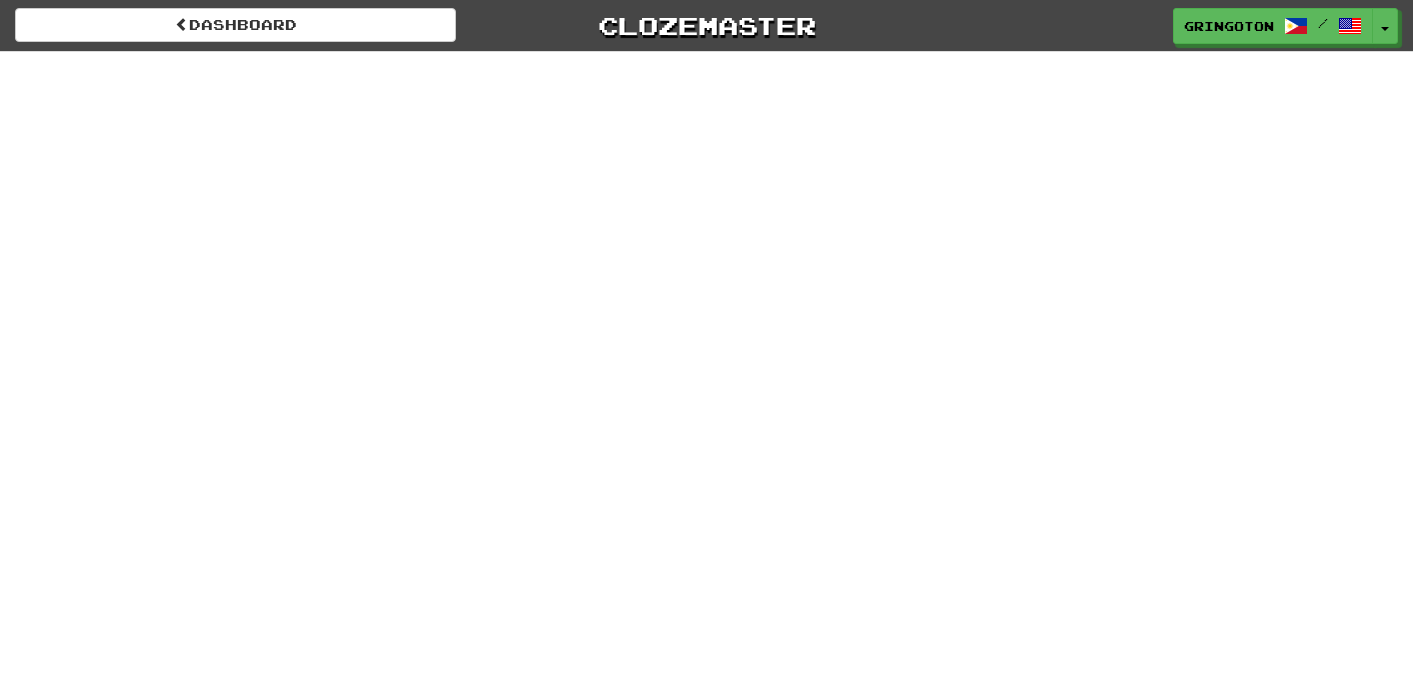 scroll, scrollTop: 0, scrollLeft: 0, axis: both 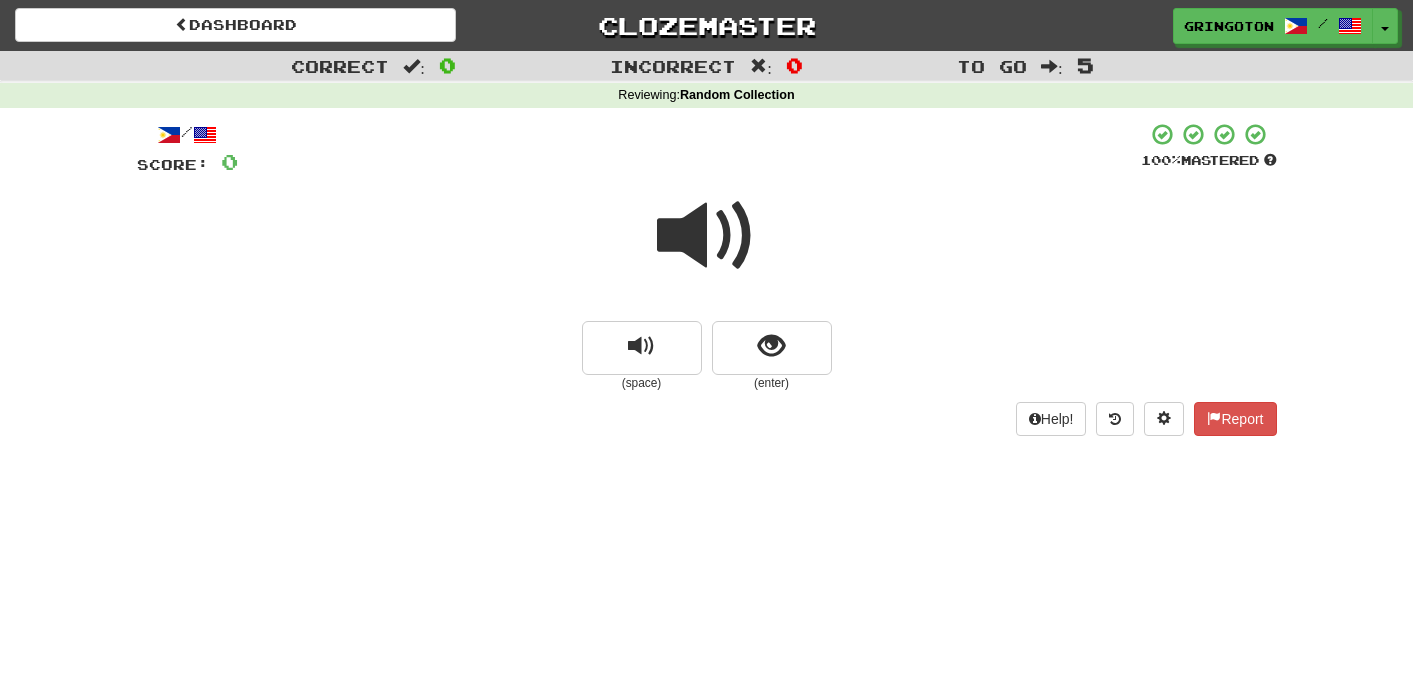 click on "(enter)" at bounding box center [772, 383] 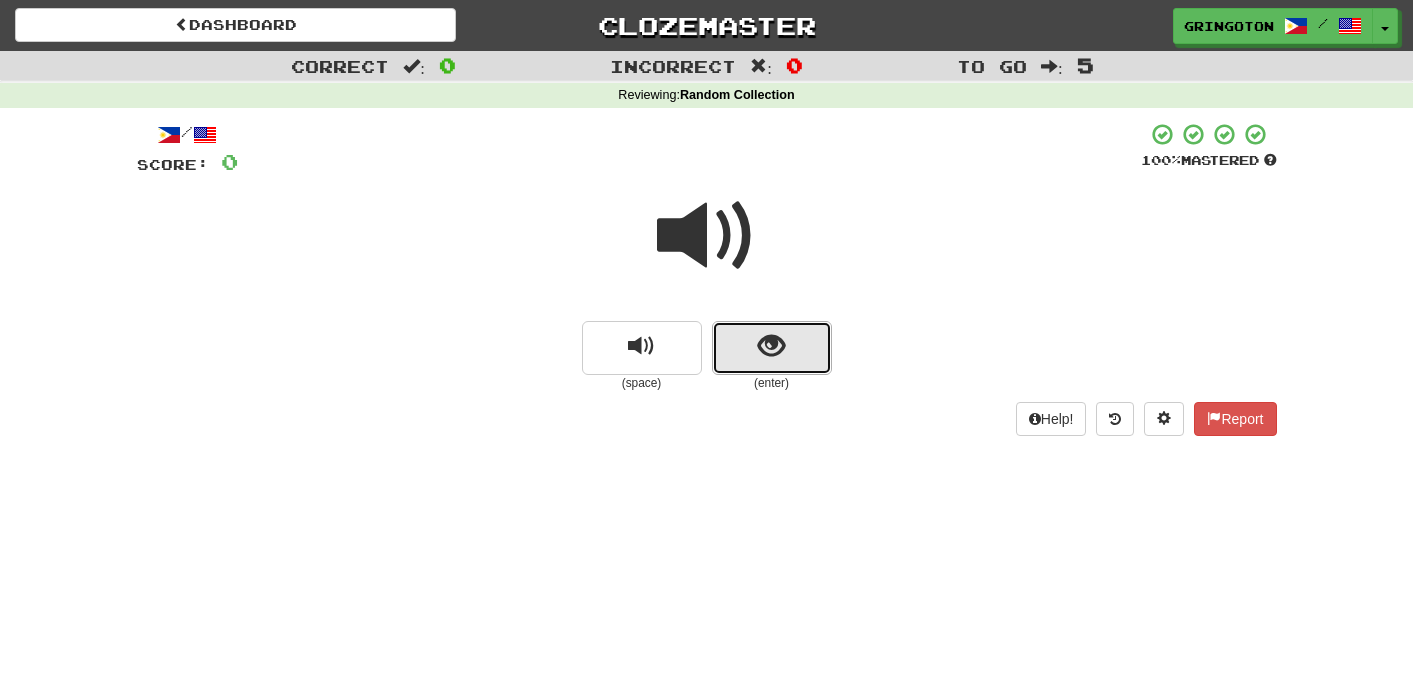 click at bounding box center [772, 348] 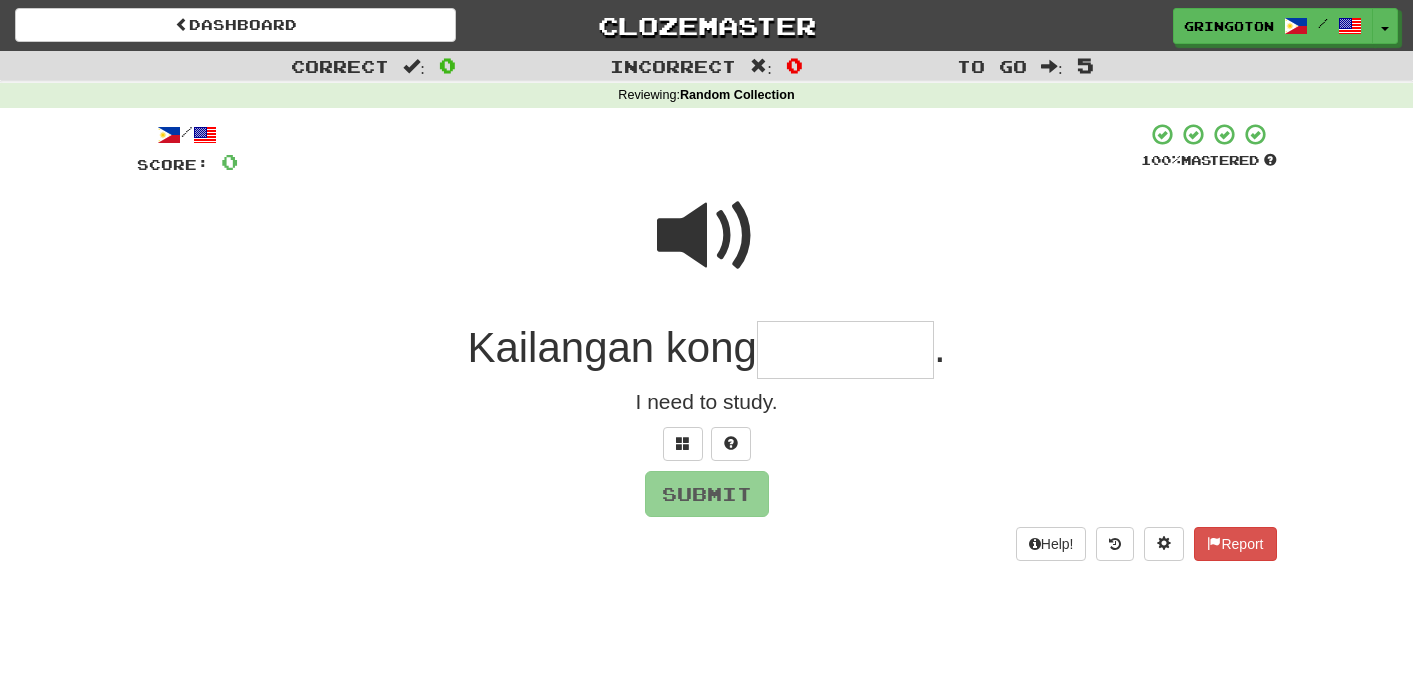 click at bounding box center [707, 236] 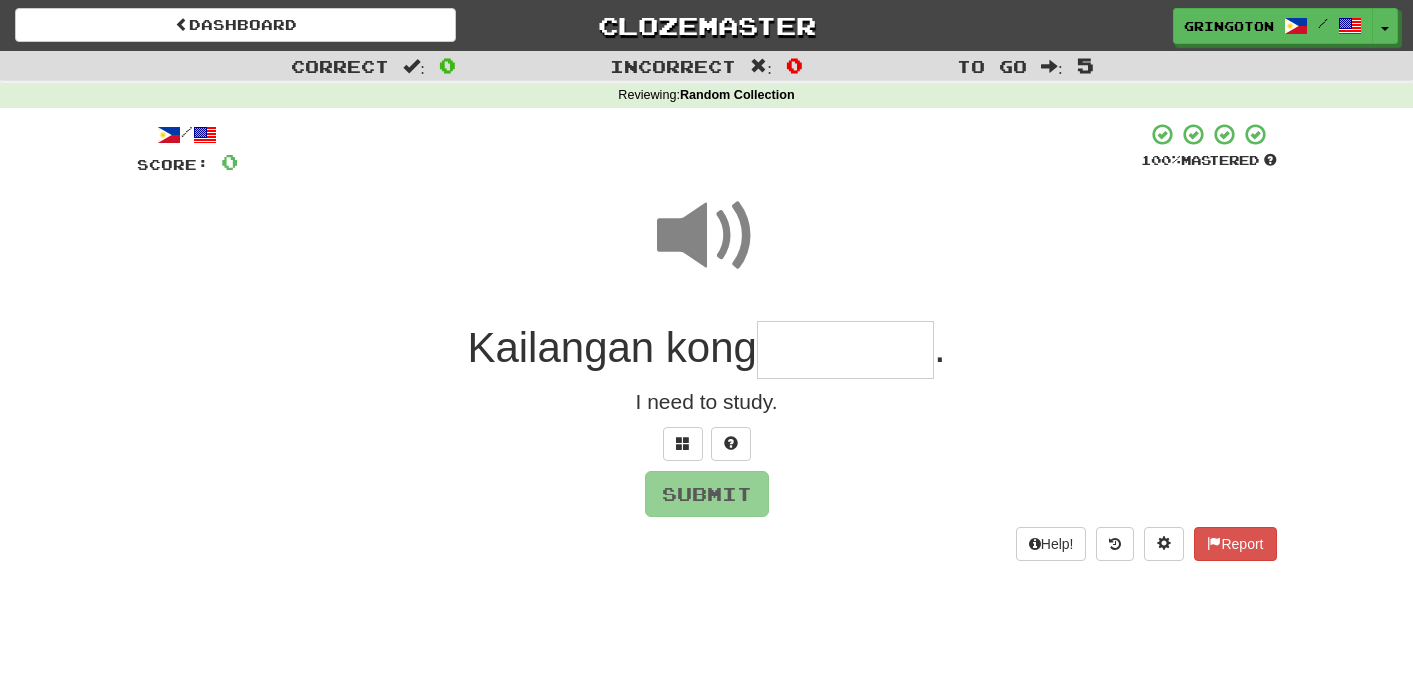 click at bounding box center (845, 350) 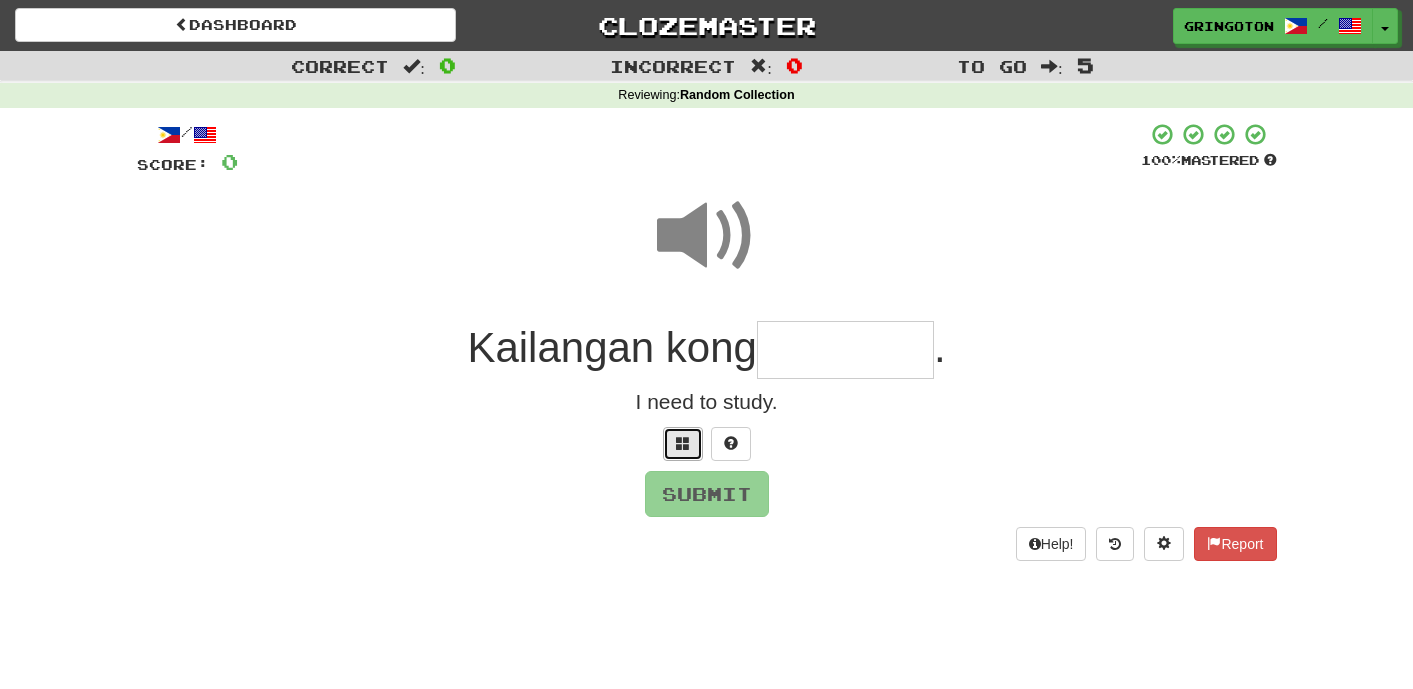 click at bounding box center (683, 444) 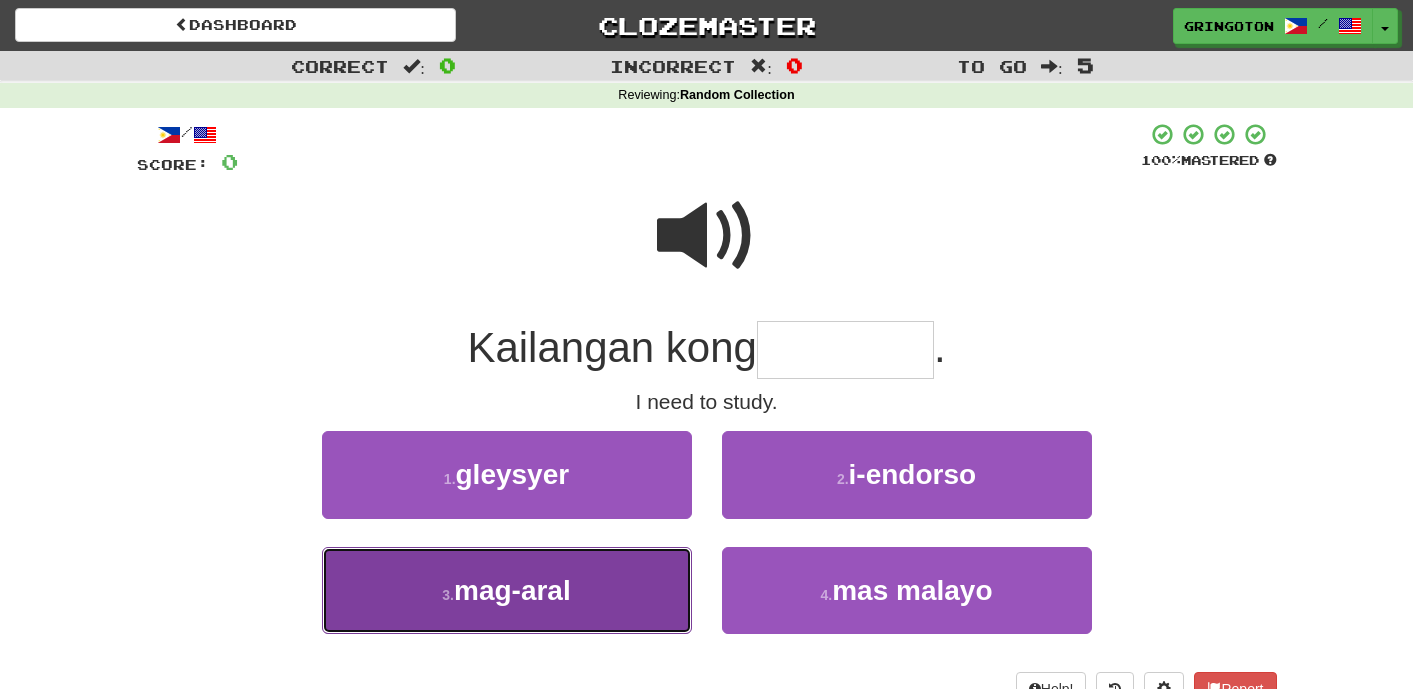 click on "3 .  mag-aral" at bounding box center (507, 590) 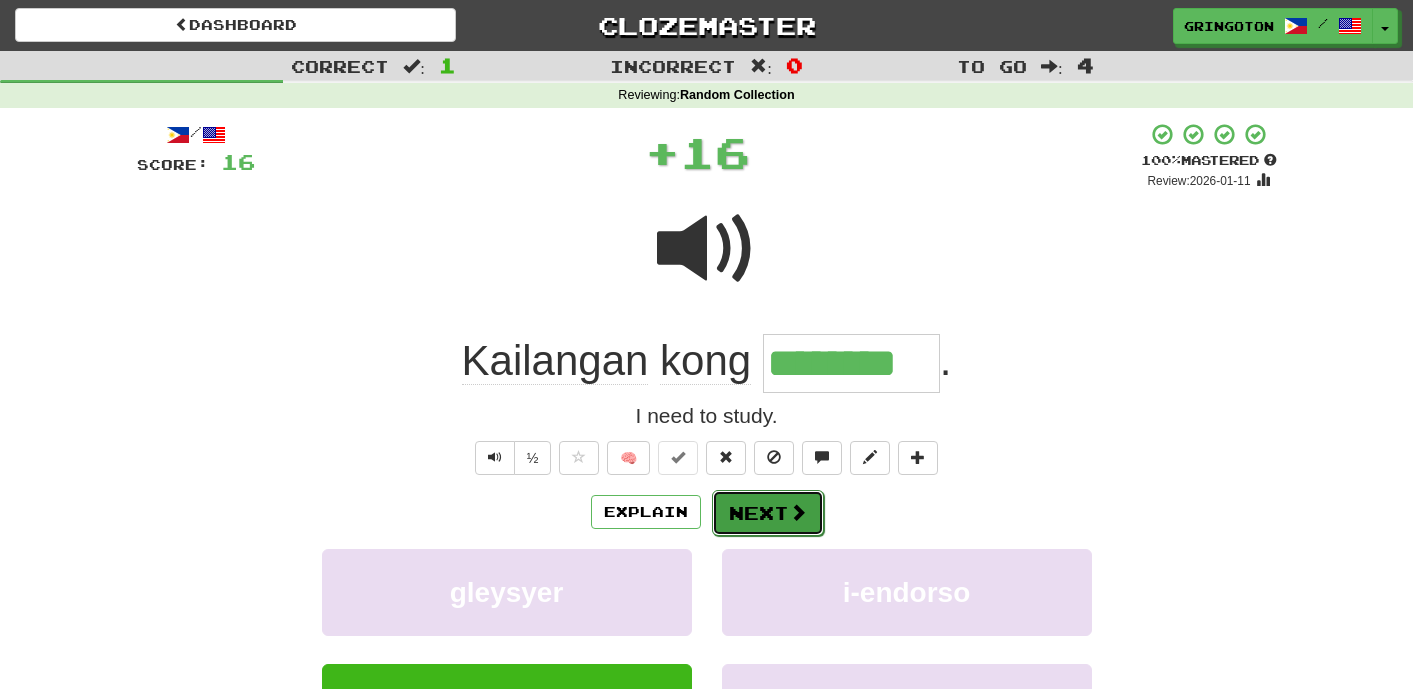 click at bounding box center [798, 512] 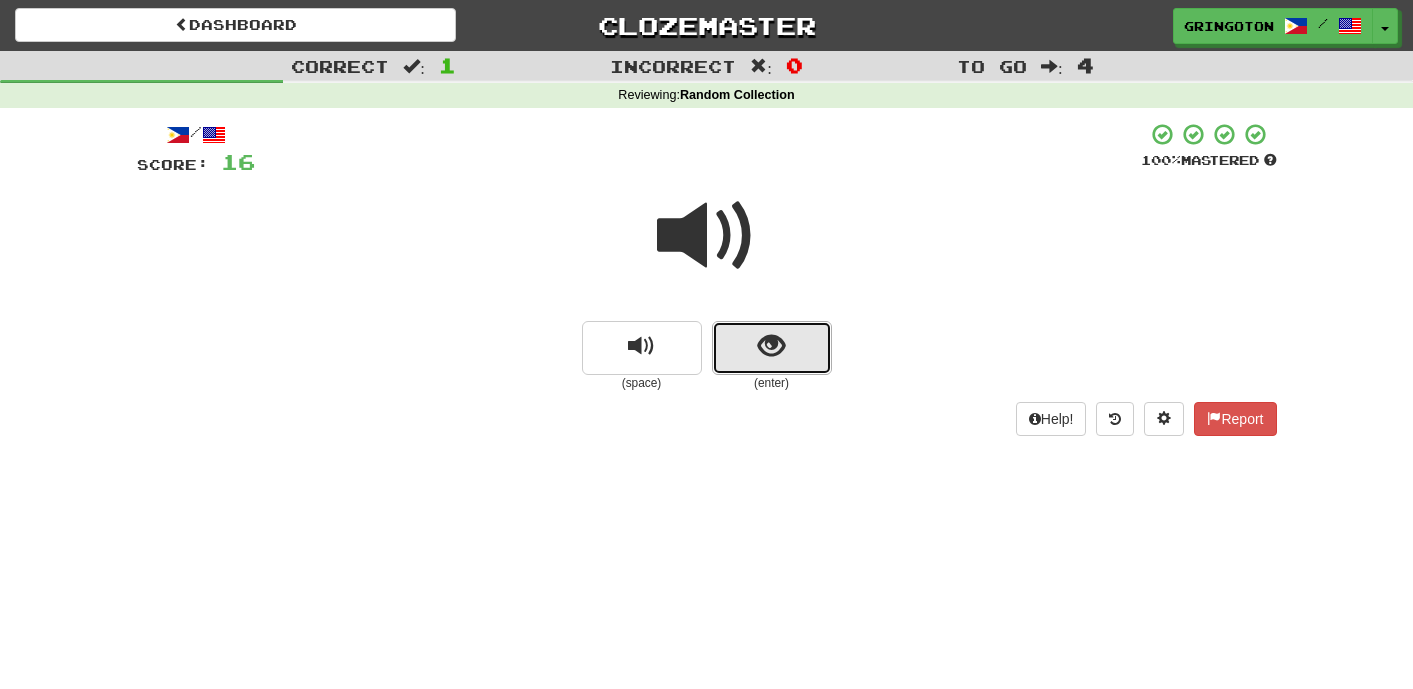 click at bounding box center (772, 348) 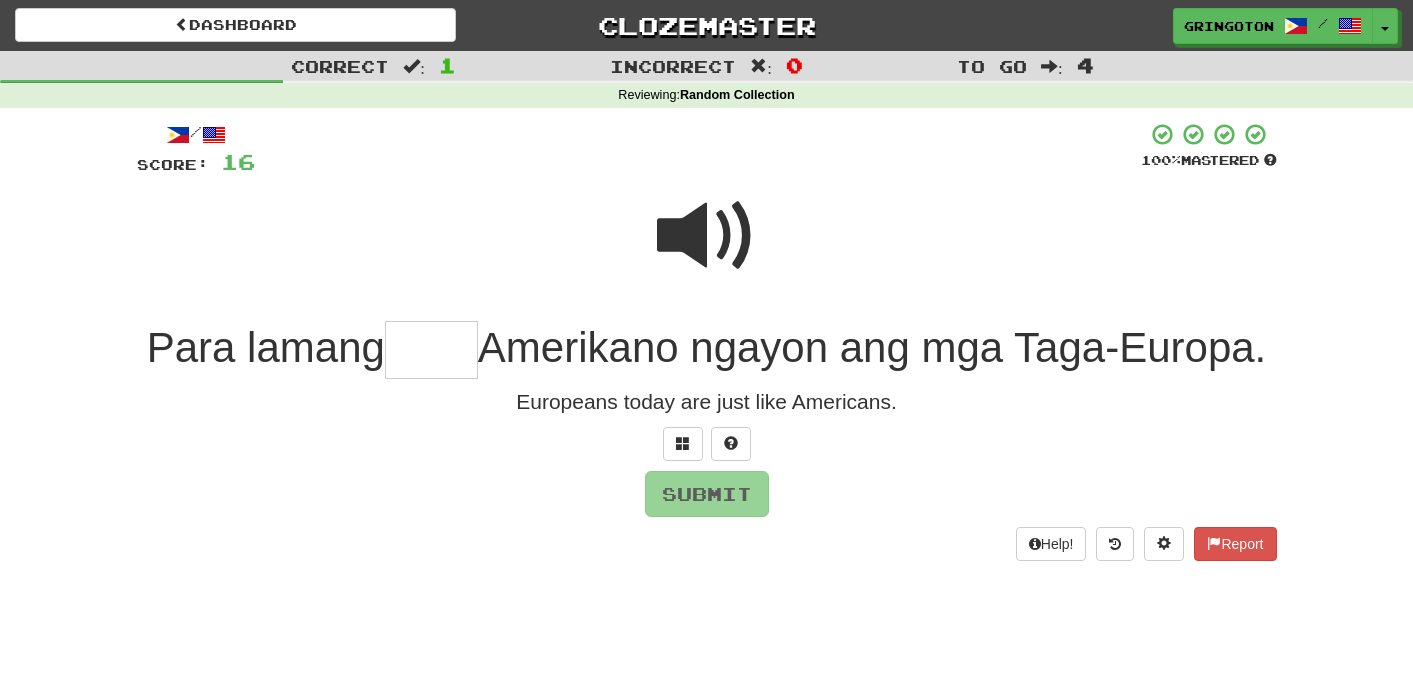 click at bounding box center [707, 236] 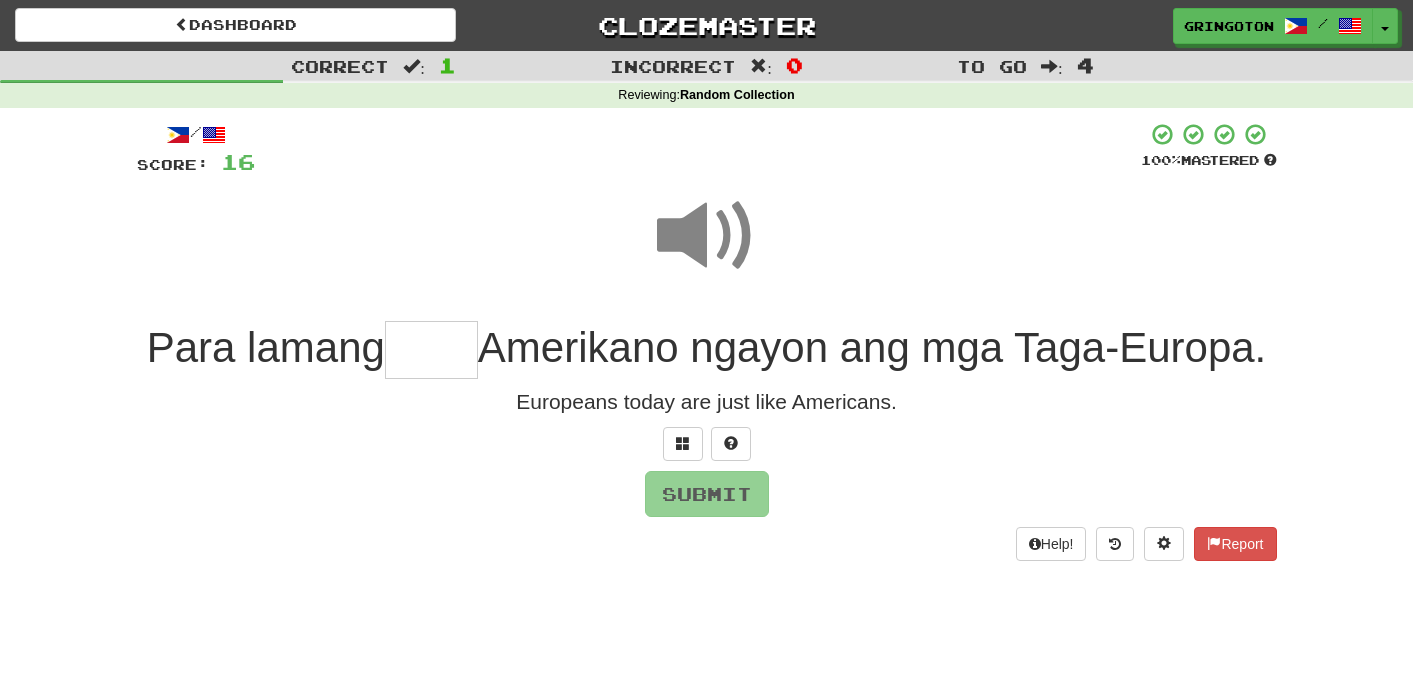 click at bounding box center (431, 350) 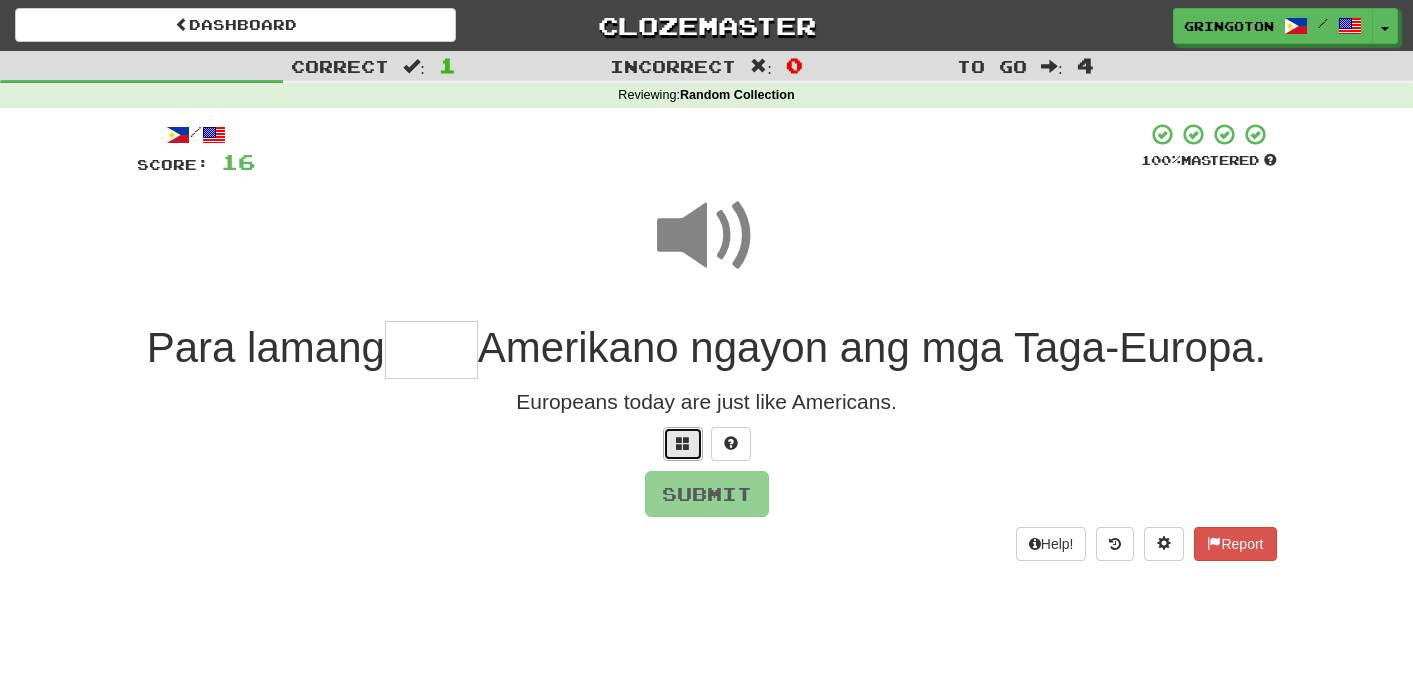 click at bounding box center [683, 443] 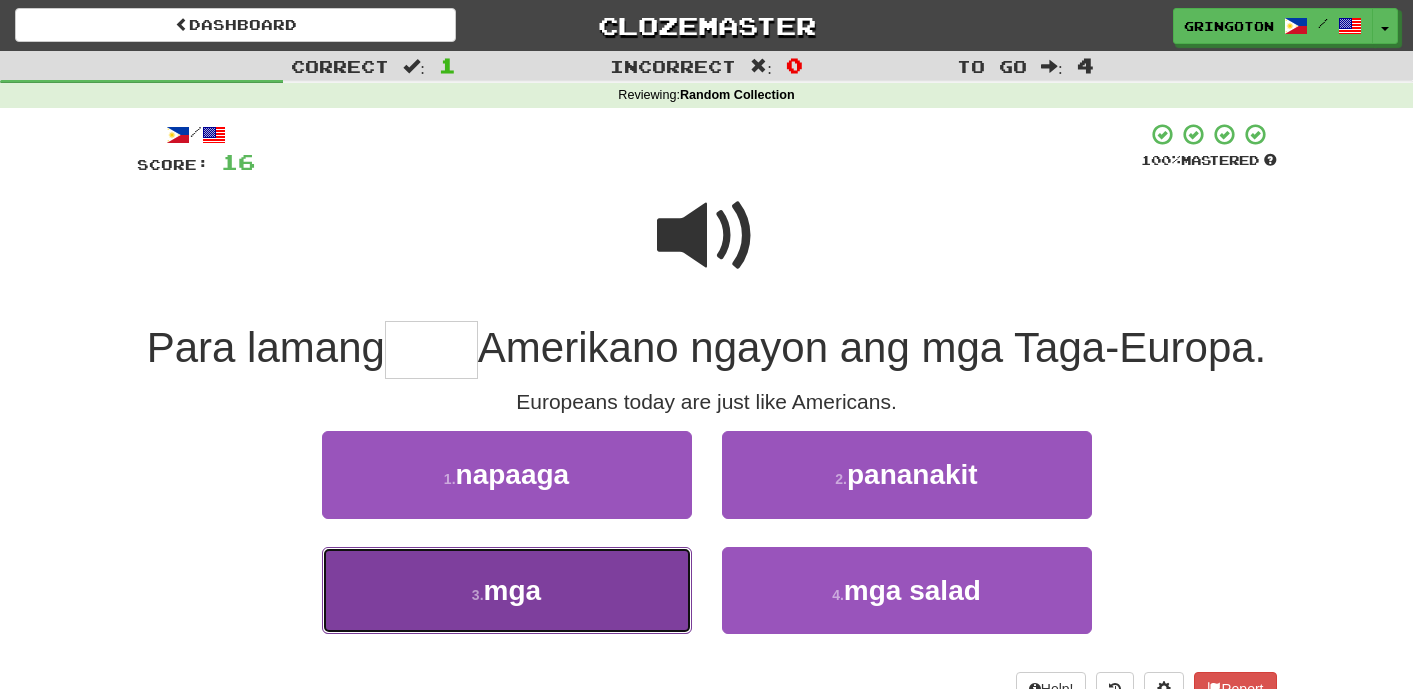click on "3 .  mga" at bounding box center (507, 590) 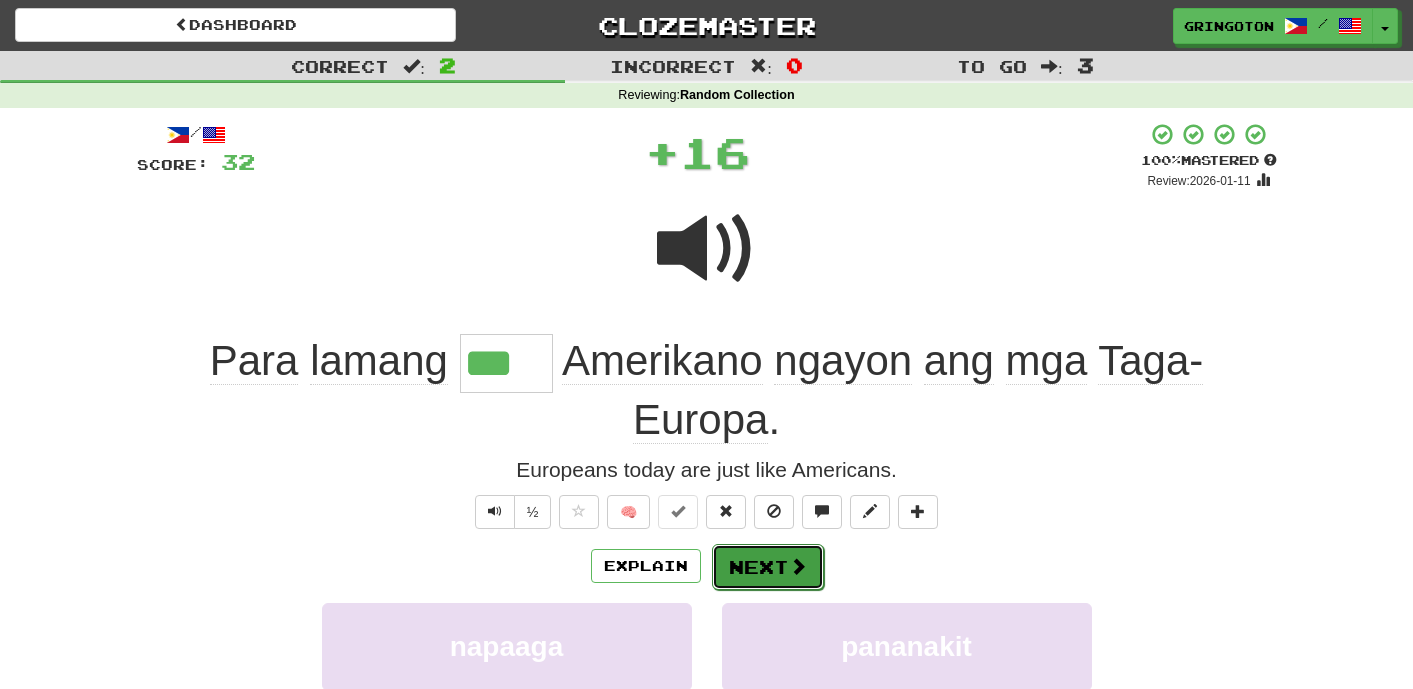 click on "Next" at bounding box center [768, 567] 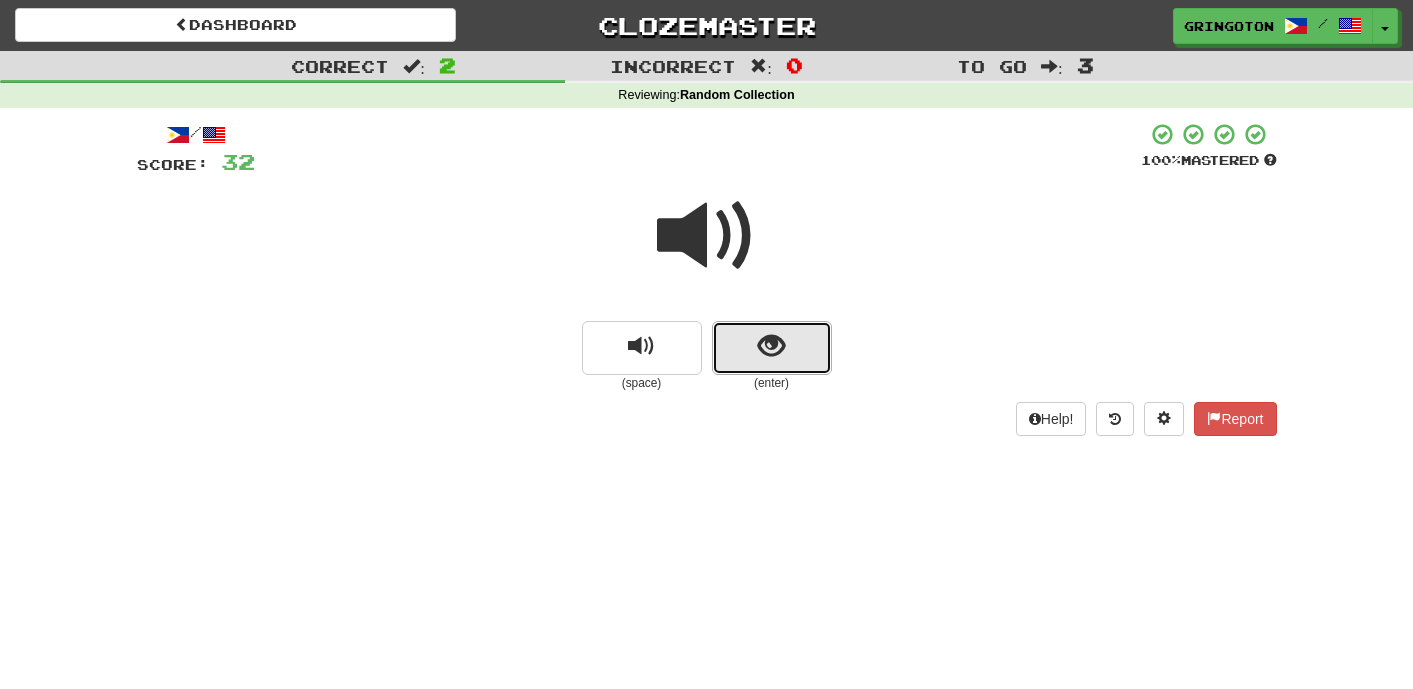 click at bounding box center (772, 348) 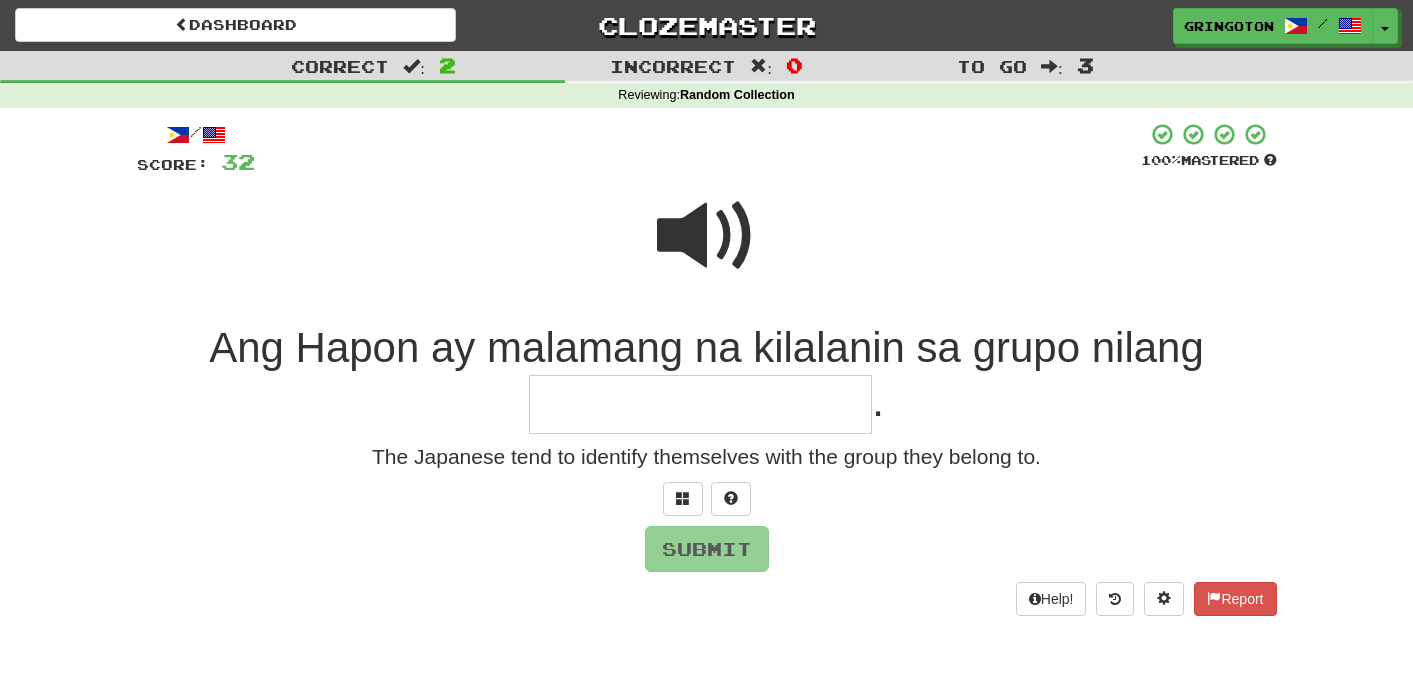 click at bounding box center [707, 236] 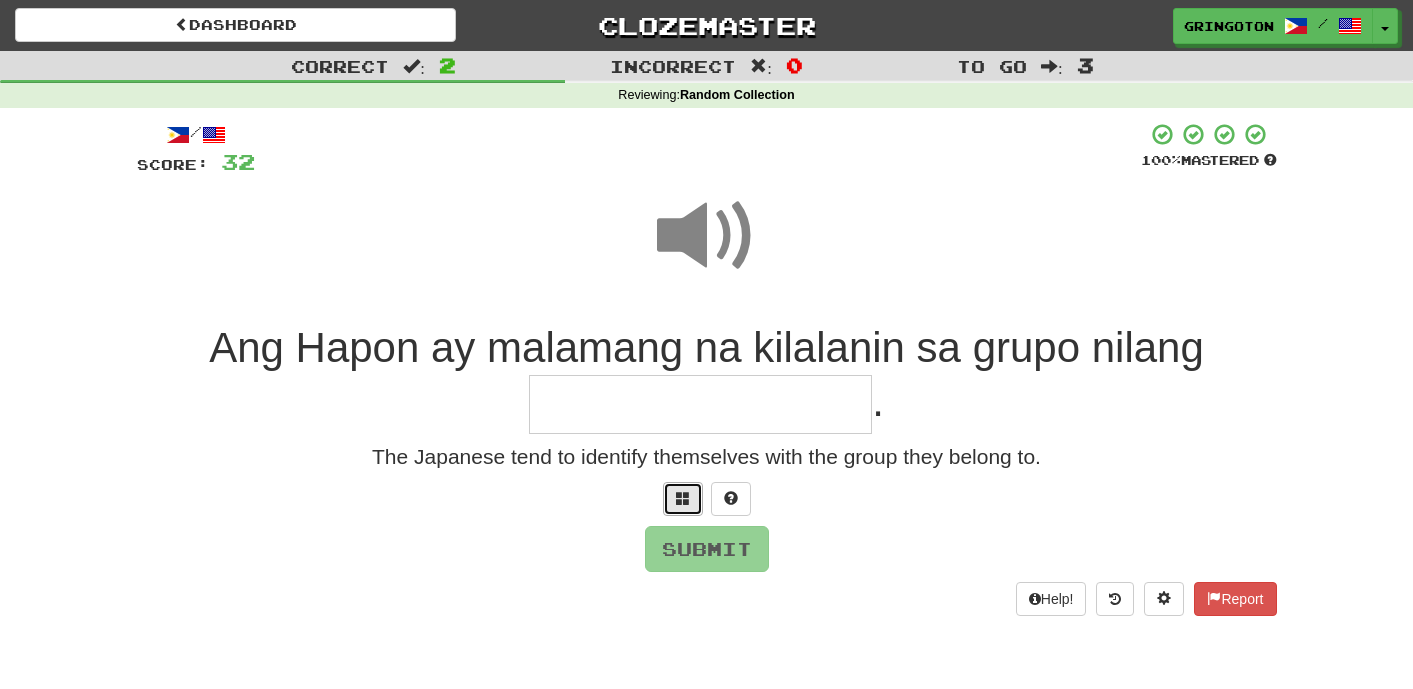 click at bounding box center [683, 498] 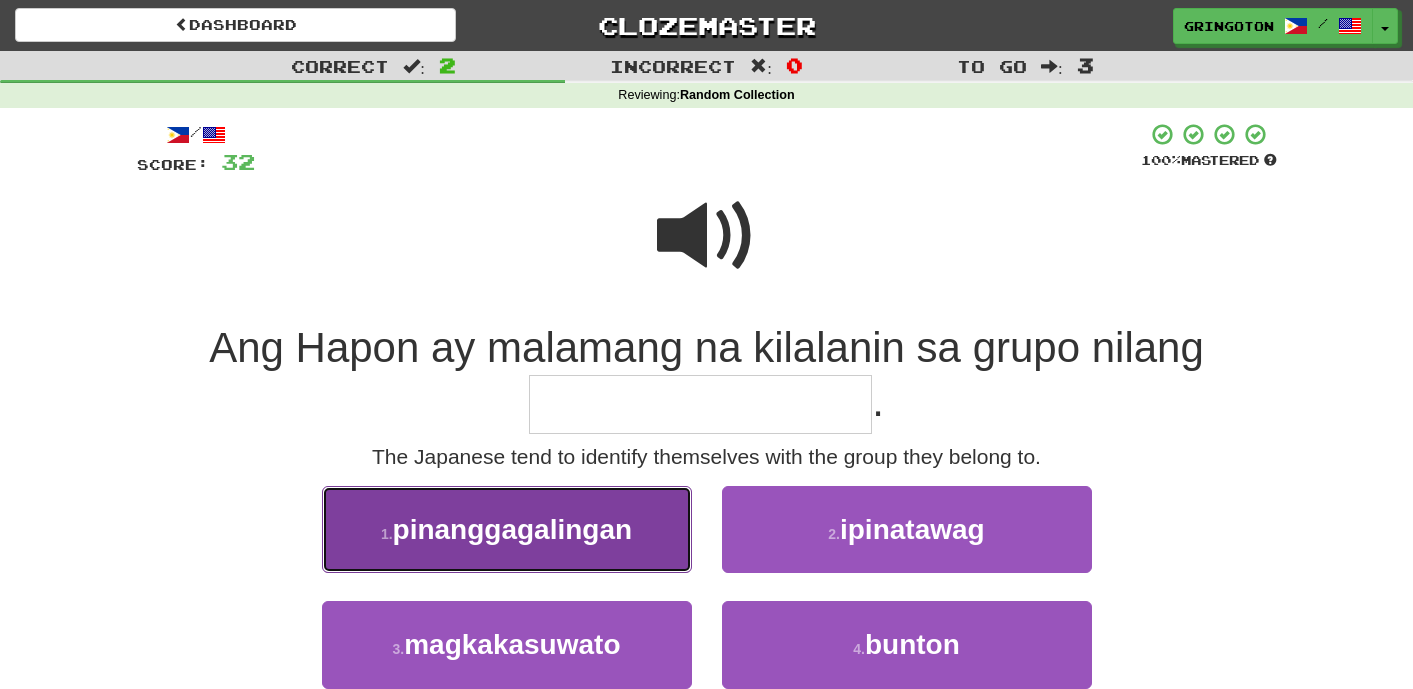 click on "pinanggagalingan" at bounding box center (513, 529) 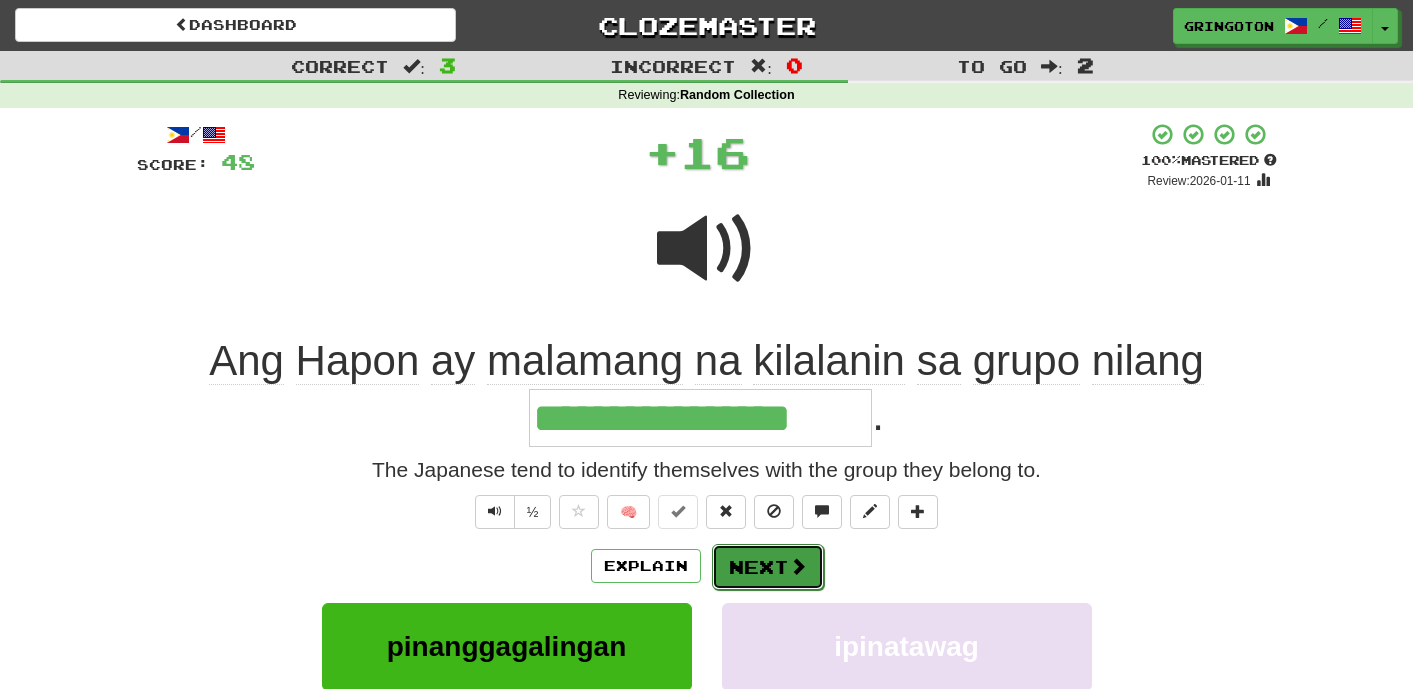 click at bounding box center [798, 566] 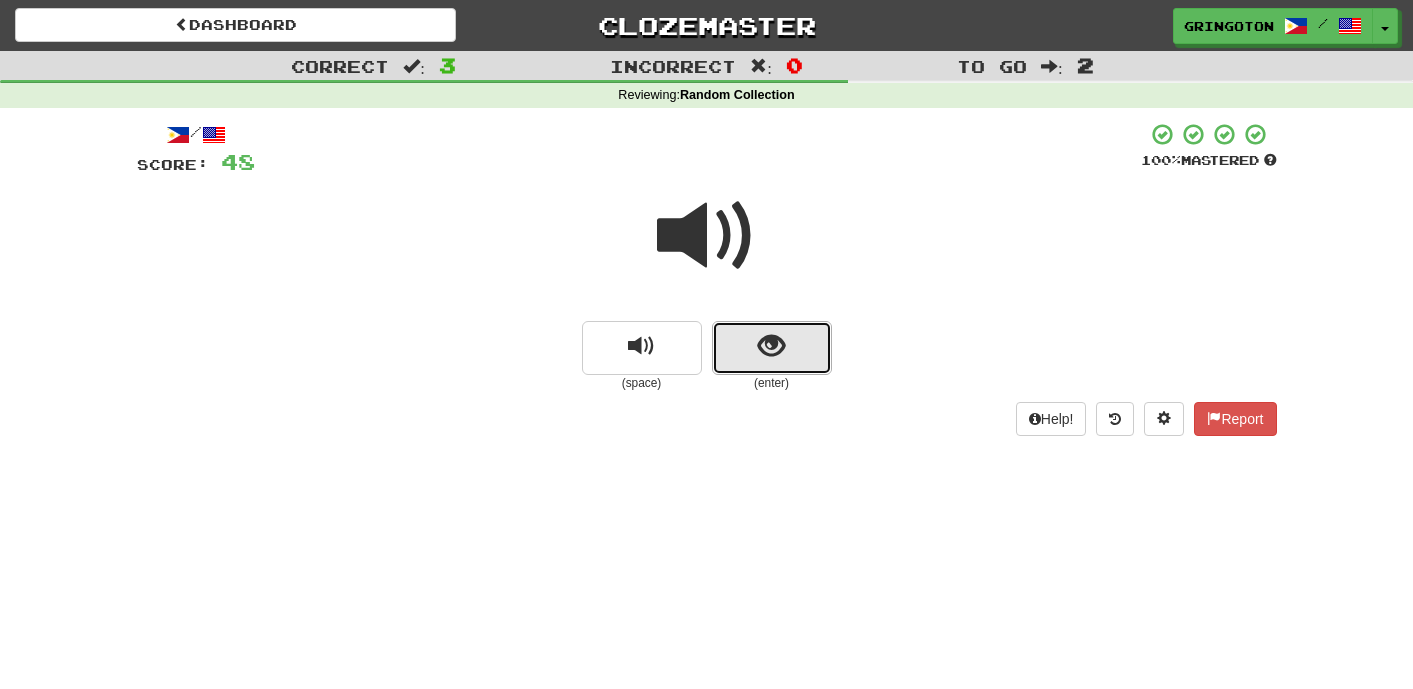 click at bounding box center (772, 348) 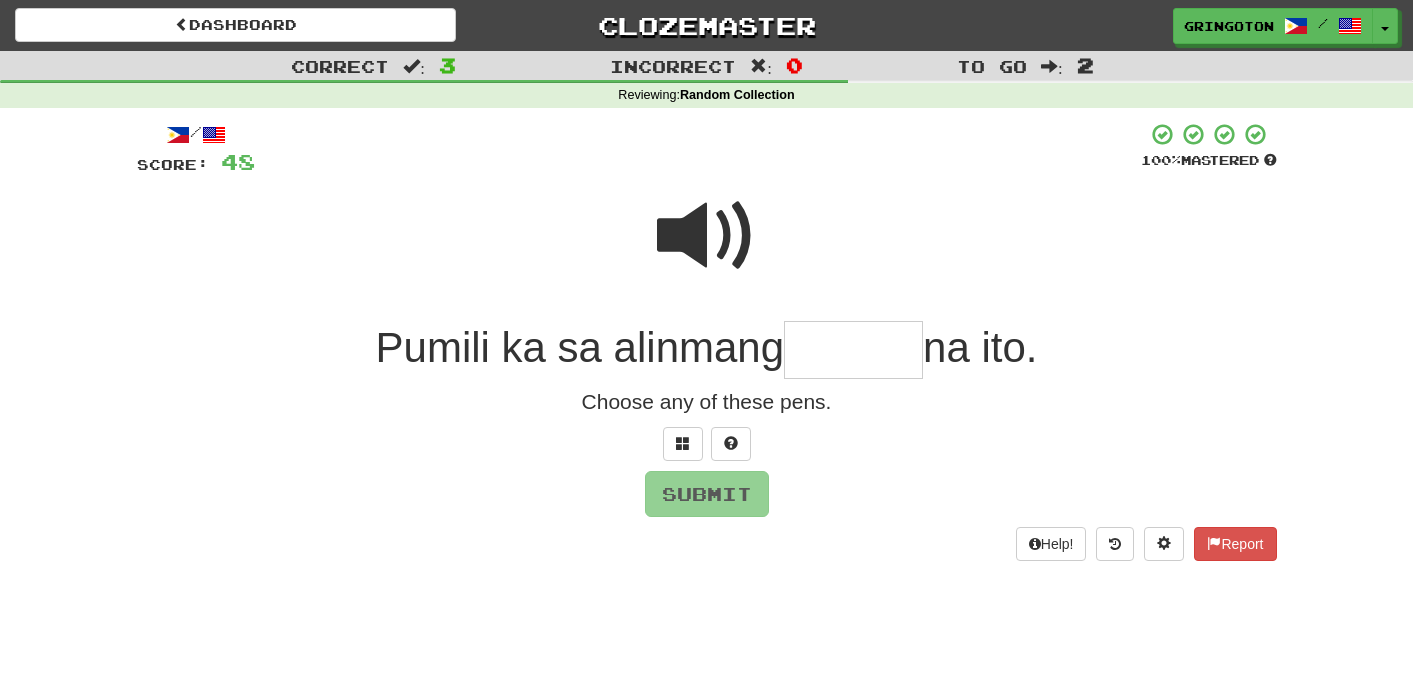 click at bounding box center (707, 236) 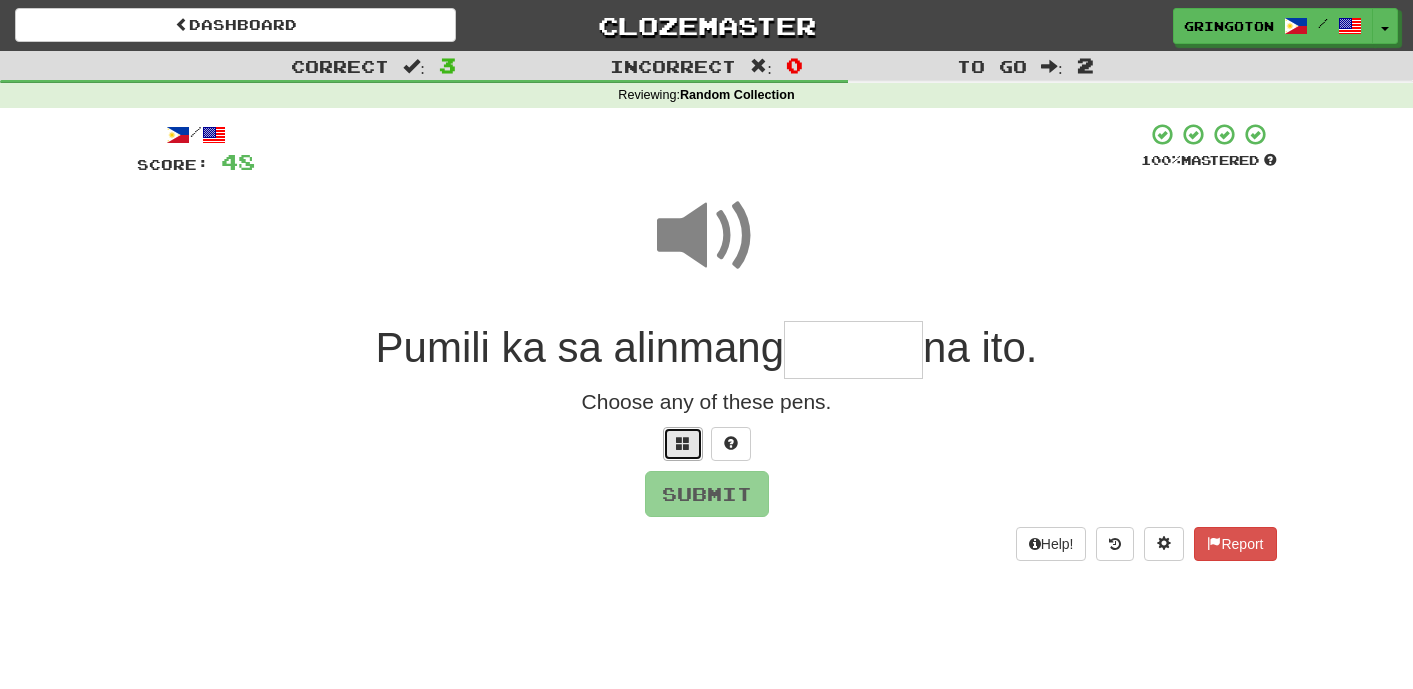 click at bounding box center [683, 443] 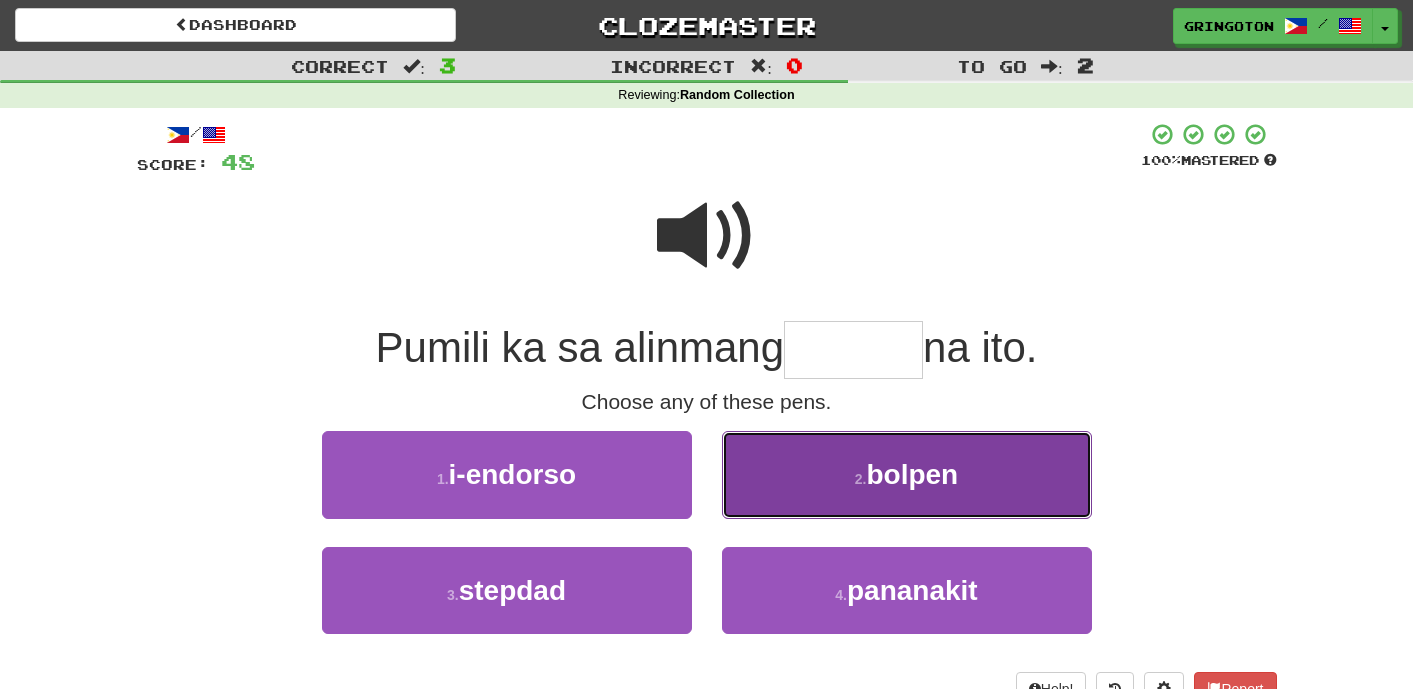 click on "2 .  bolpen" at bounding box center (907, 474) 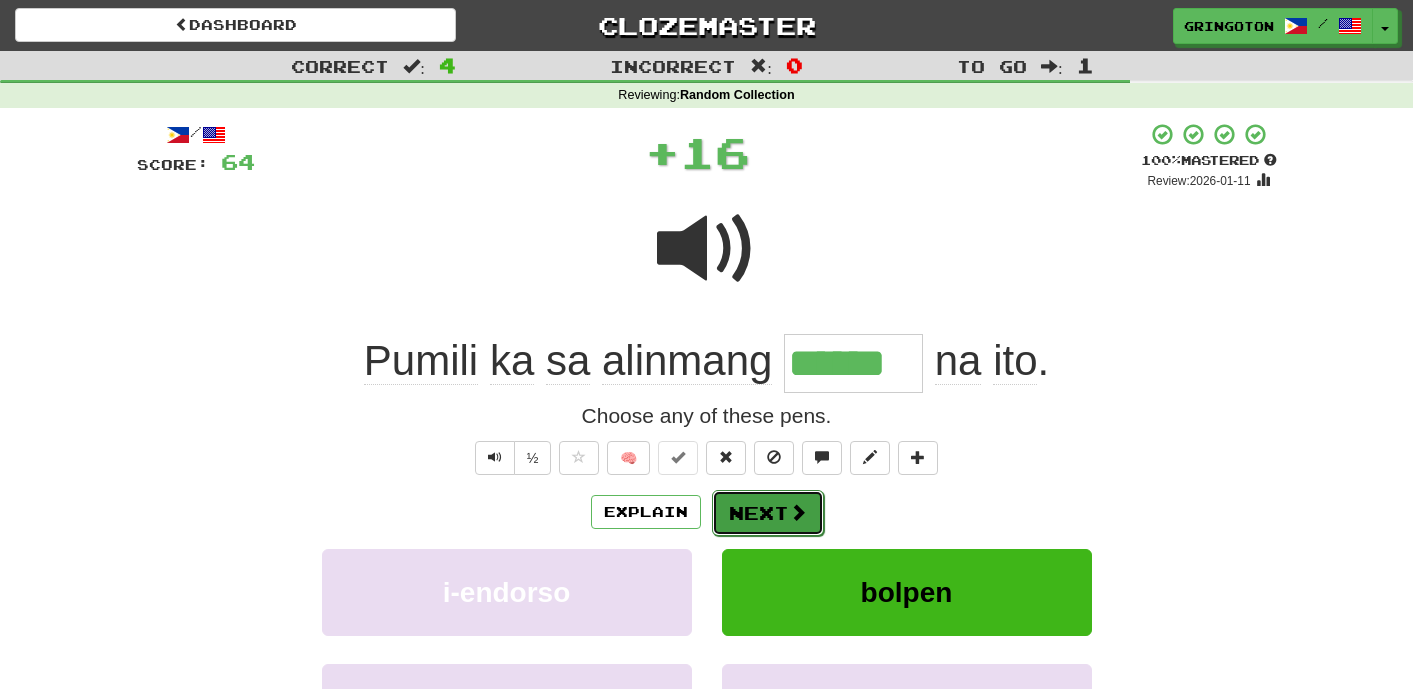 click at bounding box center [798, 512] 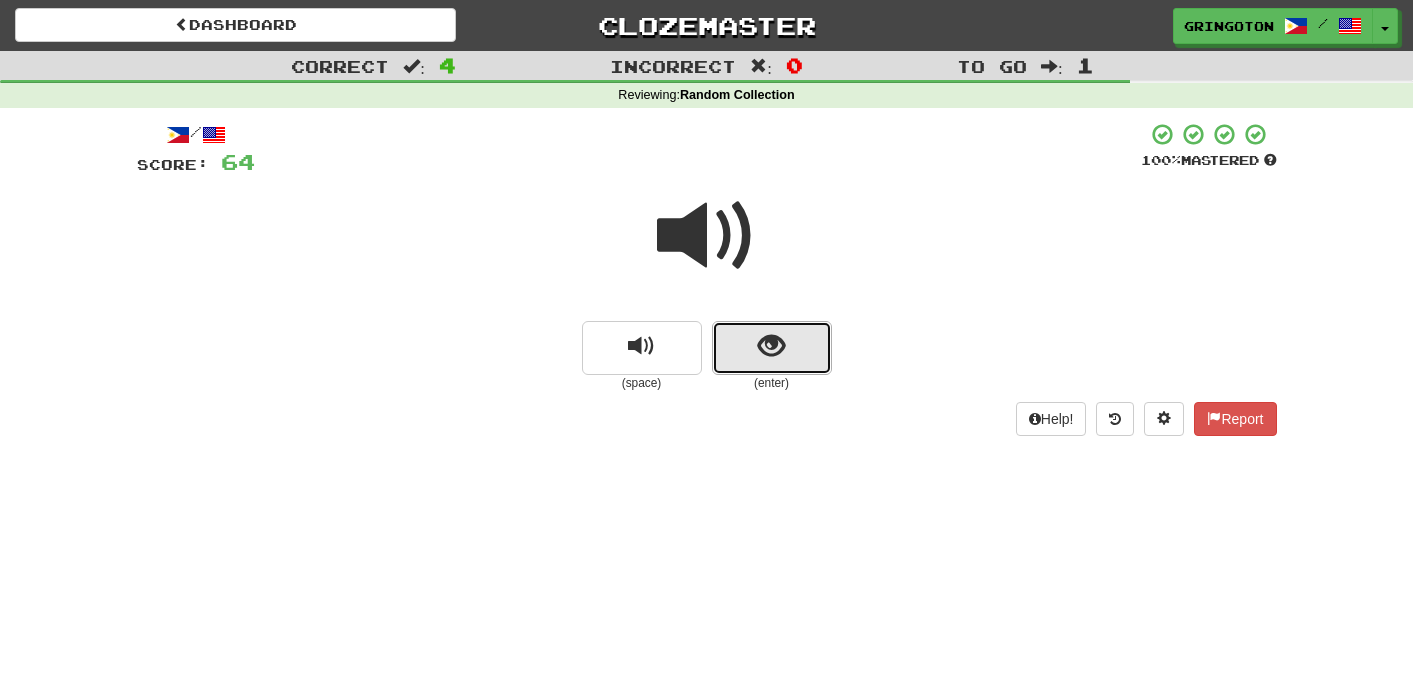 click at bounding box center (772, 348) 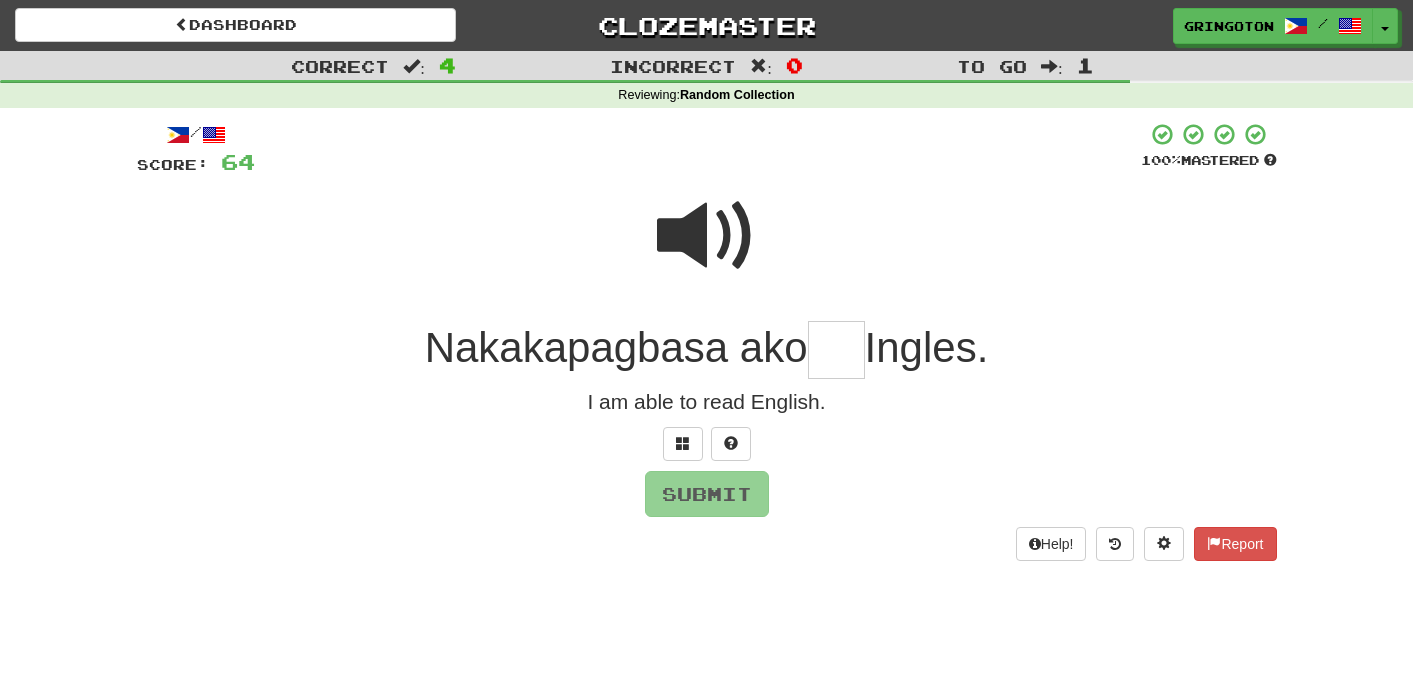click at bounding box center [836, 350] 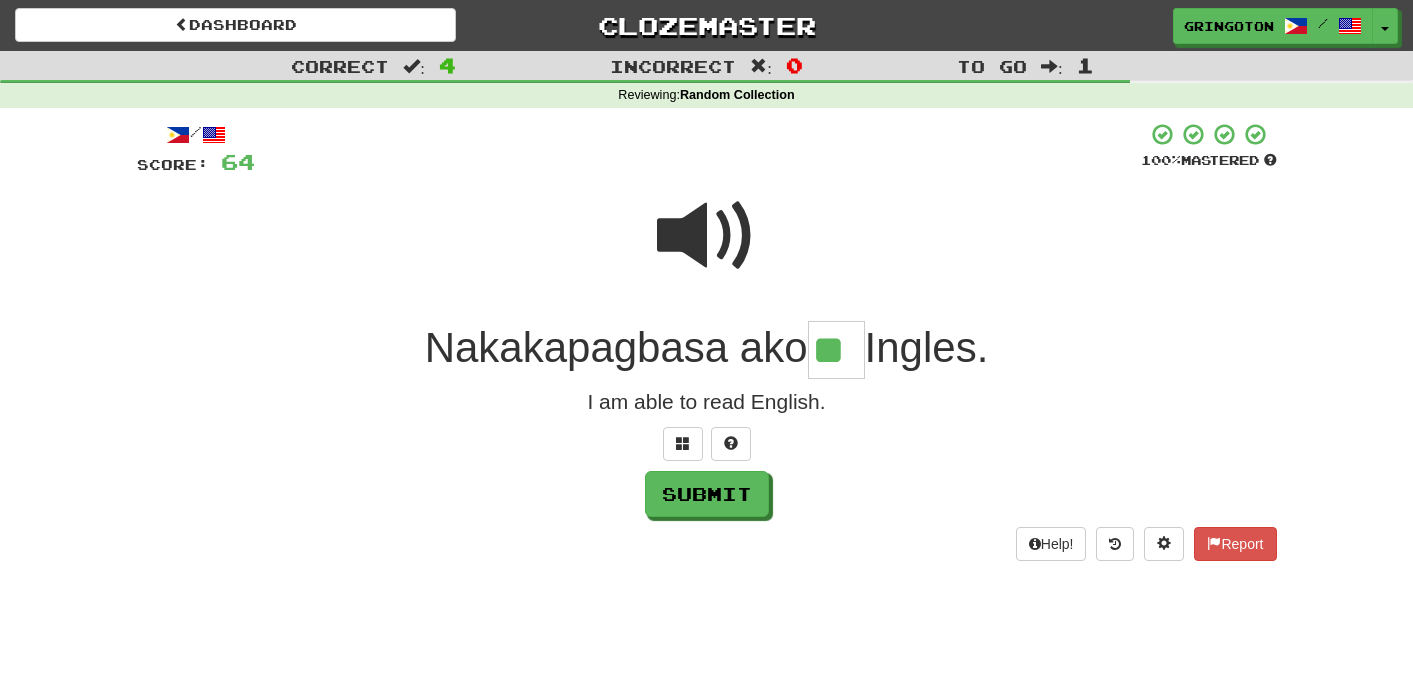 type on "**" 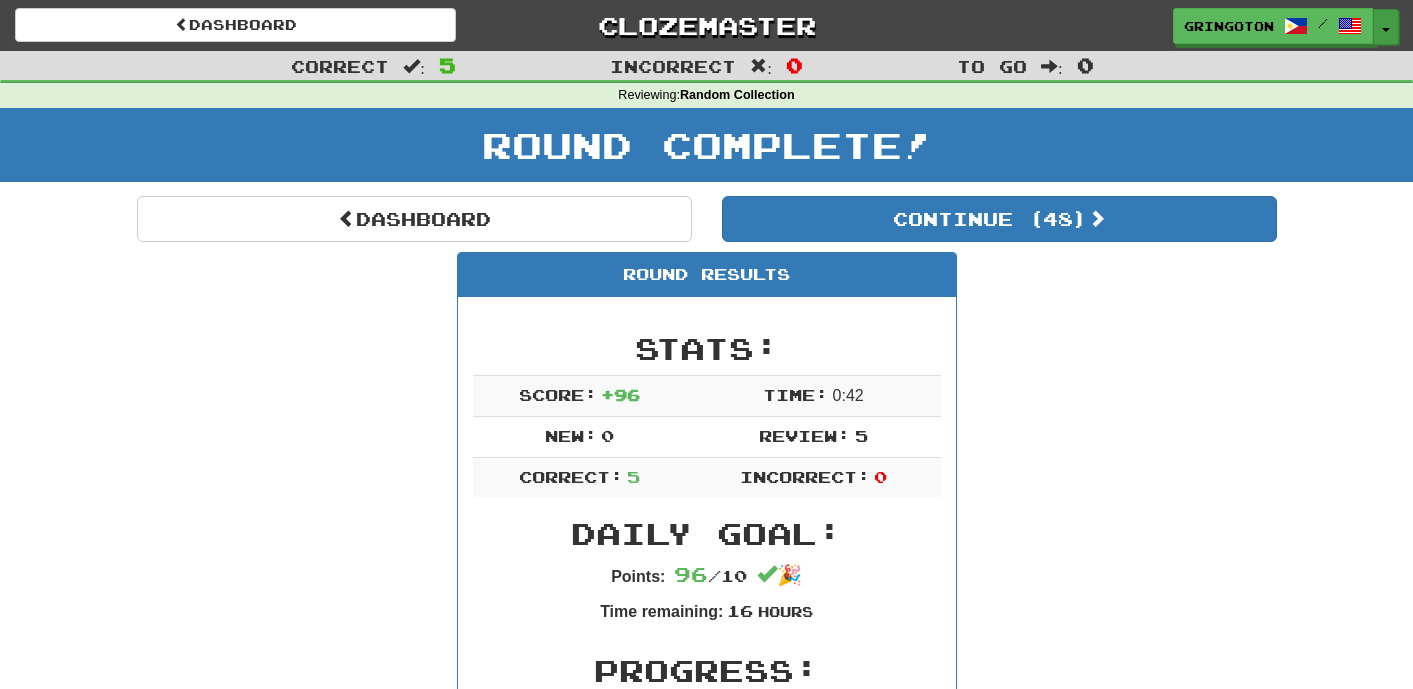 click on "Toggle Dropdown" at bounding box center (1386, 27) 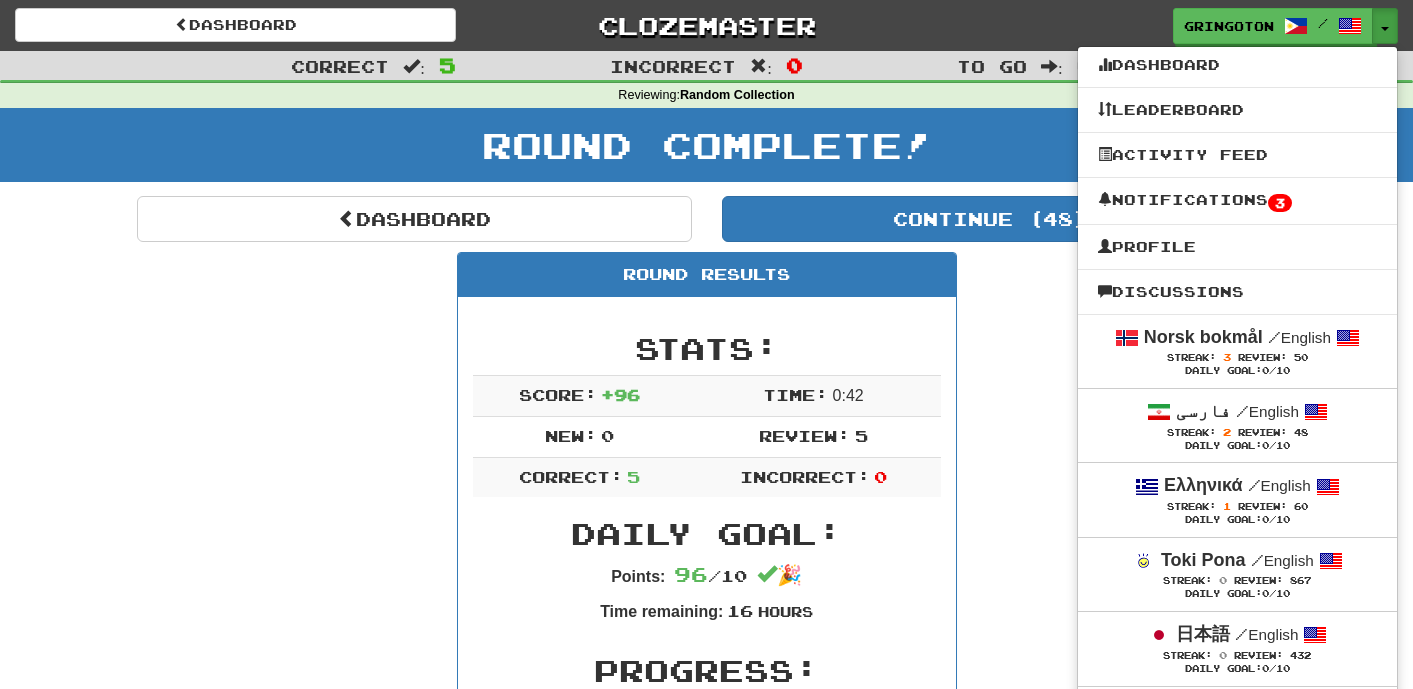 click on "Round Results Stats: Score:   + 96 Time:   0 : 42 New:   0 Review:   5 Correct:   5 Incorrect:   0 Daily Goal: Points:   96  /  10  🎉 Time remaining: 16   Hours Progress: Random Collection Playing:  53  /  8,334 0.636% Mastered:  49  /  8,334 0.588% Ready for Review:  48  /  Level:  15 73  points to level  16  - keep going! Ranked:  26 th  this week Sentences:  Report Kailangan kong  mag-aral . I need to study.  Report Para lamang  mga  Amerikano ngayon ang mga Taga-Europa. Europeans today are just like Americans.  Report Ang Hapon ay malamang na kilalanin sa grupo nilang  pinanggagalingan . The Japanese tend to identify themselves with the group they belong to.  Report Pumili ka sa alinmang  bolpen  na ito. Choose any of these pens.  Report Nakakapagbasa ako  ng  Ingles. I am able to read English." at bounding box center [707, 982] 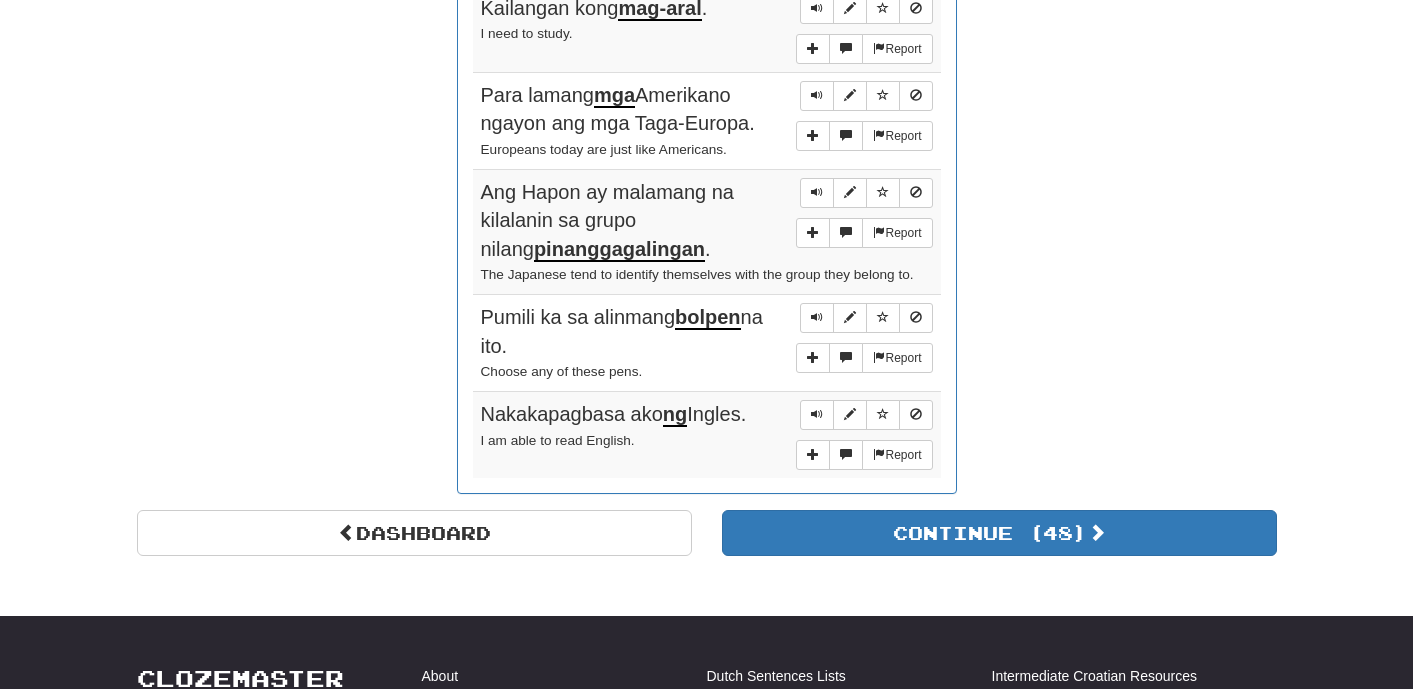 scroll, scrollTop: 0, scrollLeft: 0, axis: both 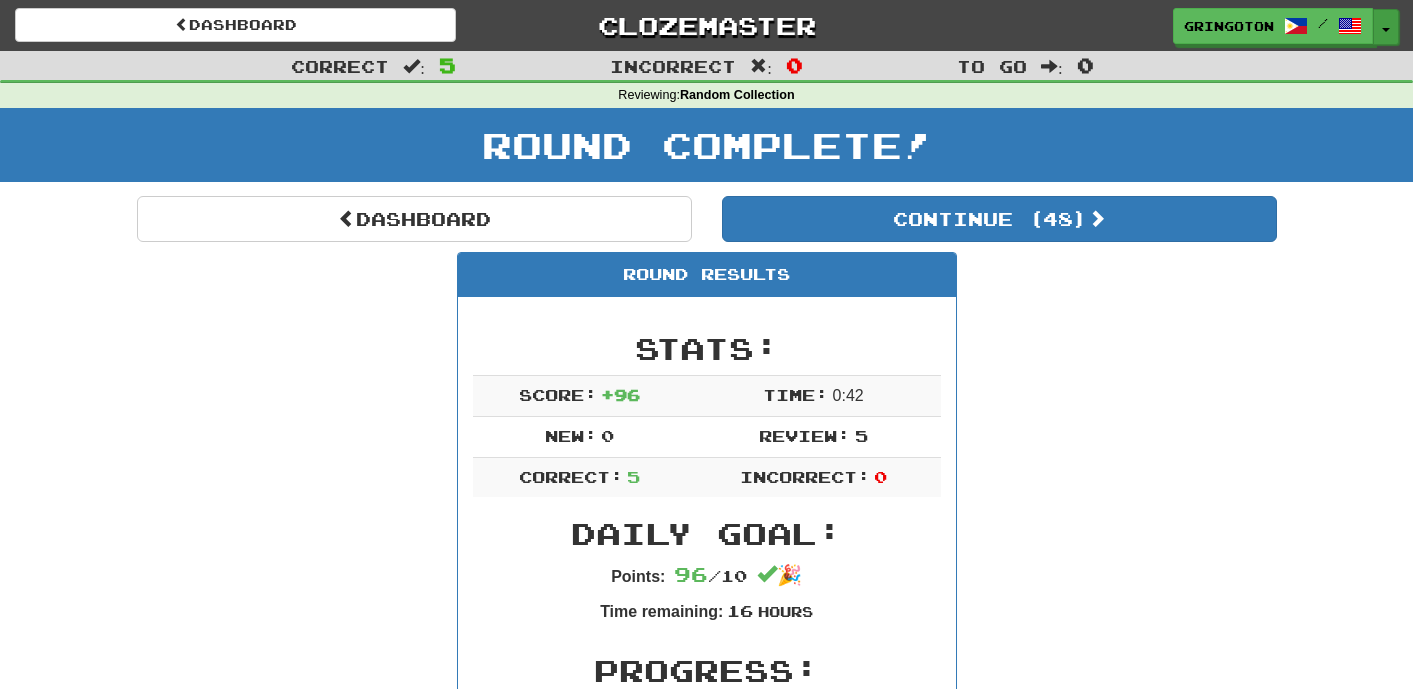 click at bounding box center [1386, 30] 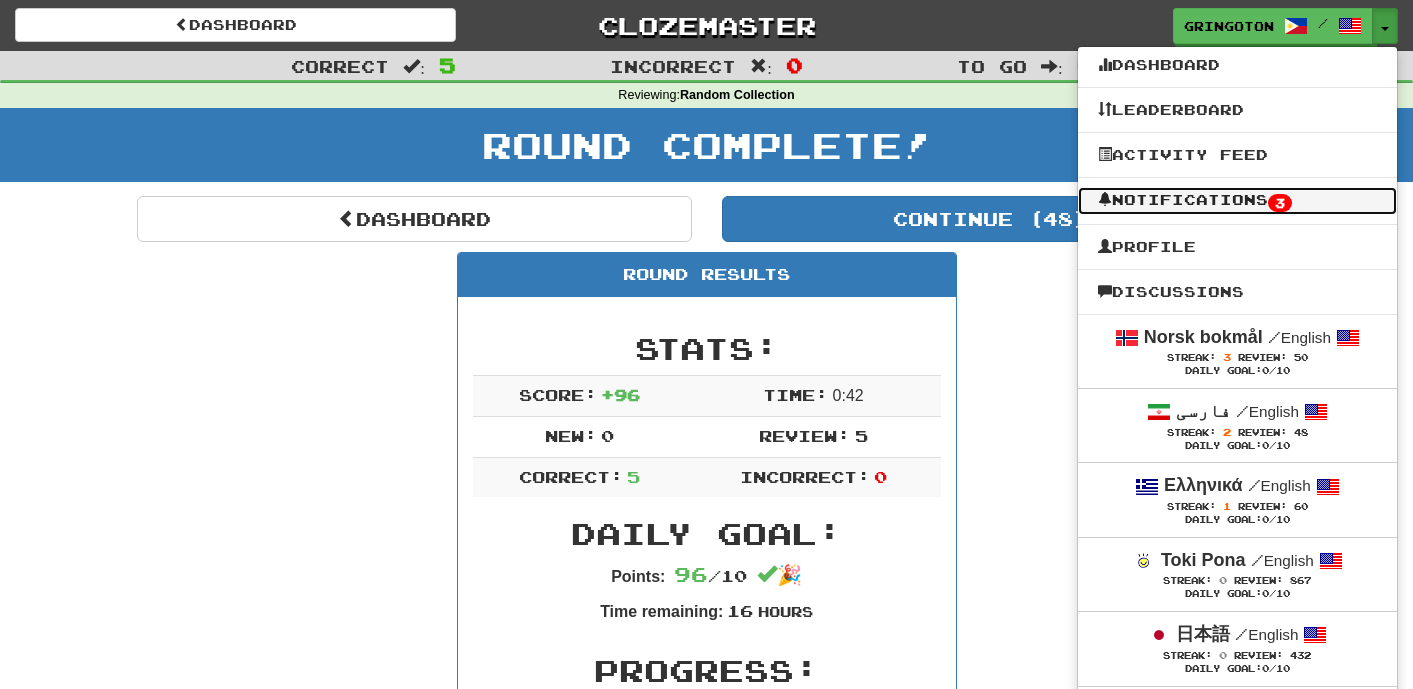 click on "Notifications
3" at bounding box center [1237, 201] 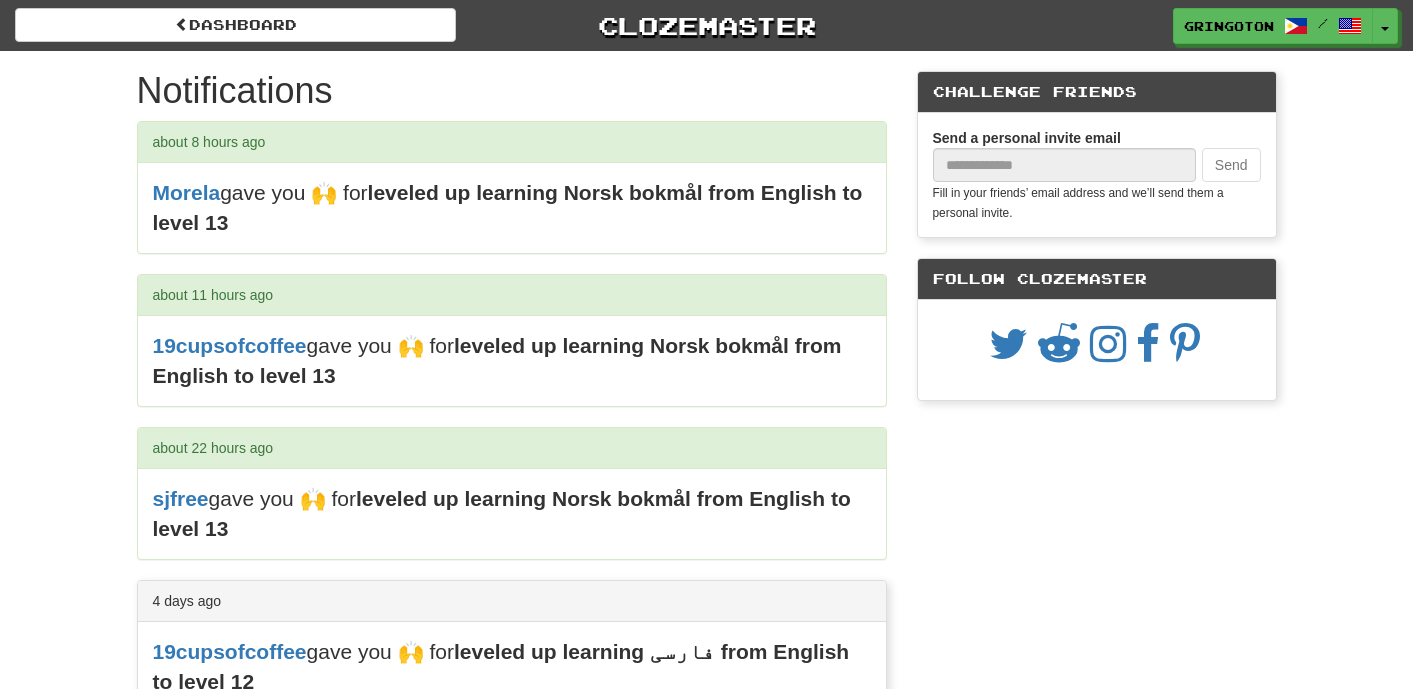 scroll, scrollTop: 0, scrollLeft: 0, axis: both 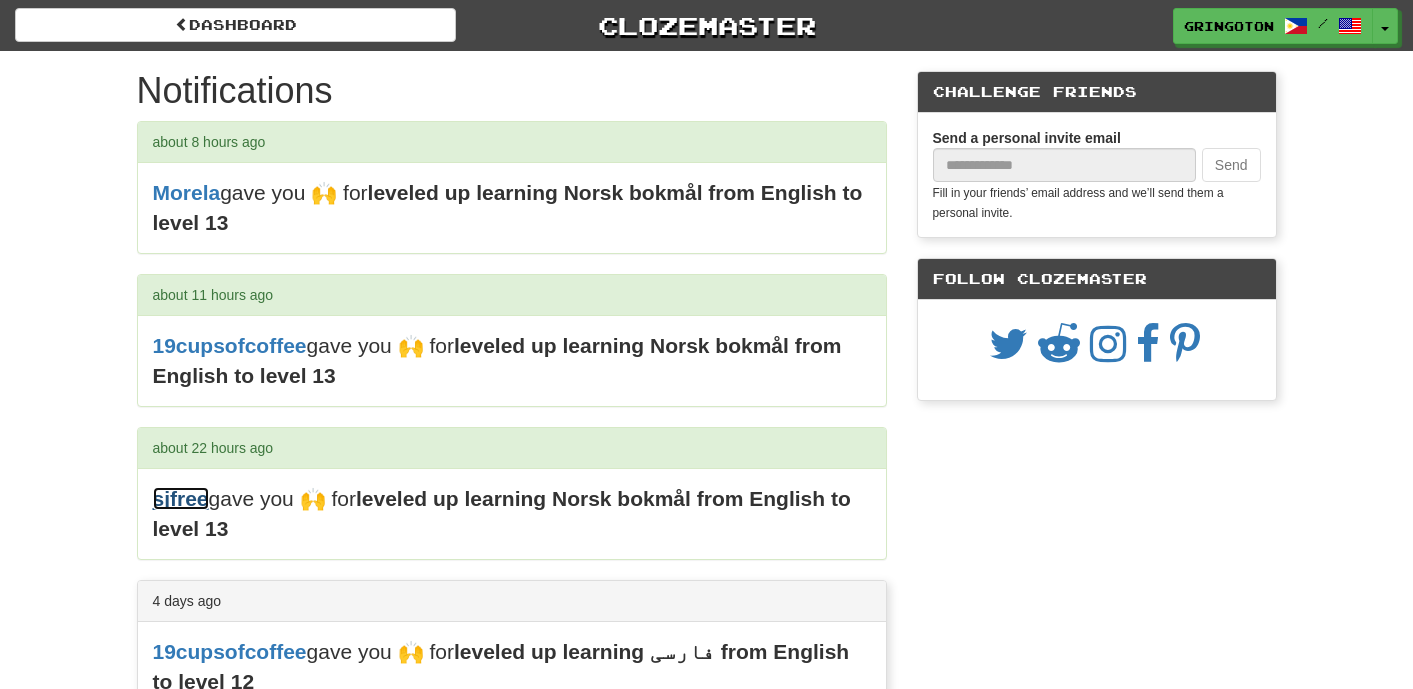 click on "sjfree" at bounding box center (181, 498) 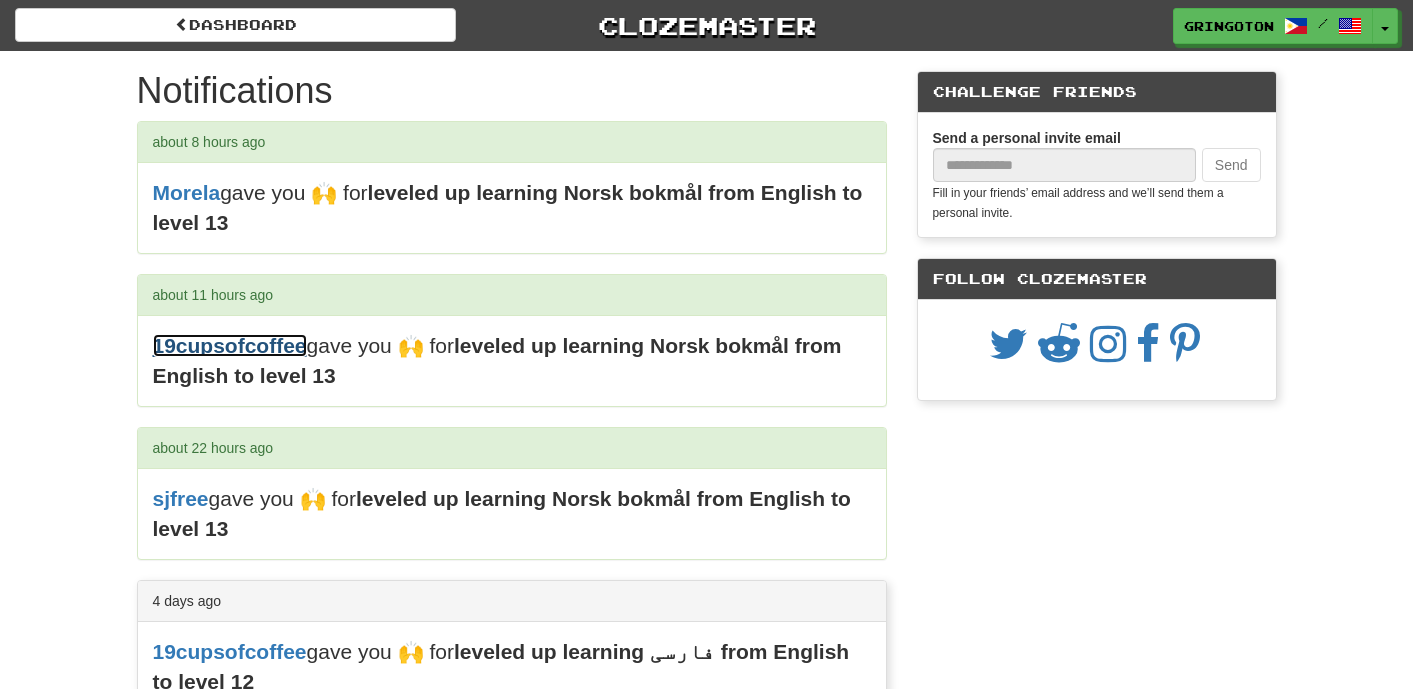 click on "19cupsofcoffee" at bounding box center (230, 345) 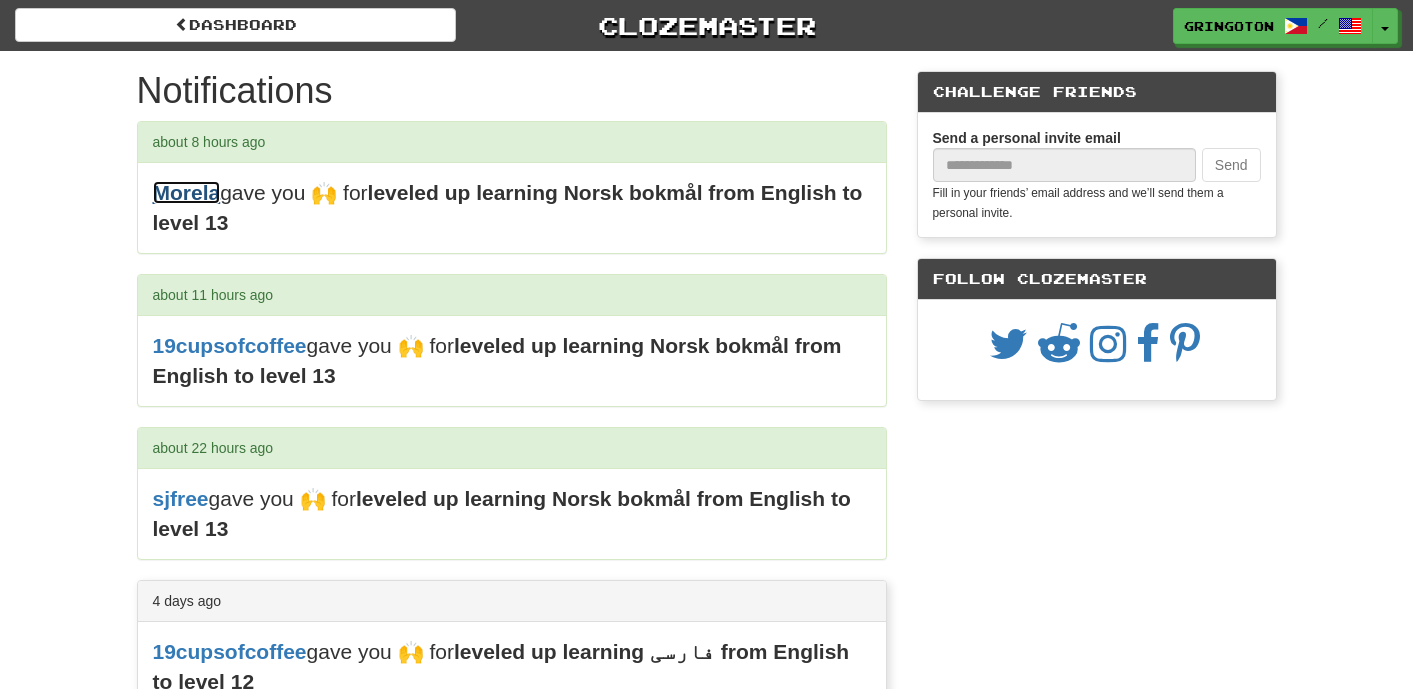 click on "Morela" at bounding box center (187, 192) 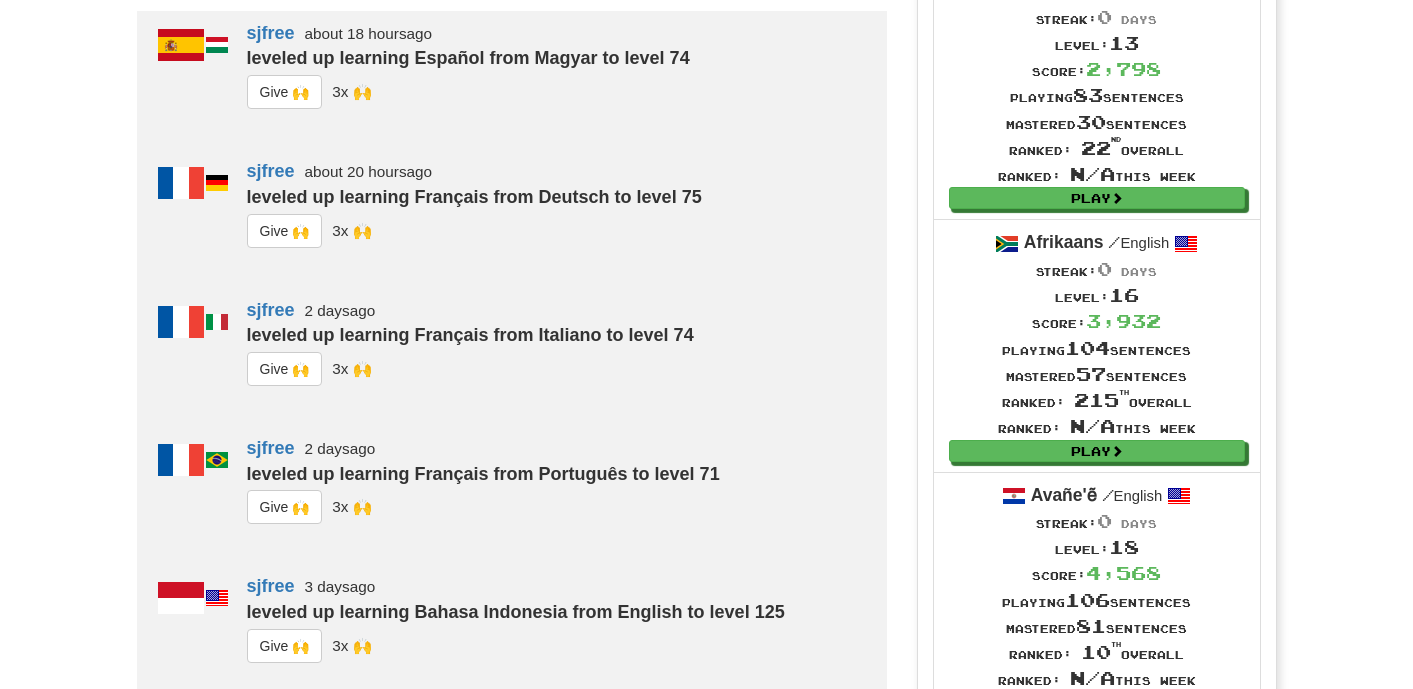 scroll, scrollTop: 666, scrollLeft: 0, axis: vertical 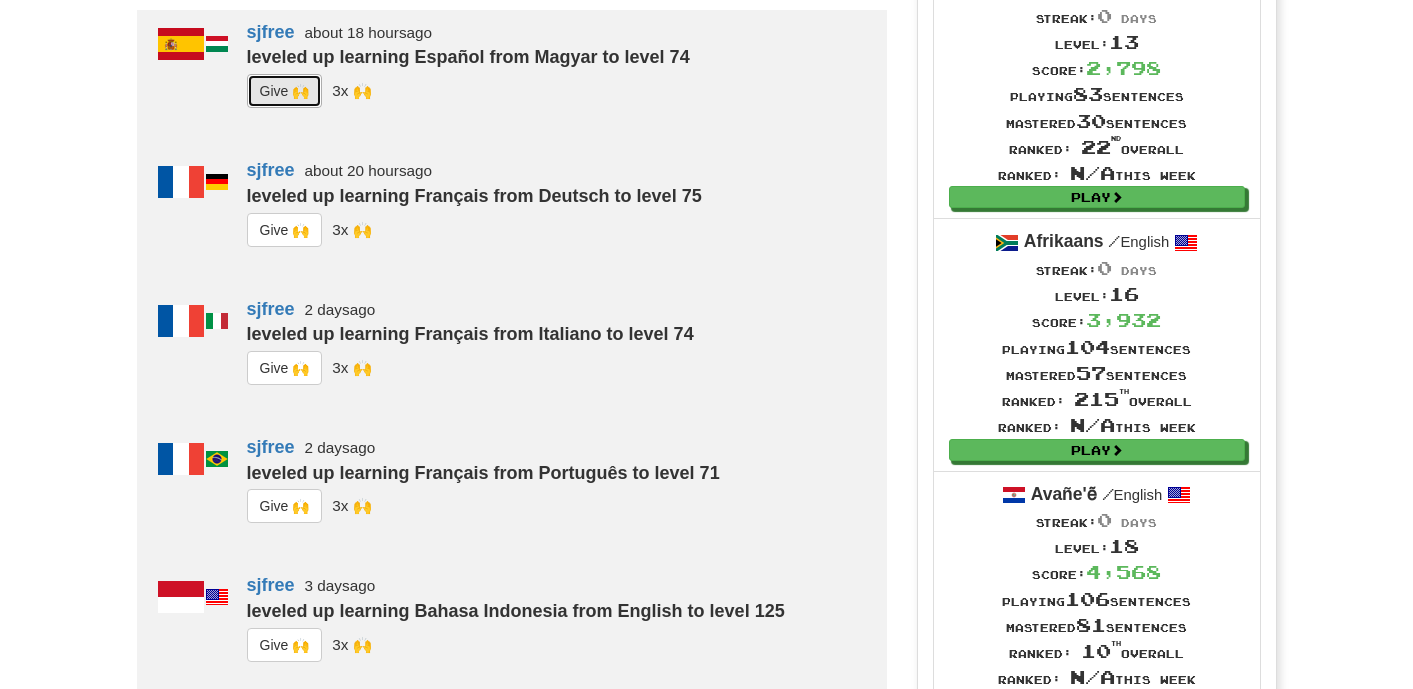 click on "G i ve 🙌" at bounding box center [285, 91] 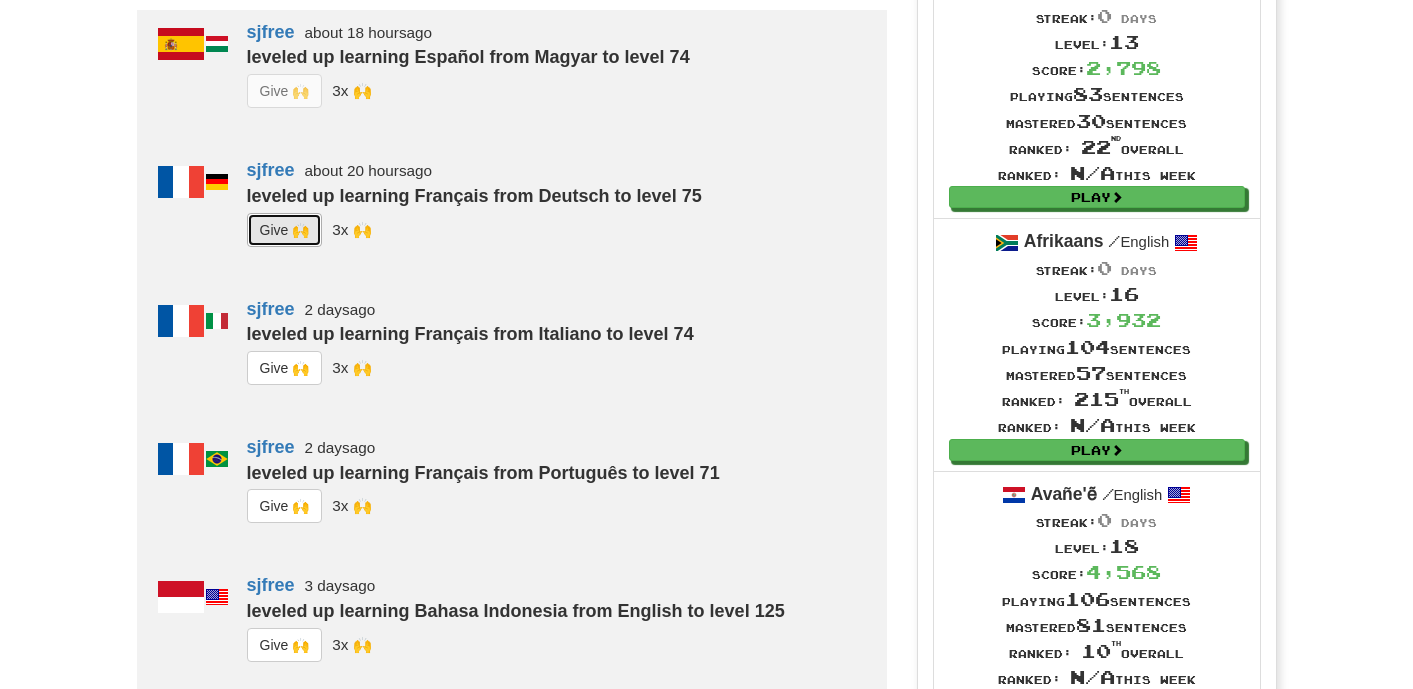 click on "G i ve 🙌" at bounding box center [285, 230] 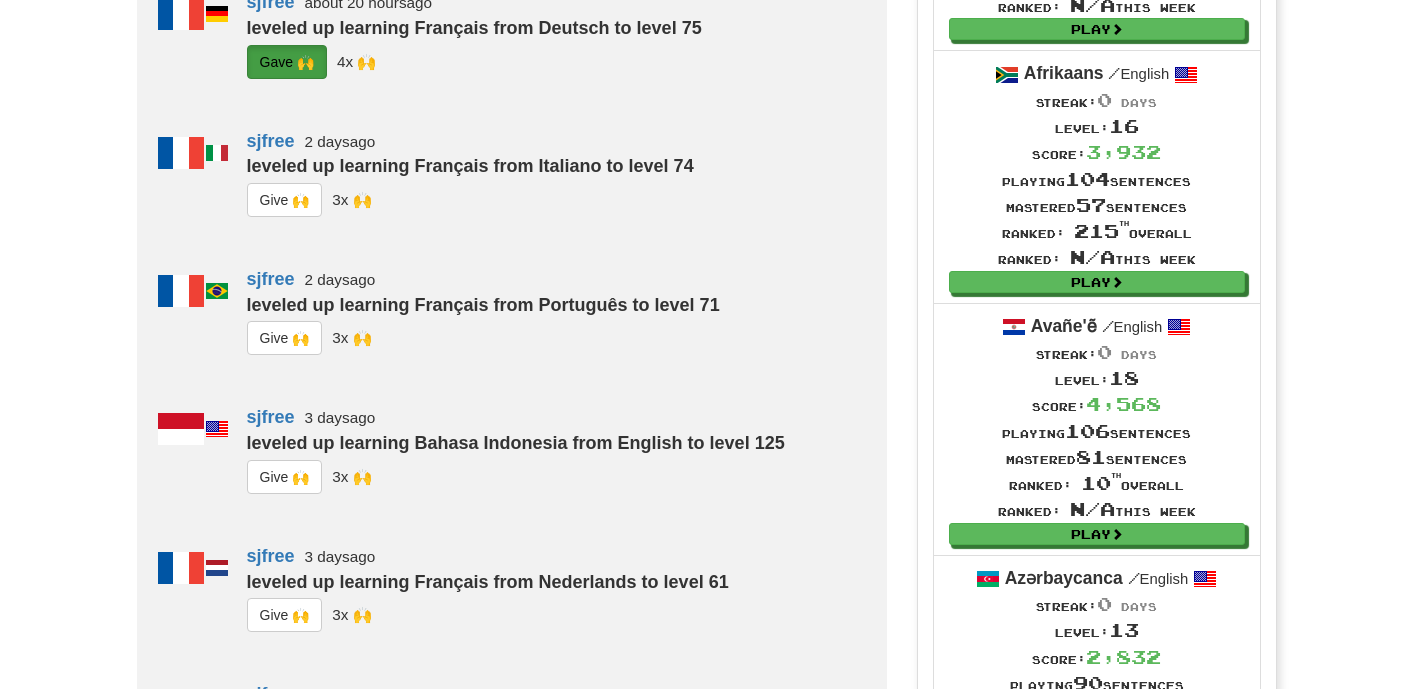scroll, scrollTop: 840, scrollLeft: 0, axis: vertical 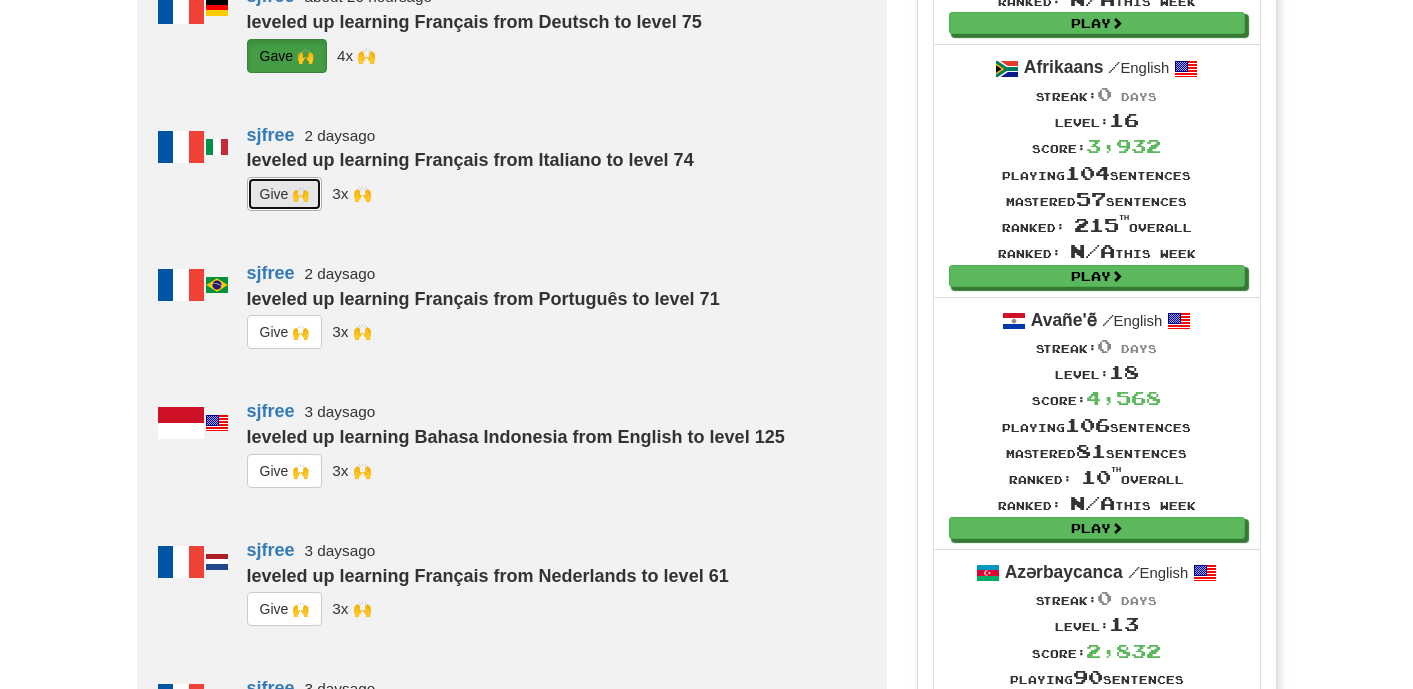 click on "G i ve 🙌" at bounding box center [285, 194] 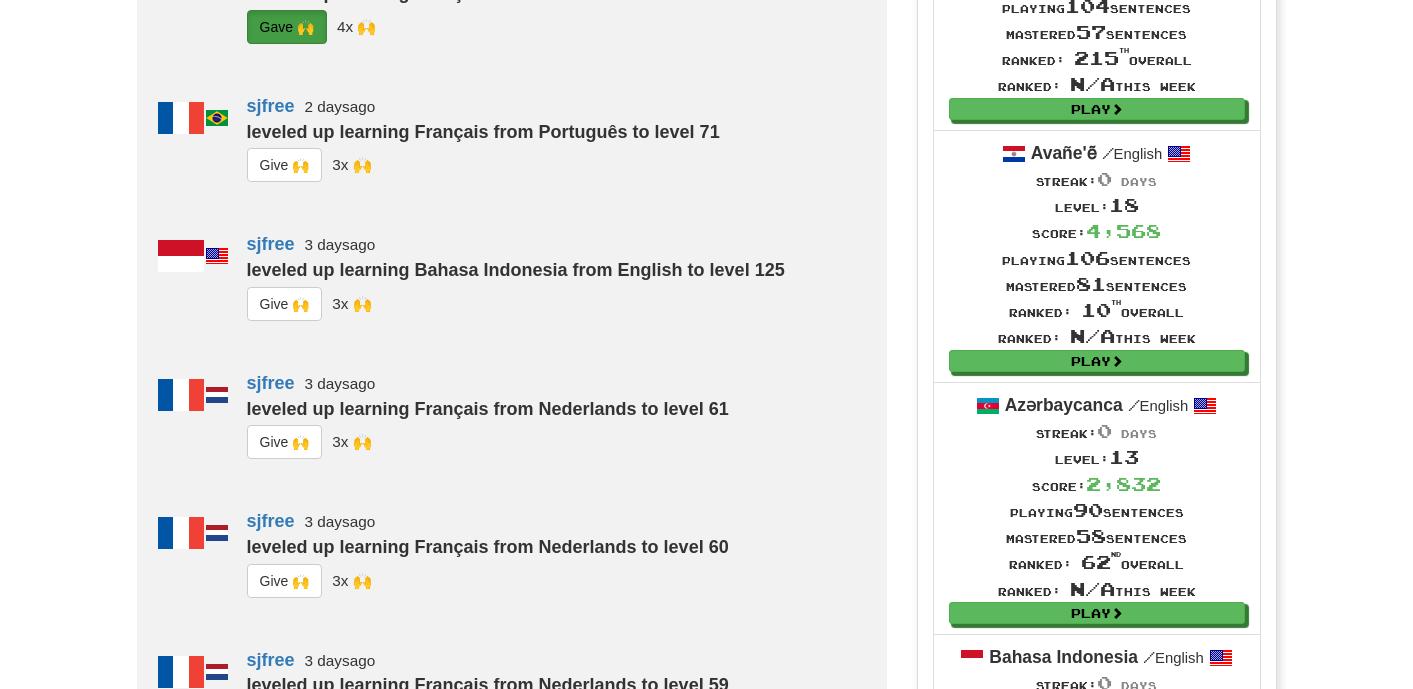 scroll, scrollTop: 1009, scrollLeft: 0, axis: vertical 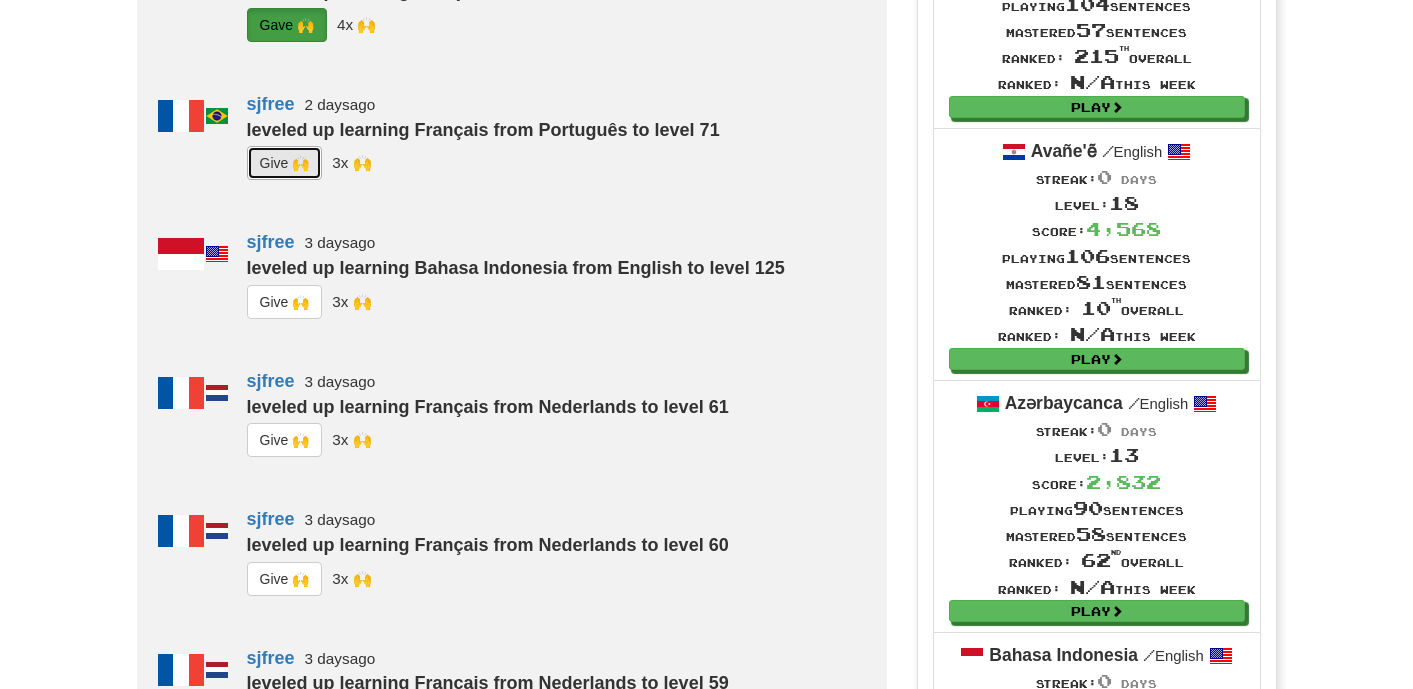click on "G i ve 🙌" at bounding box center [285, 163] 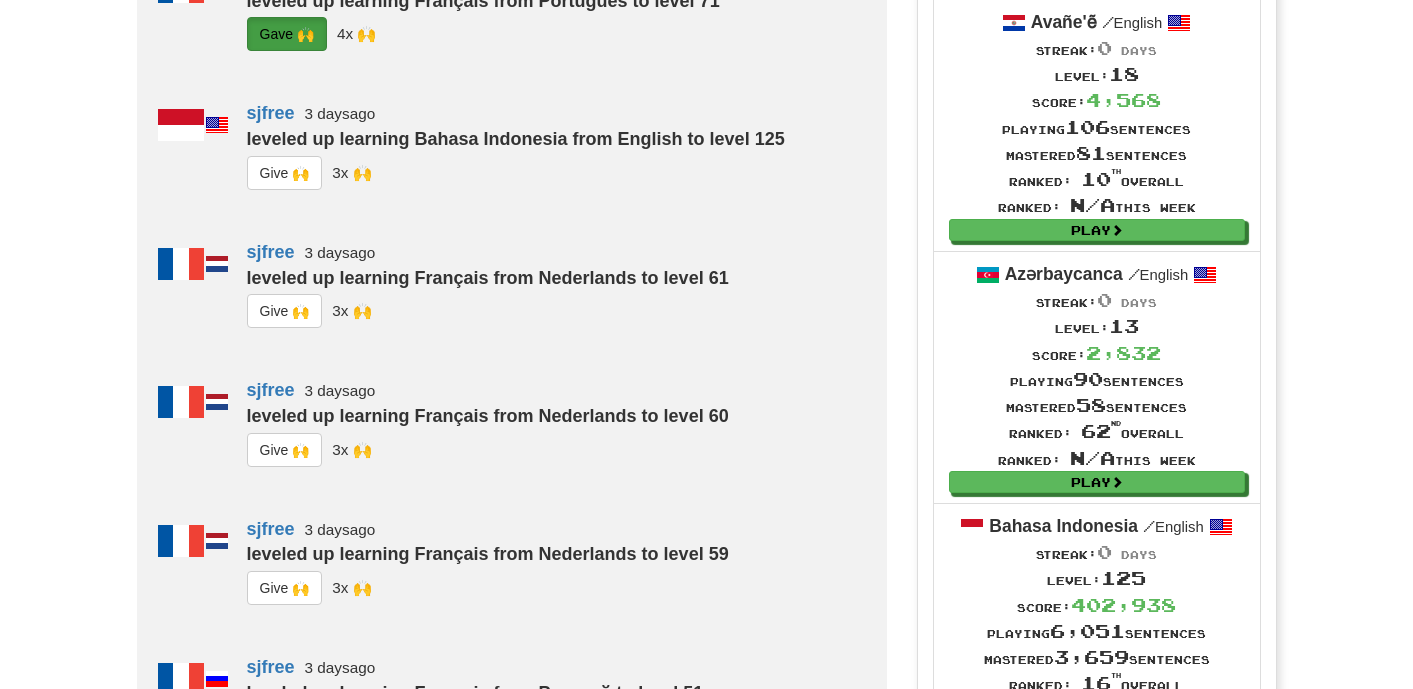 scroll, scrollTop: 1174, scrollLeft: 0, axis: vertical 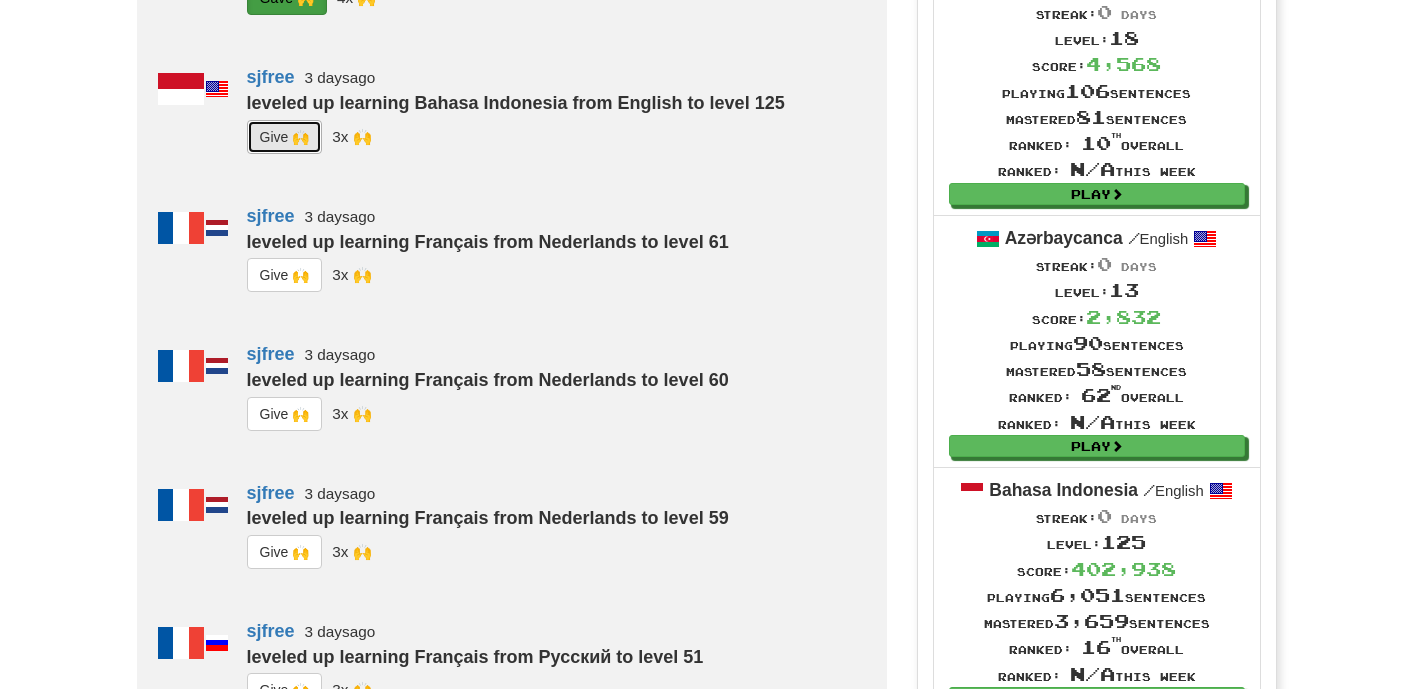 click on "G i ve 🙌" at bounding box center [285, 137] 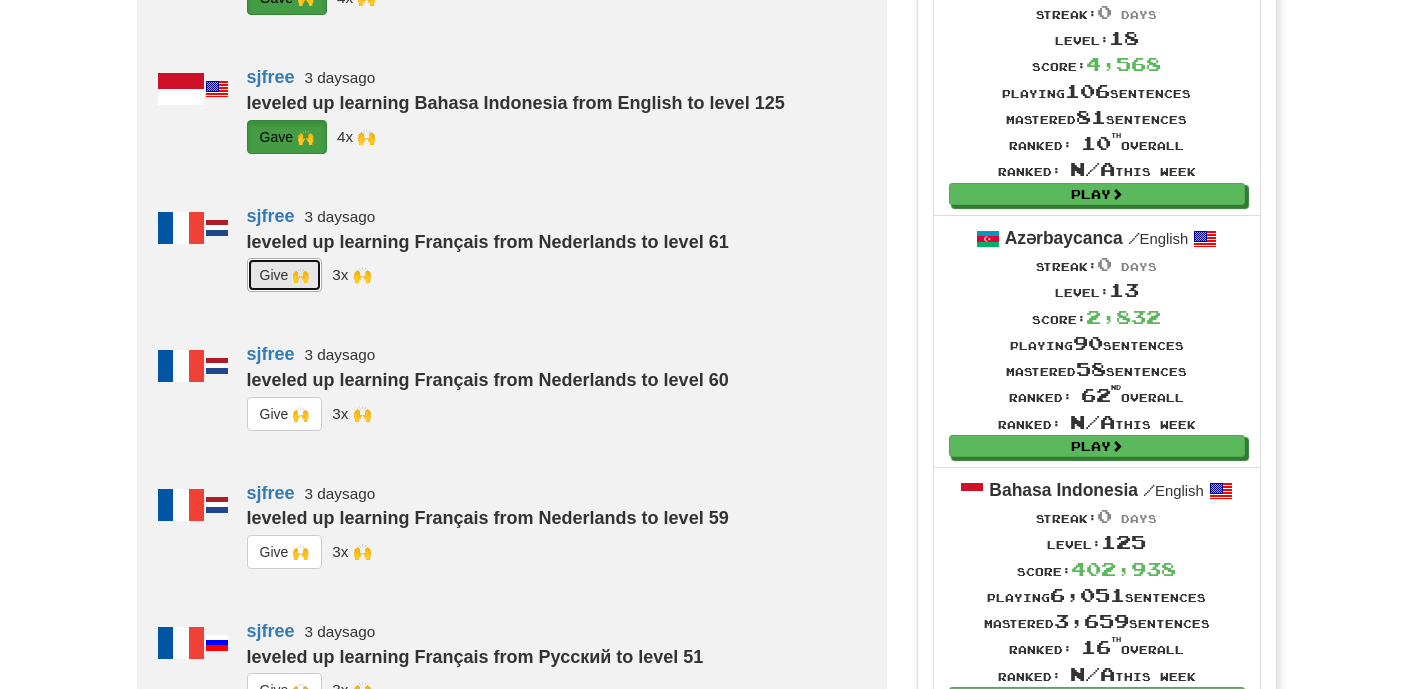 click on "G i ve 🙌" at bounding box center (285, 275) 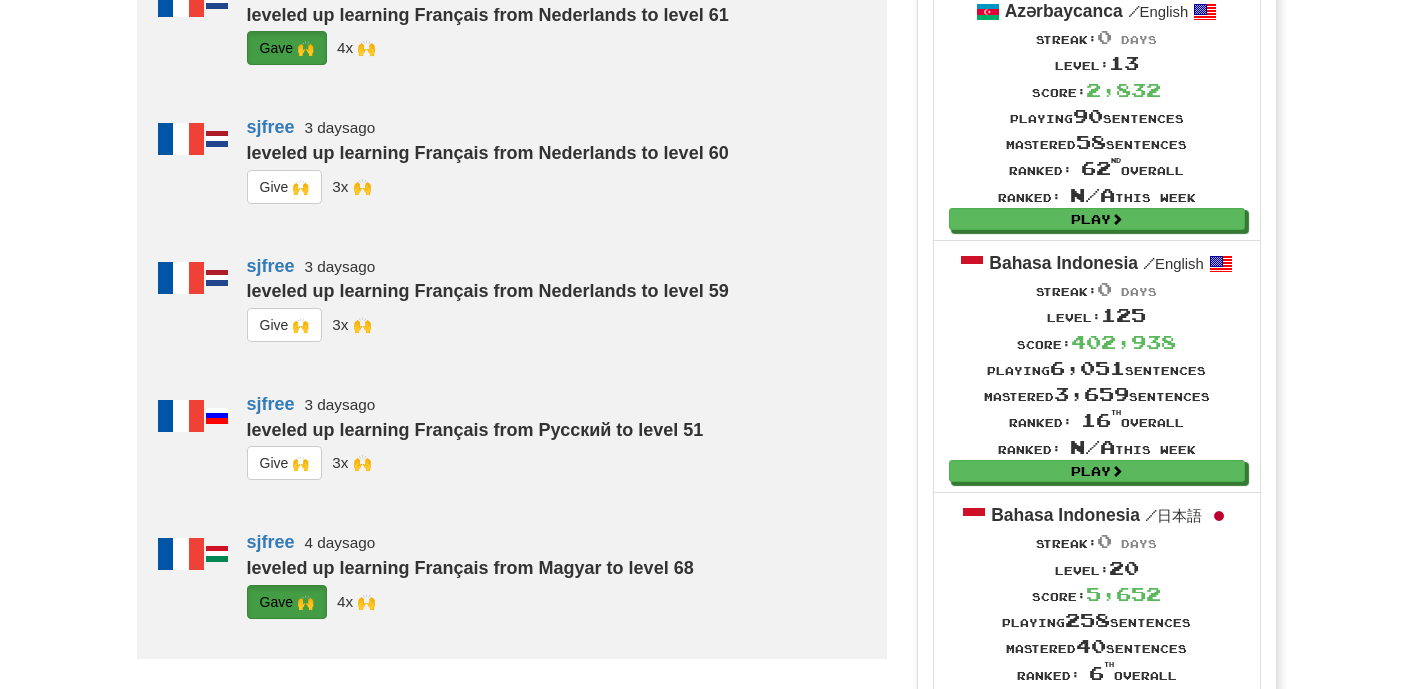 scroll, scrollTop: 1416, scrollLeft: 0, axis: vertical 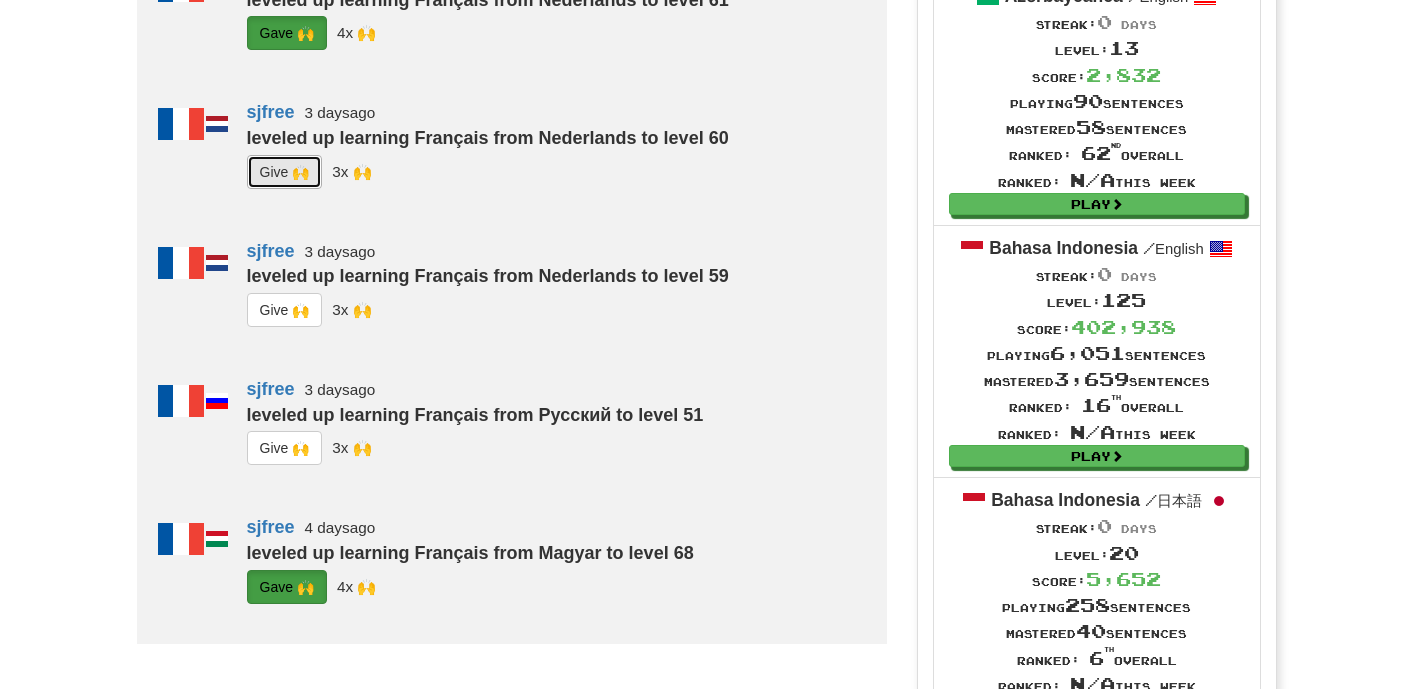 click on "G i ve 🙌" at bounding box center [285, 172] 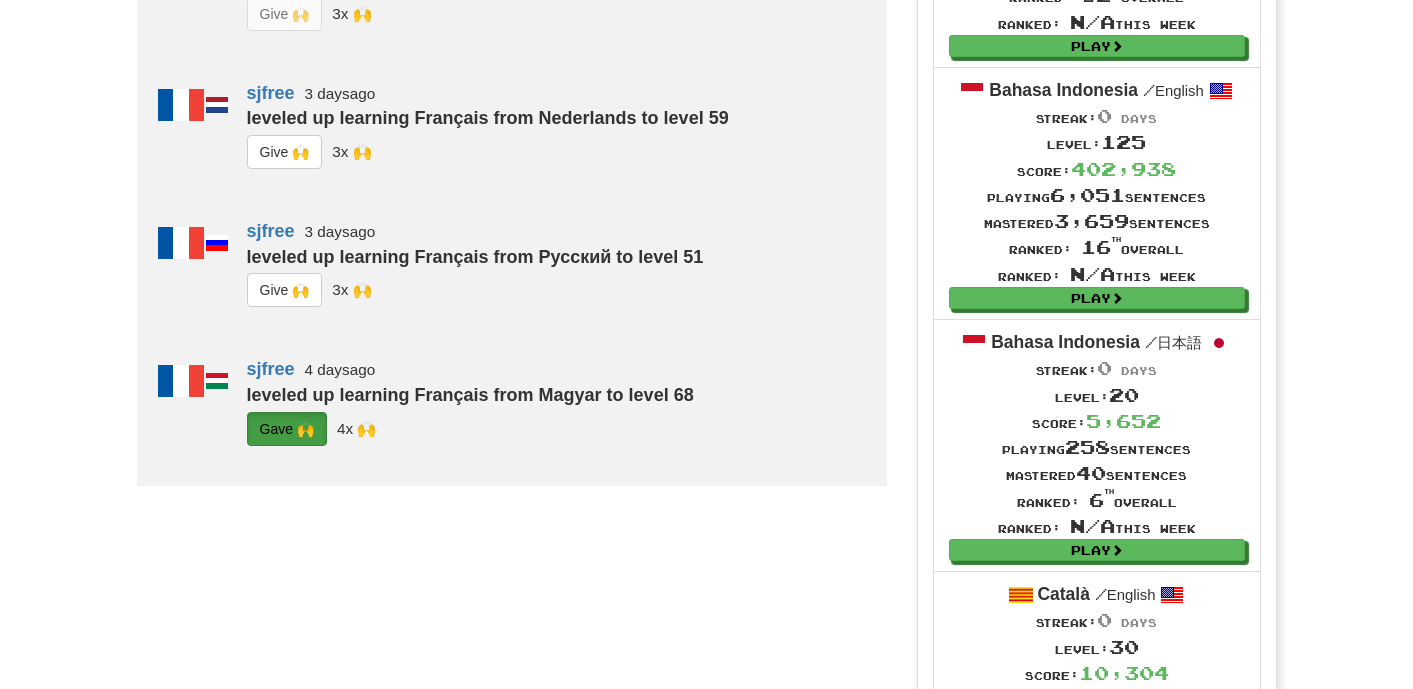 scroll, scrollTop: 1591, scrollLeft: 0, axis: vertical 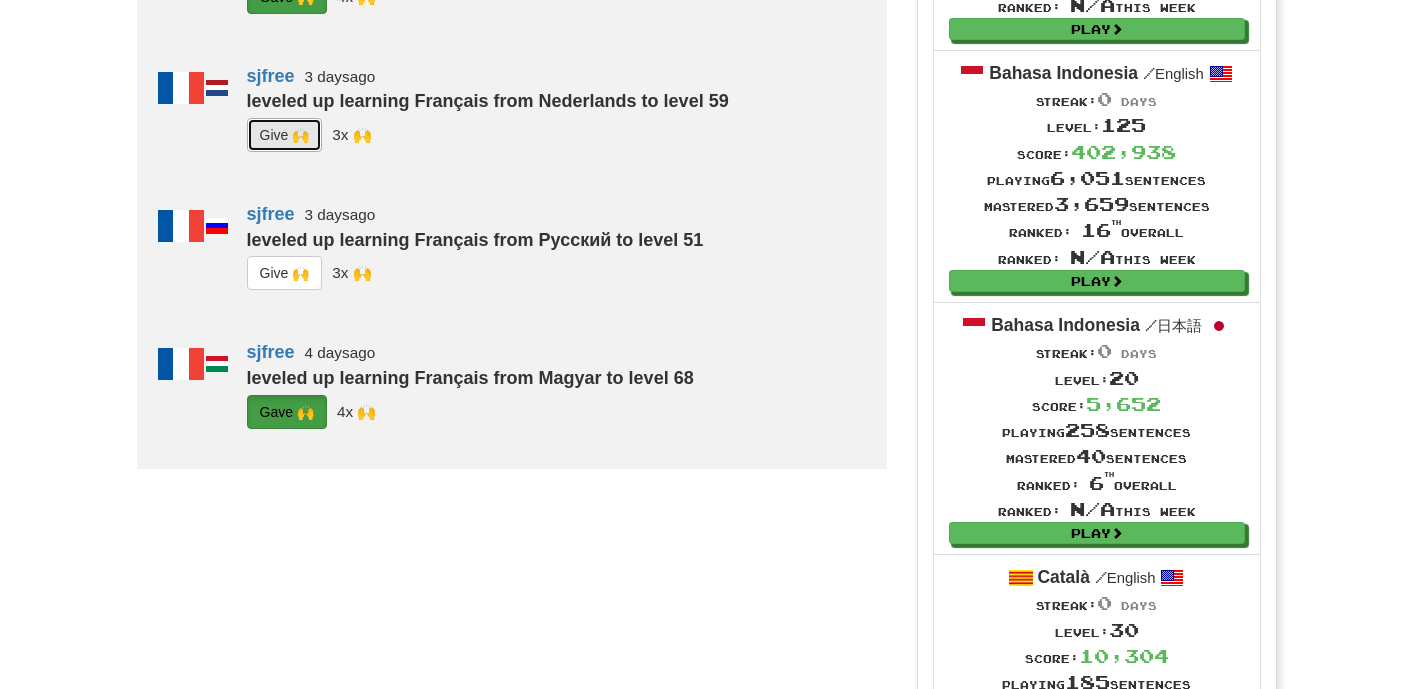 click on "G i ve 🙌" at bounding box center (285, 135) 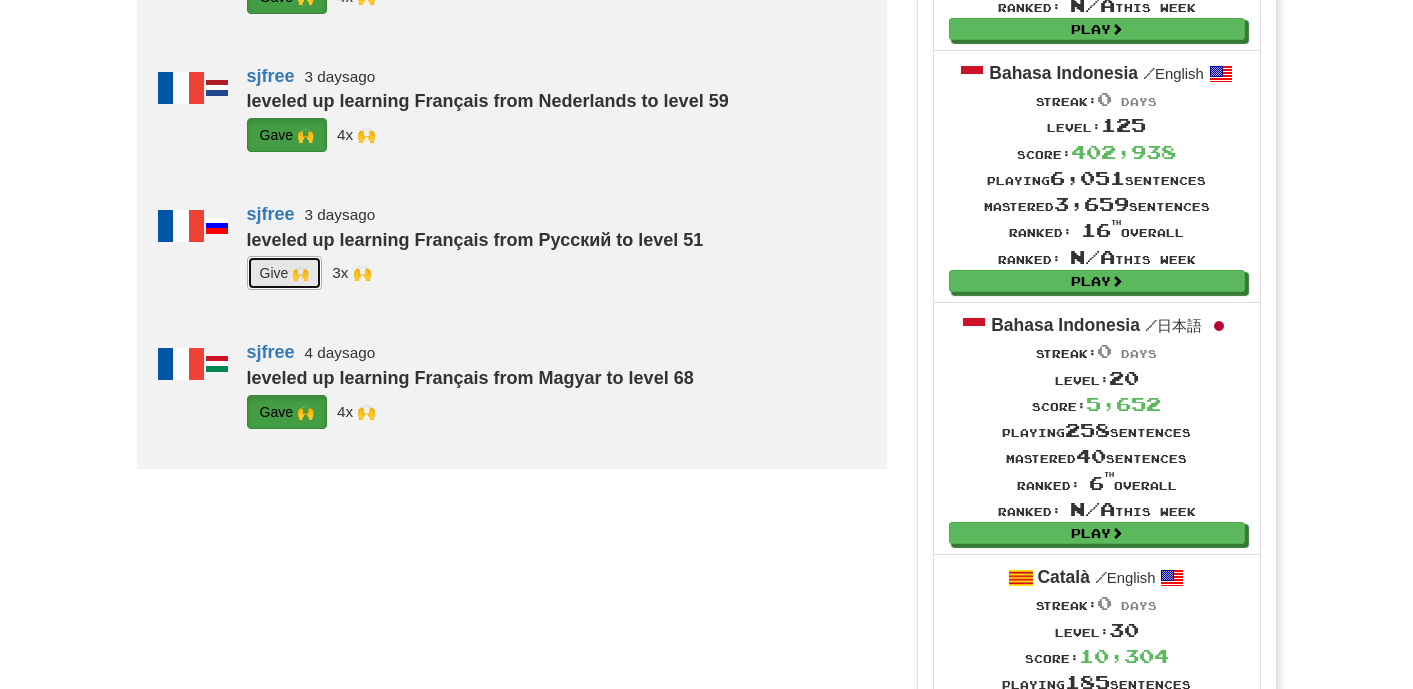 click on "G i ve 🙌" at bounding box center (285, 273) 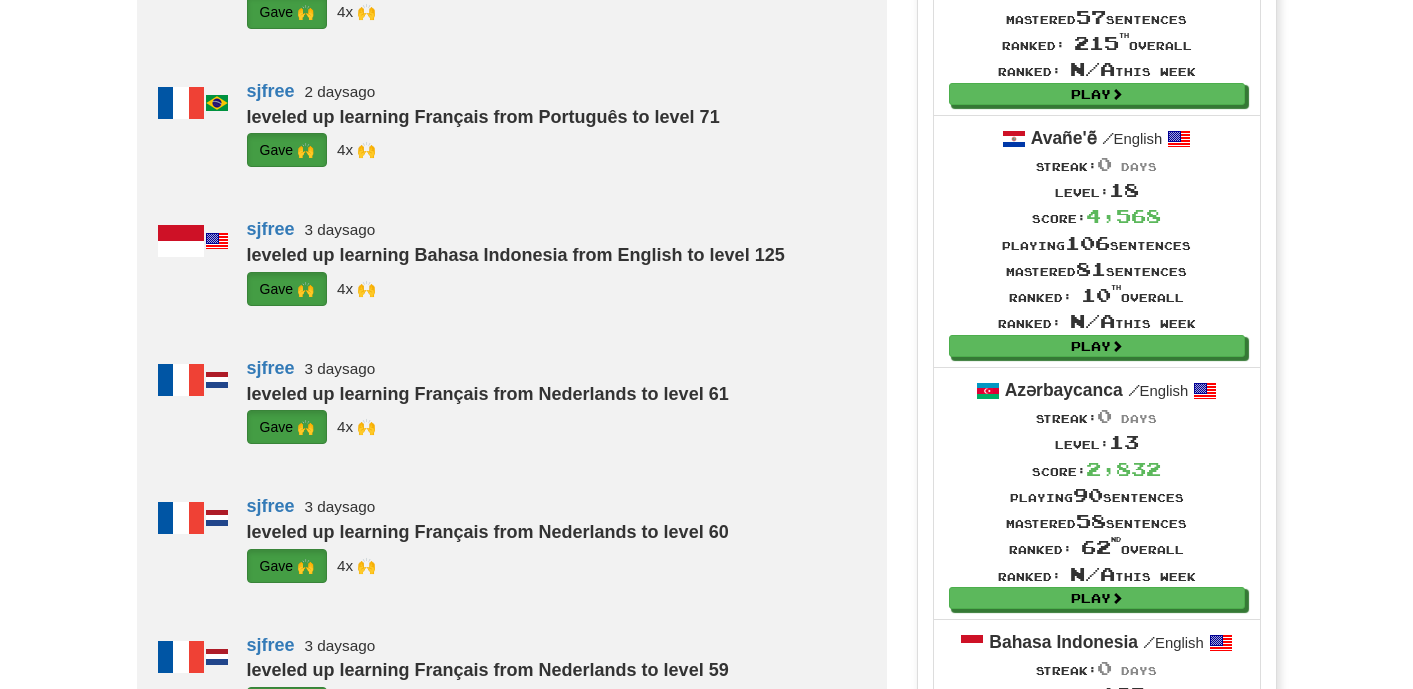 scroll, scrollTop: 0, scrollLeft: 0, axis: both 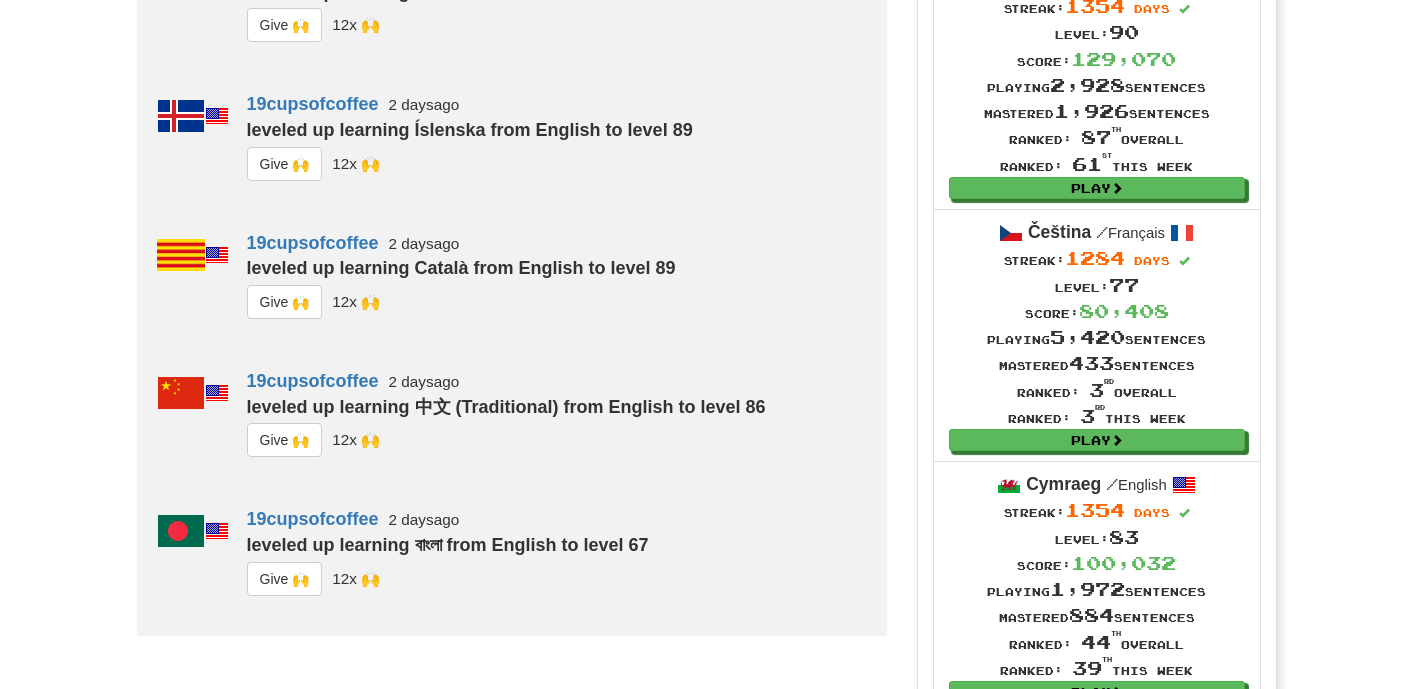 click on "G i ve 🙌" at bounding box center [285, -667] 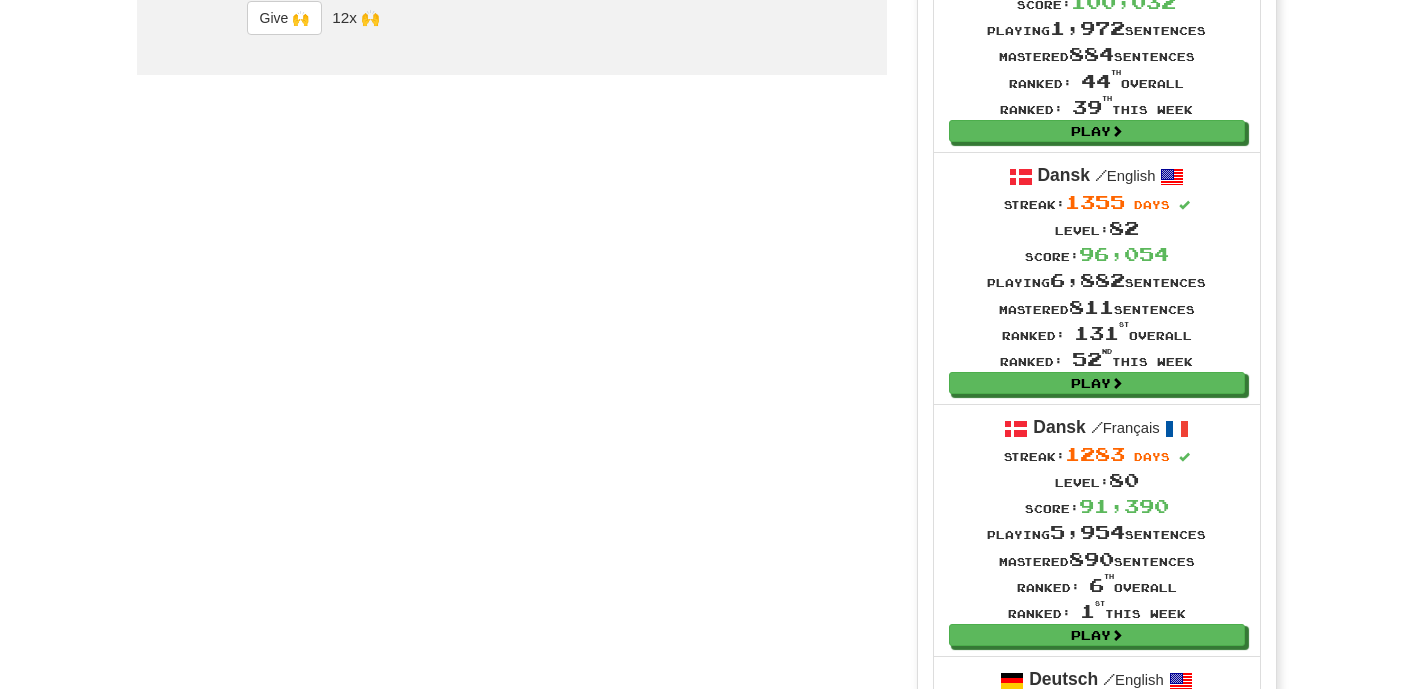 scroll, scrollTop: 2248, scrollLeft: 0, axis: vertical 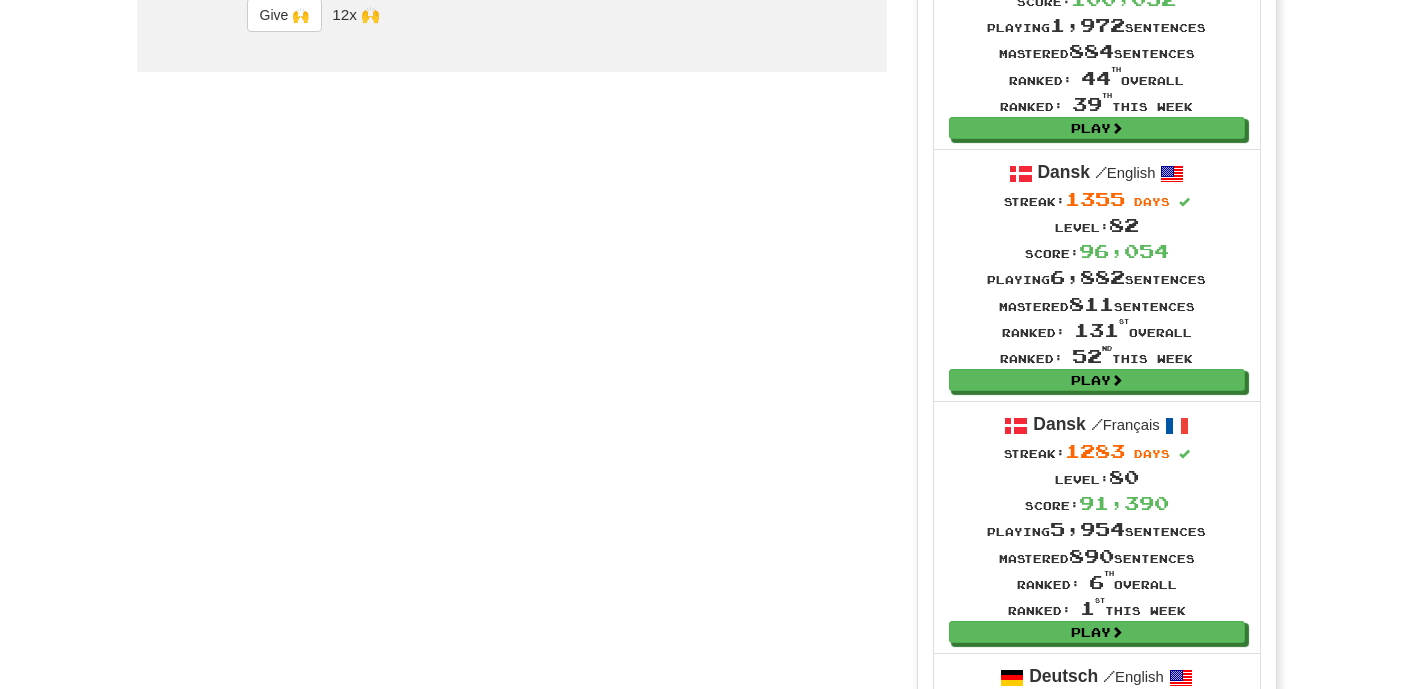 click on "G i ve 🙌" at bounding box center (285, -677) 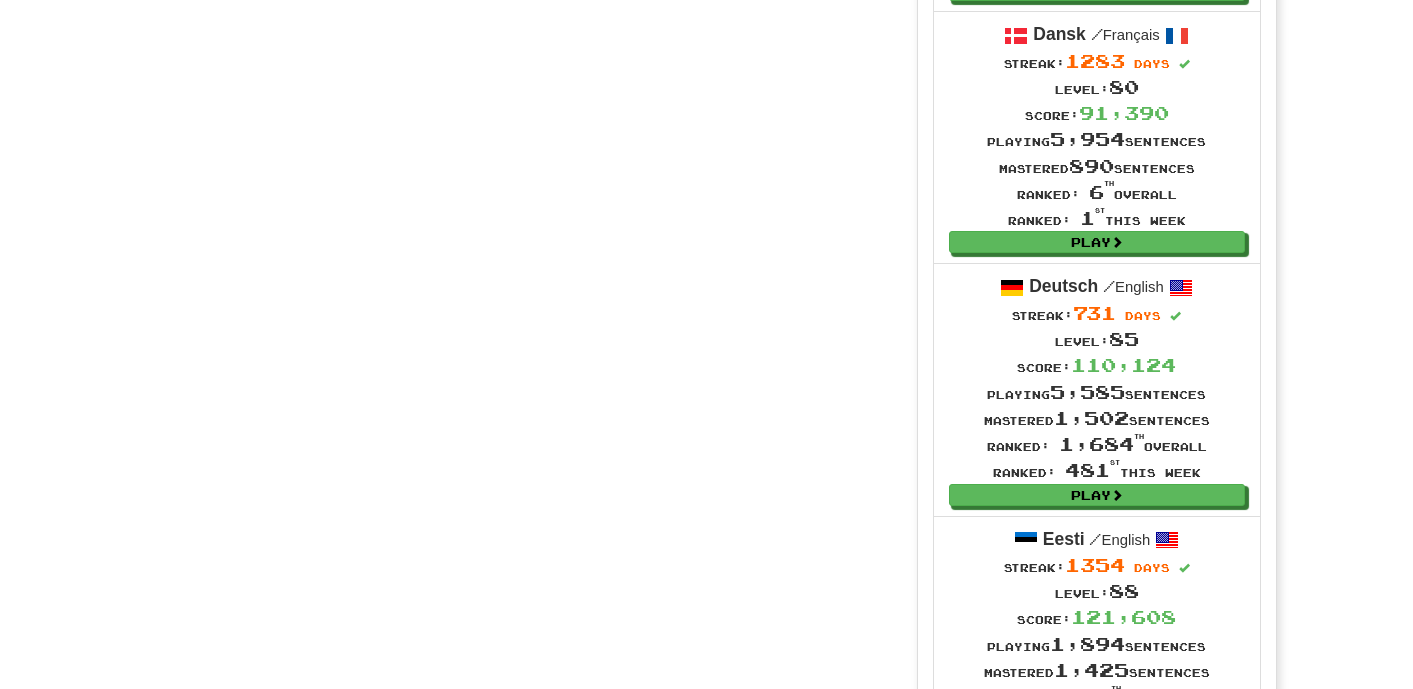 scroll, scrollTop: 2684, scrollLeft: 0, axis: vertical 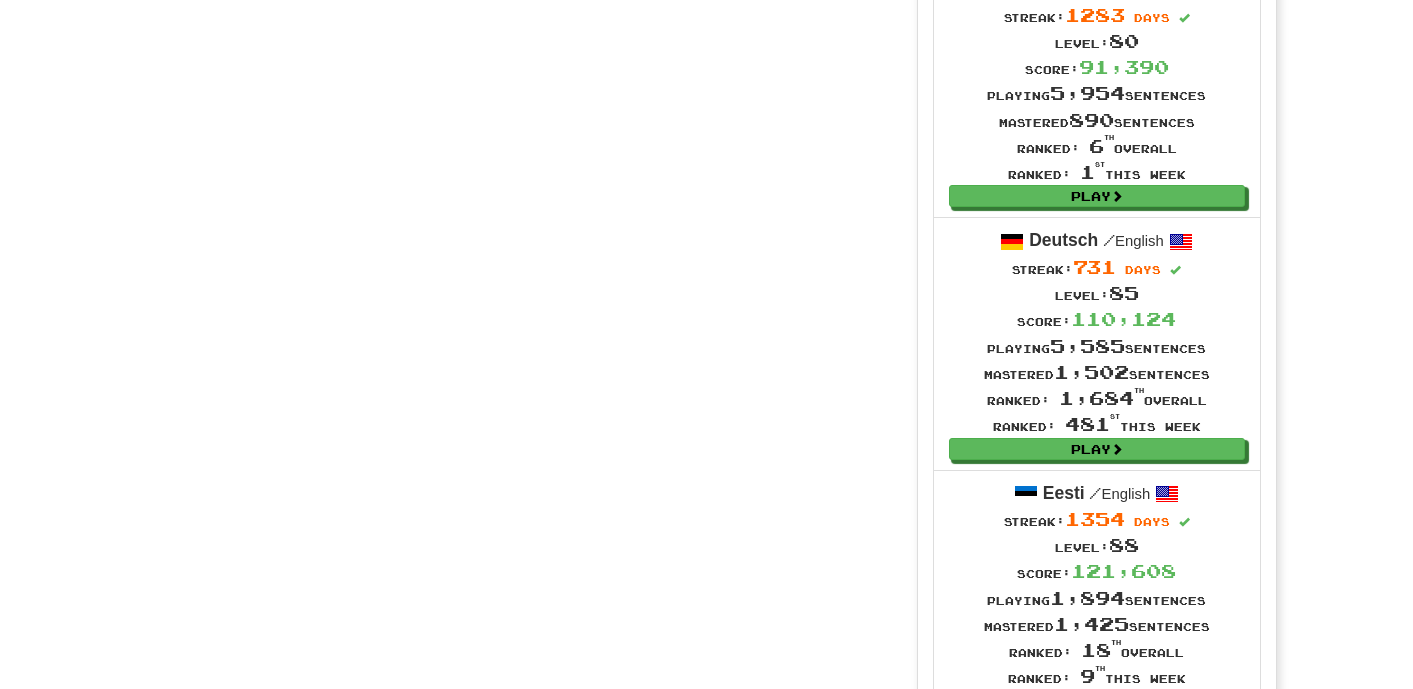 click on "G i ve 🙌" at bounding box center (285, -560) 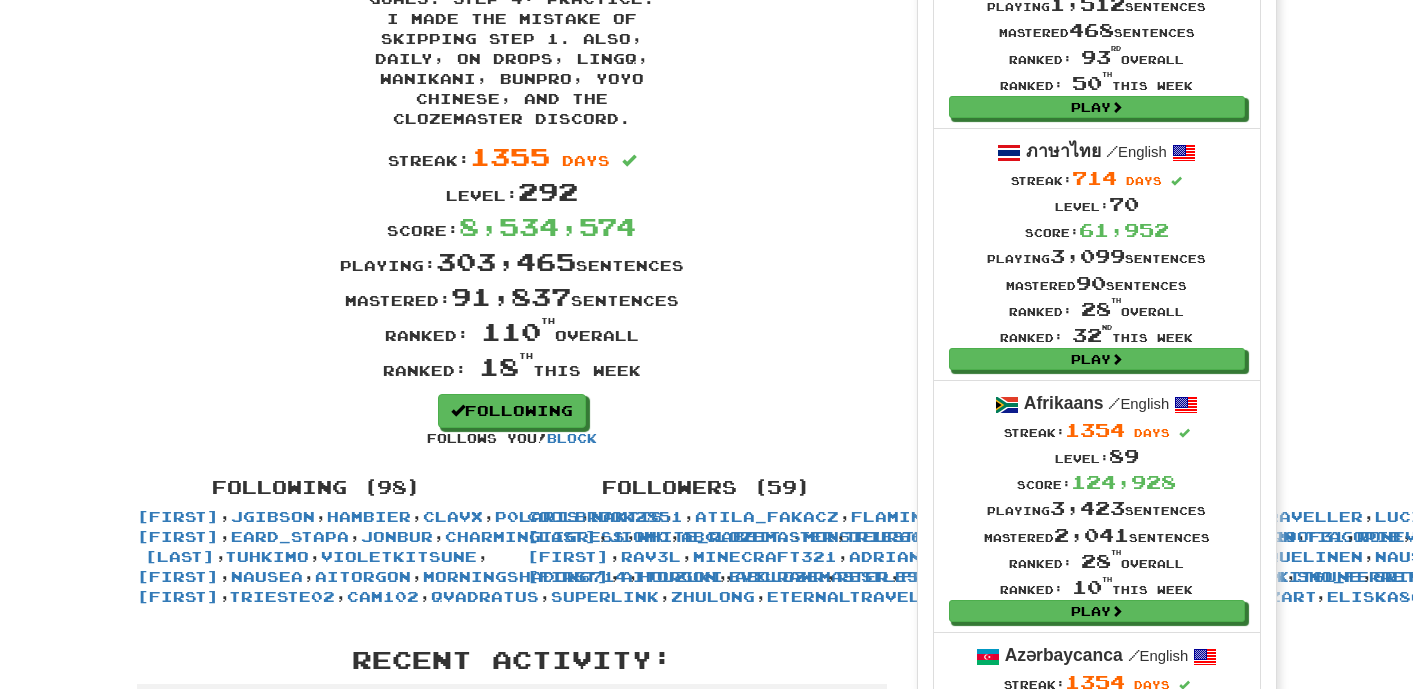 scroll, scrollTop: 0, scrollLeft: 0, axis: both 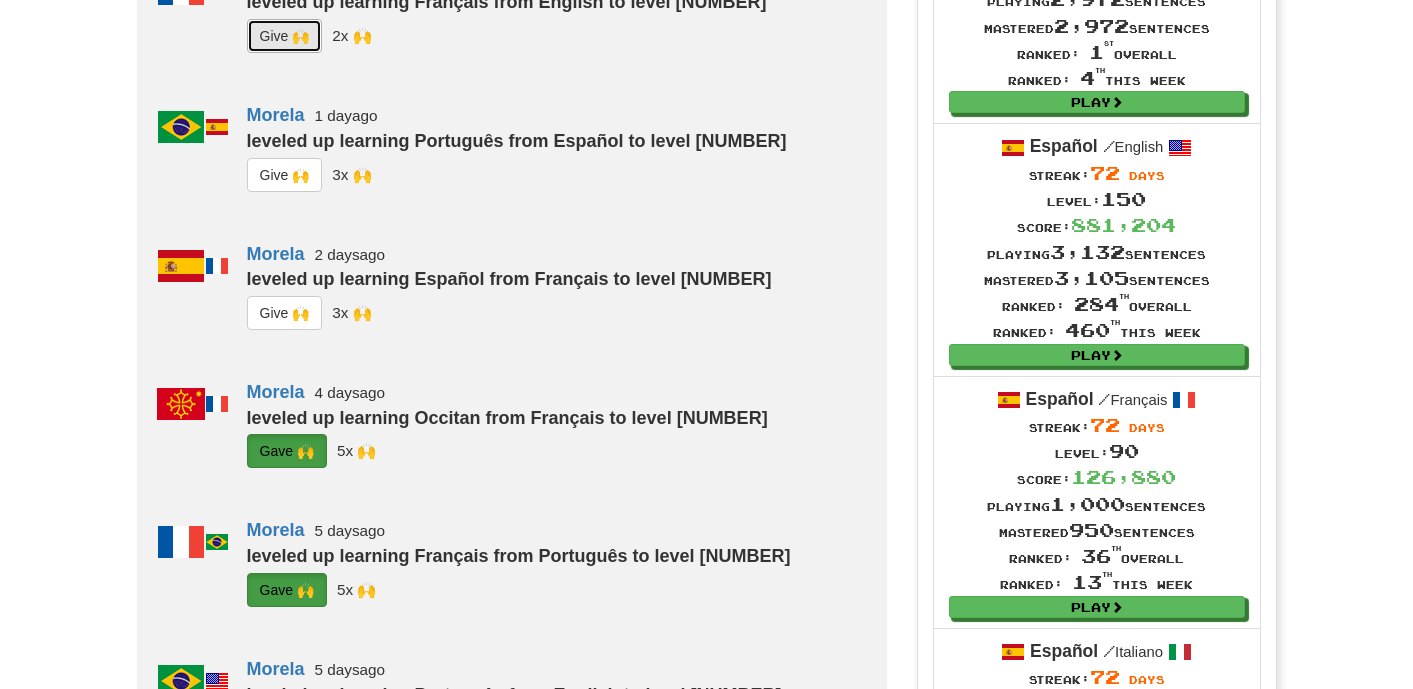 click on "G i ve 🙌" at bounding box center (285, 36) 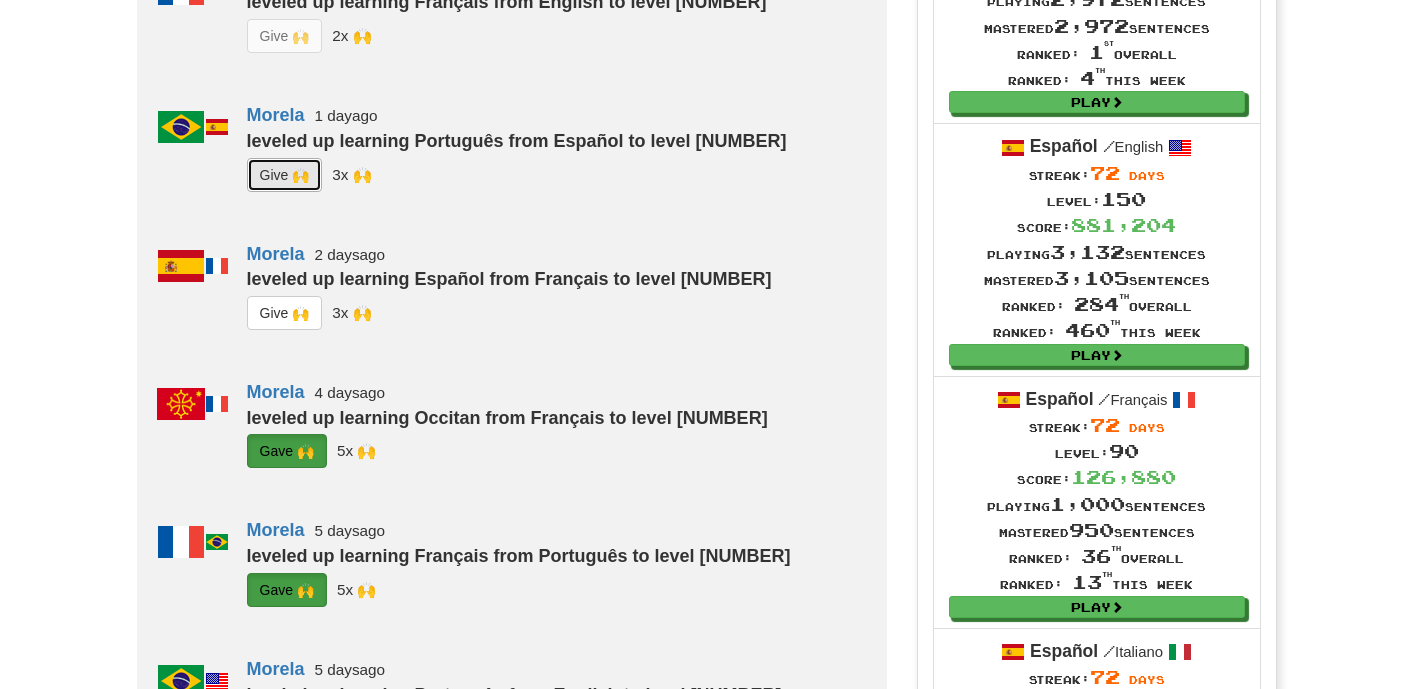 click on "G i ve 🙌" at bounding box center (285, 175) 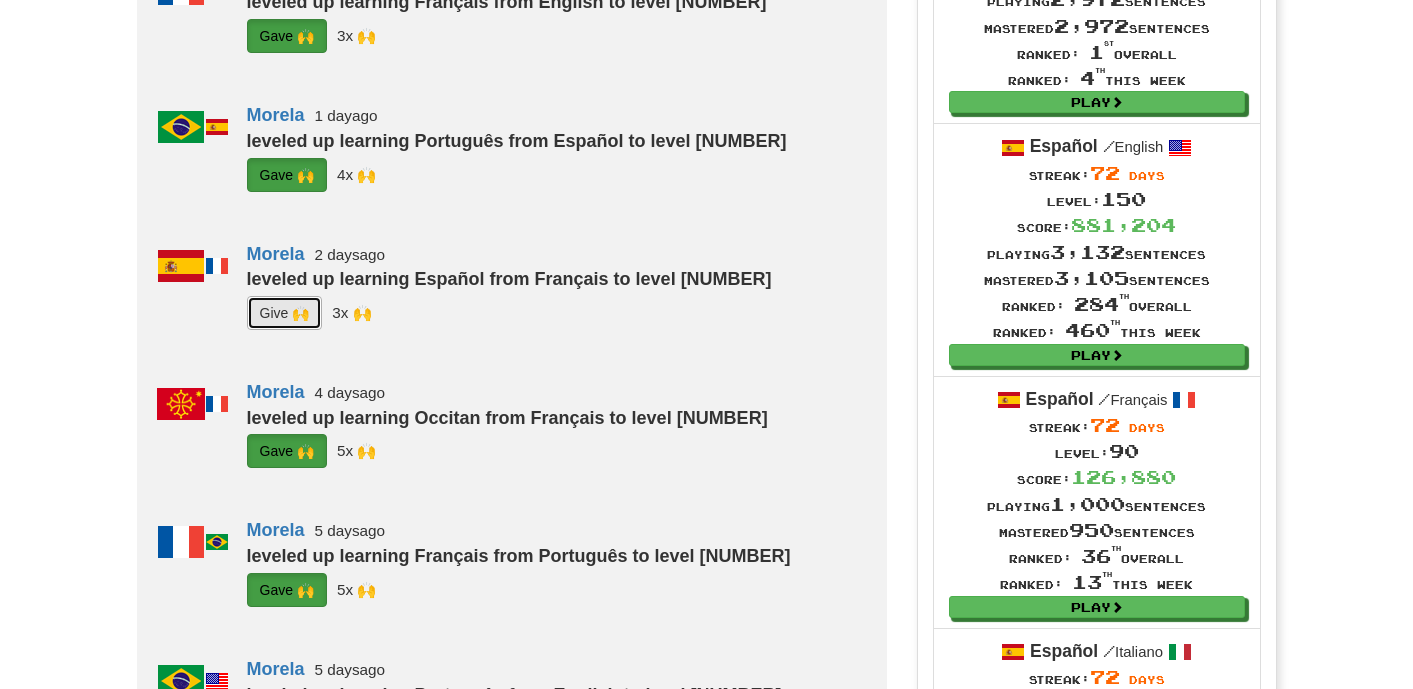 click on "G i ve 🙌" at bounding box center [285, 313] 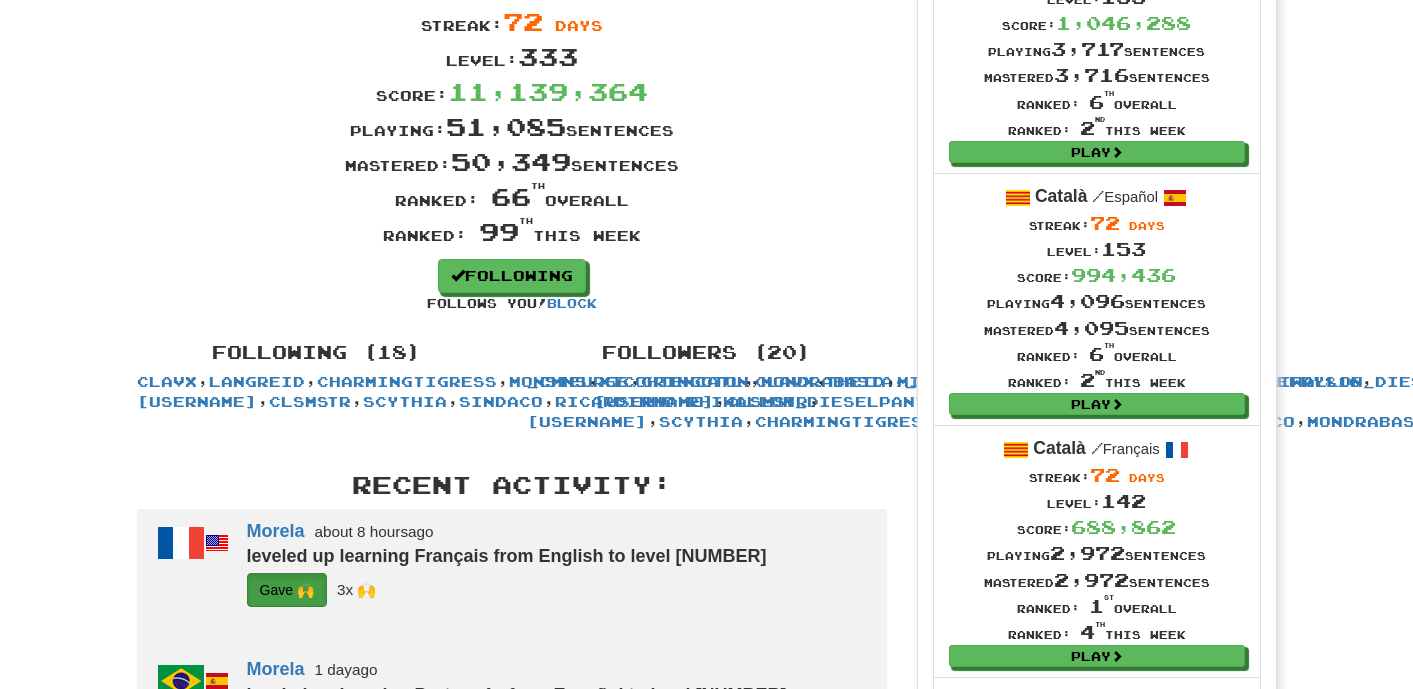 scroll, scrollTop: 0, scrollLeft: 0, axis: both 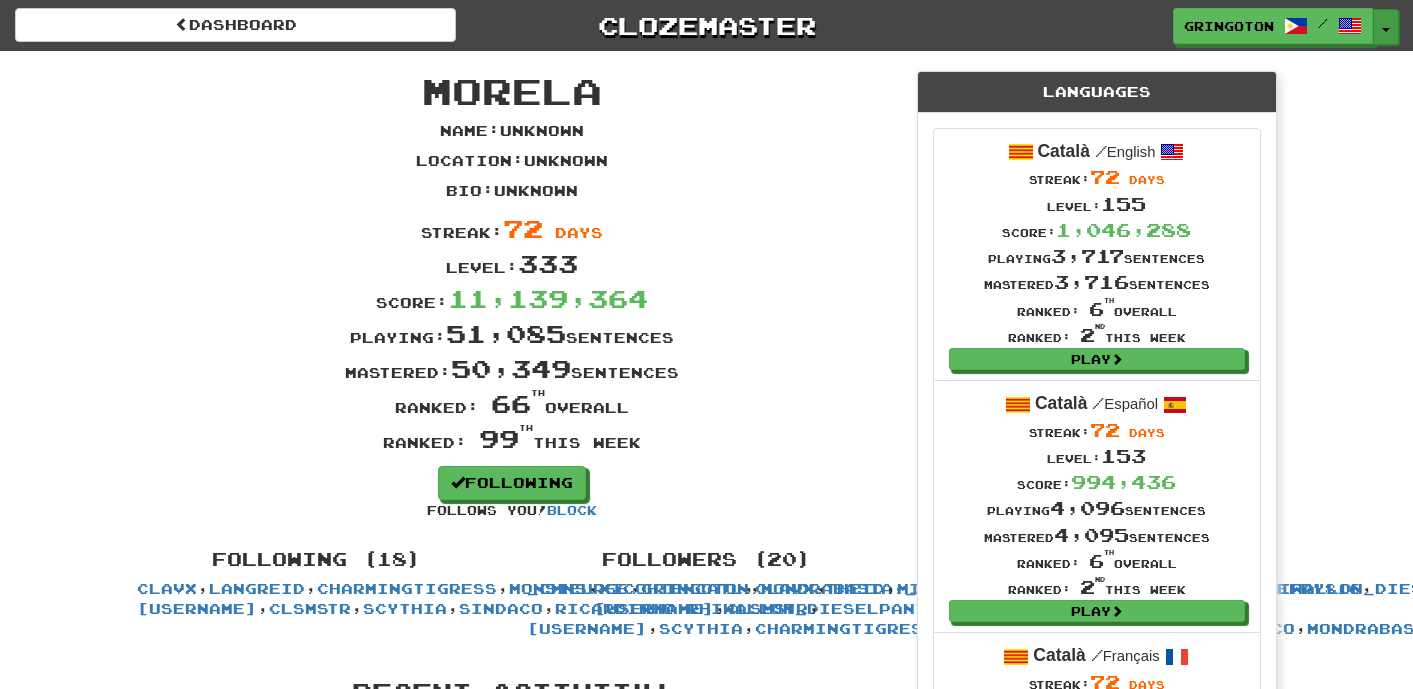 click on "Toggle Dropdown" at bounding box center (1386, 27) 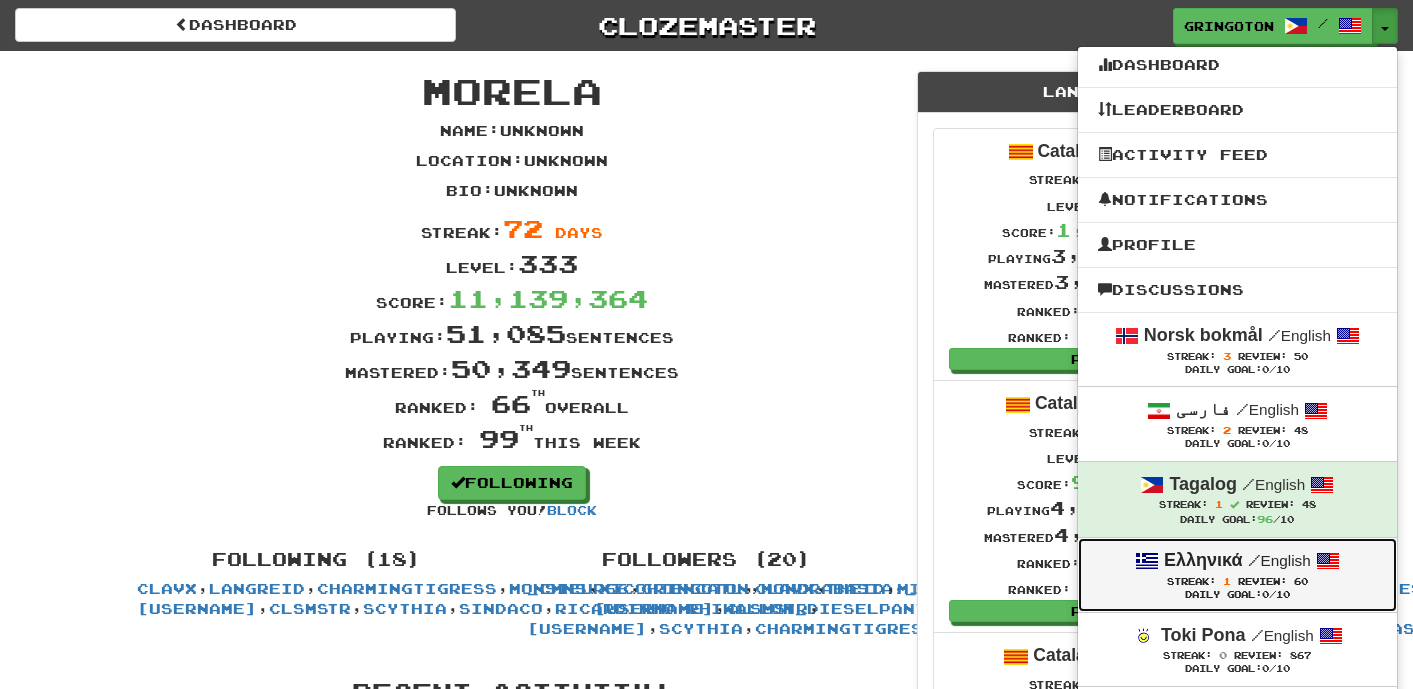 click on "Ελληνικά
/
English" at bounding box center (1237, 561) 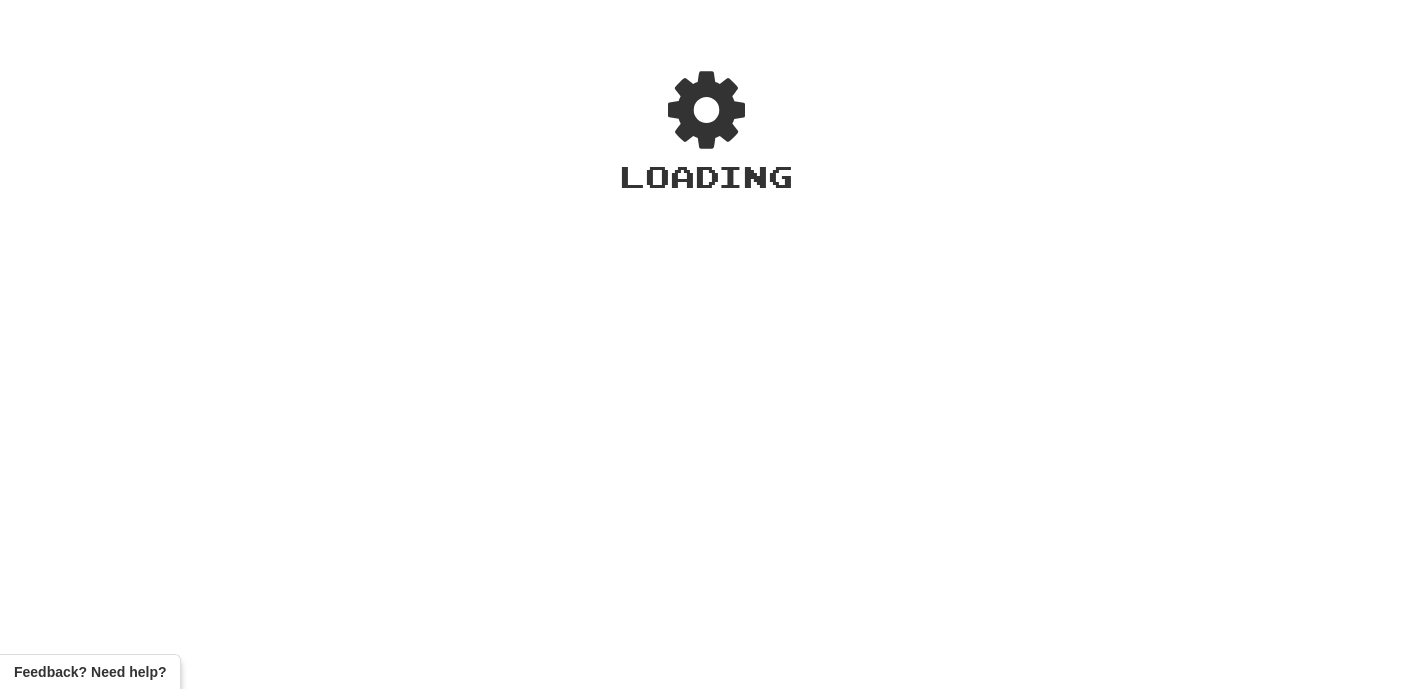 scroll, scrollTop: 0, scrollLeft: 0, axis: both 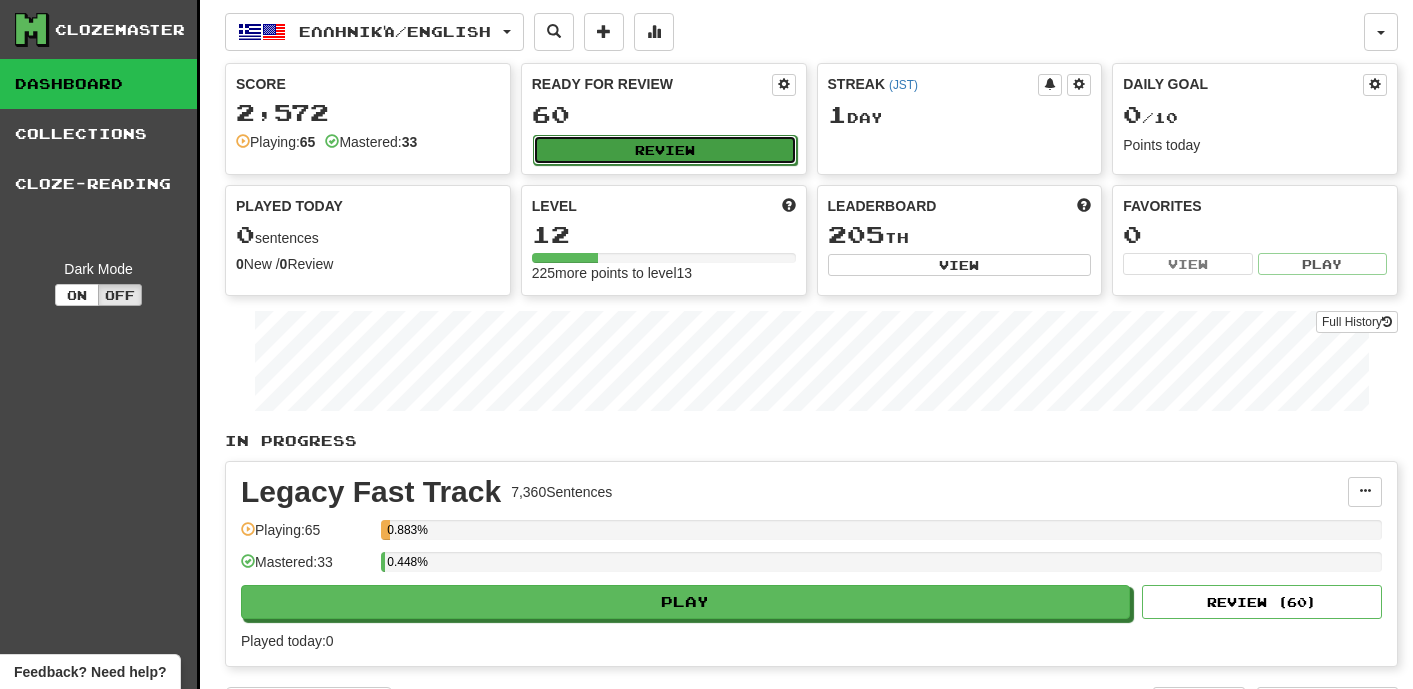 click on "Review" at bounding box center (665, 150) 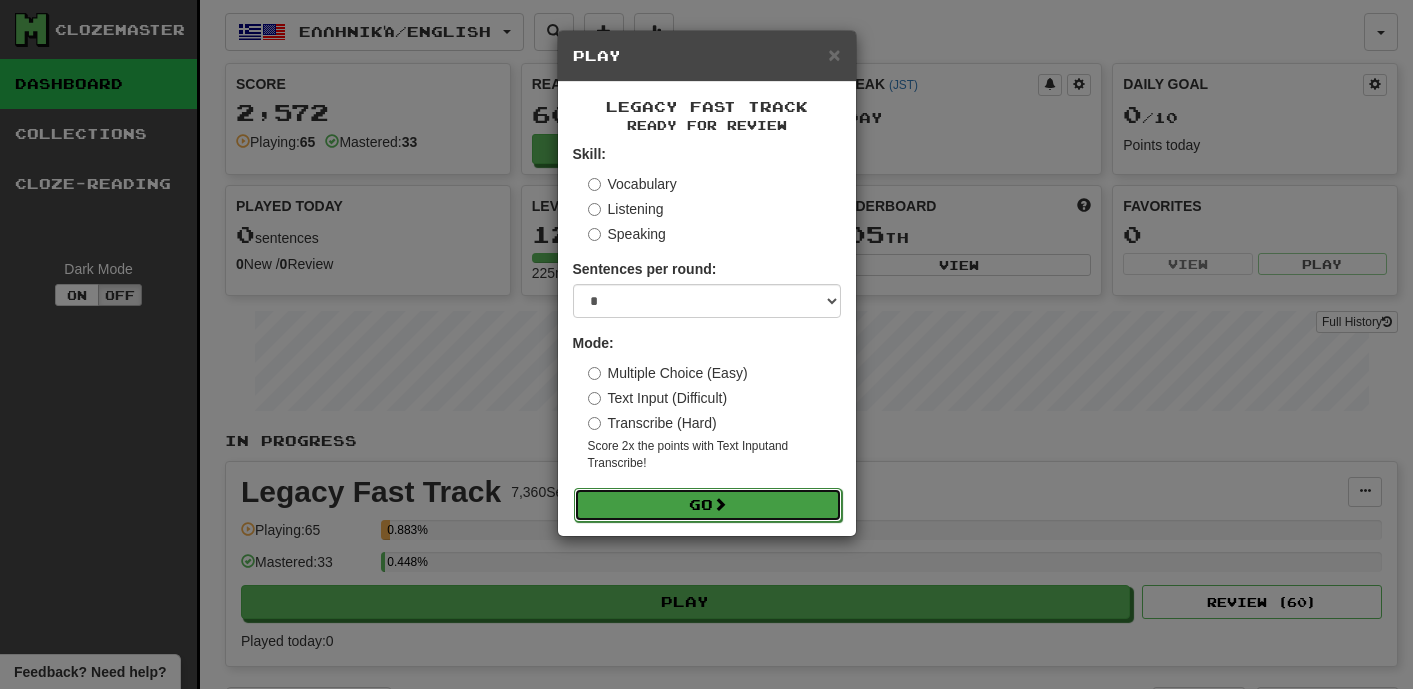 click on "Go" at bounding box center [708, 505] 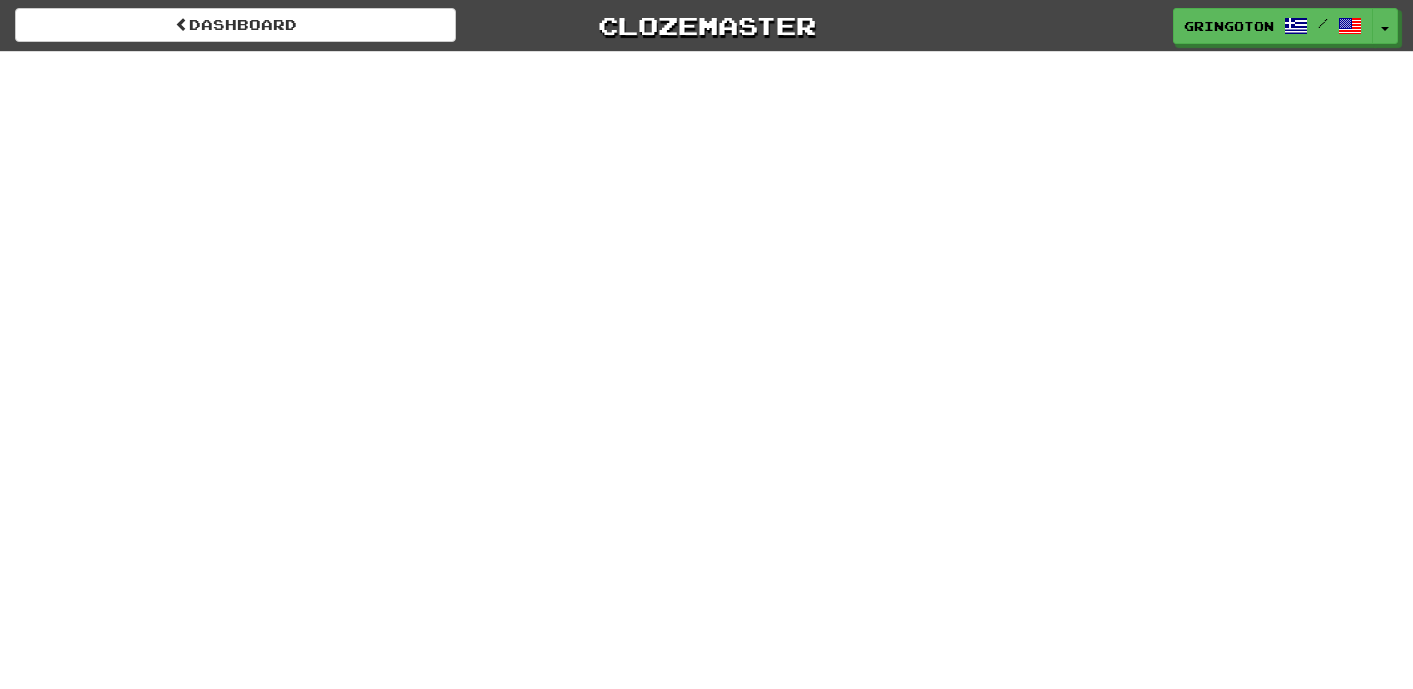 scroll, scrollTop: 0, scrollLeft: 0, axis: both 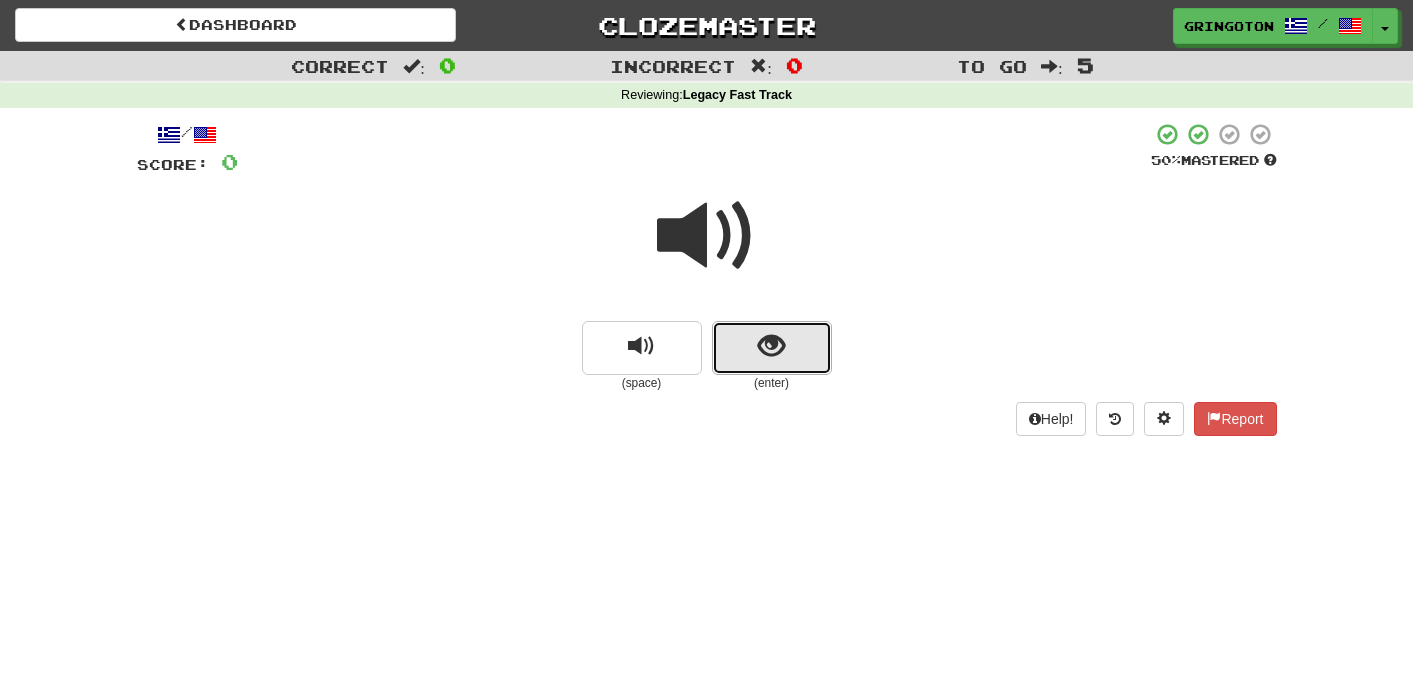 click at bounding box center (771, 346) 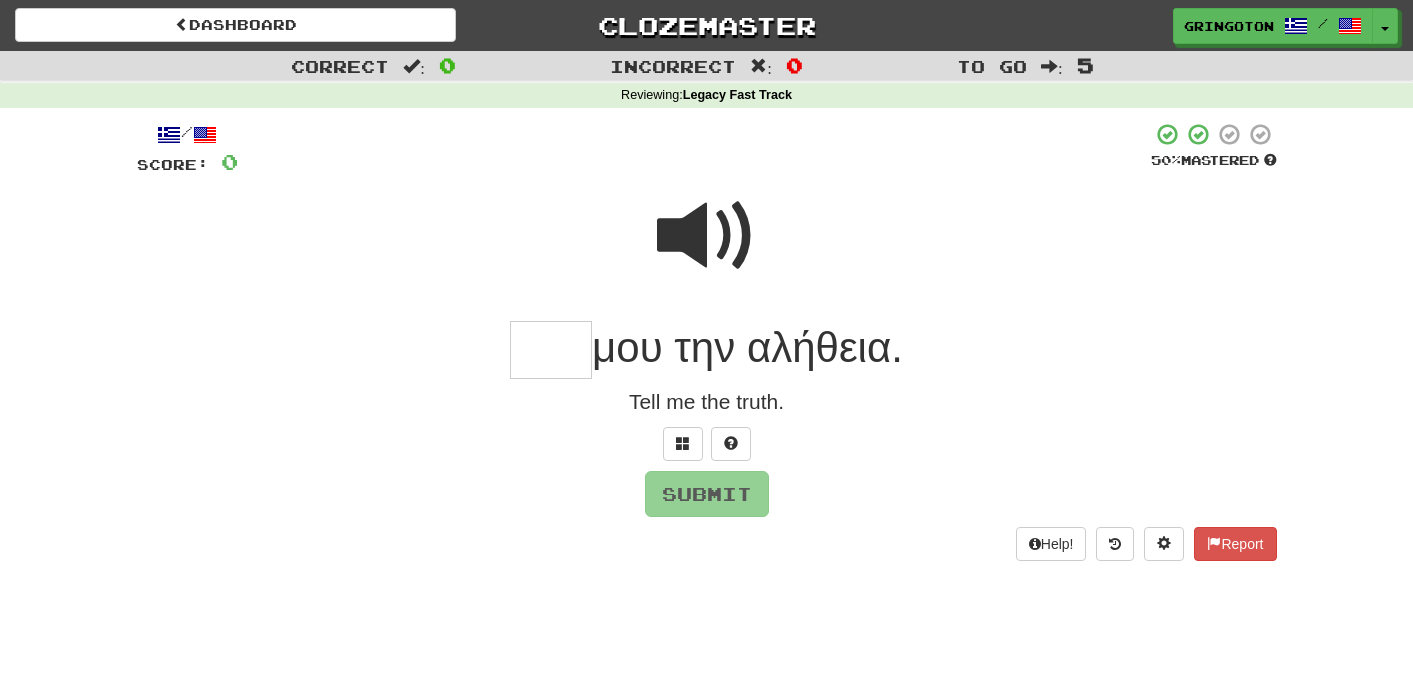 click at bounding box center (707, 236) 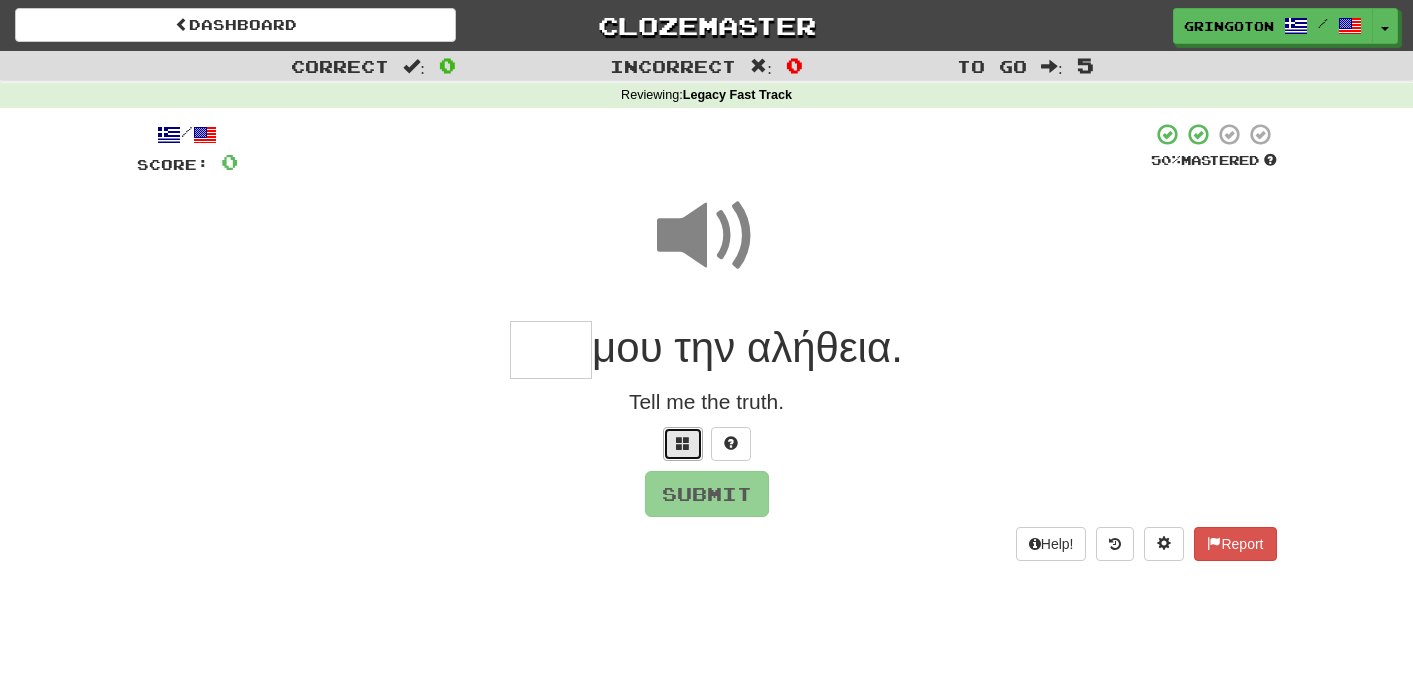 click at bounding box center (683, 443) 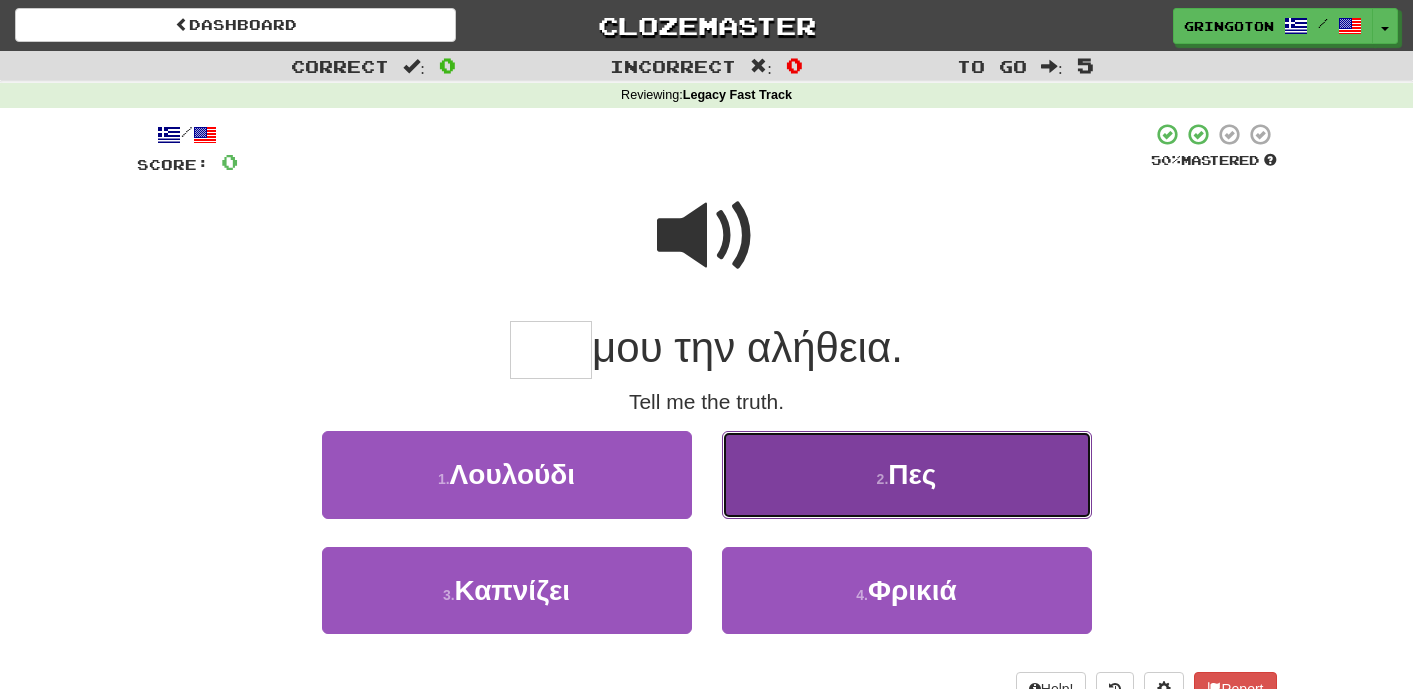click on "2 .  Πες" at bounding box center (907, 474) 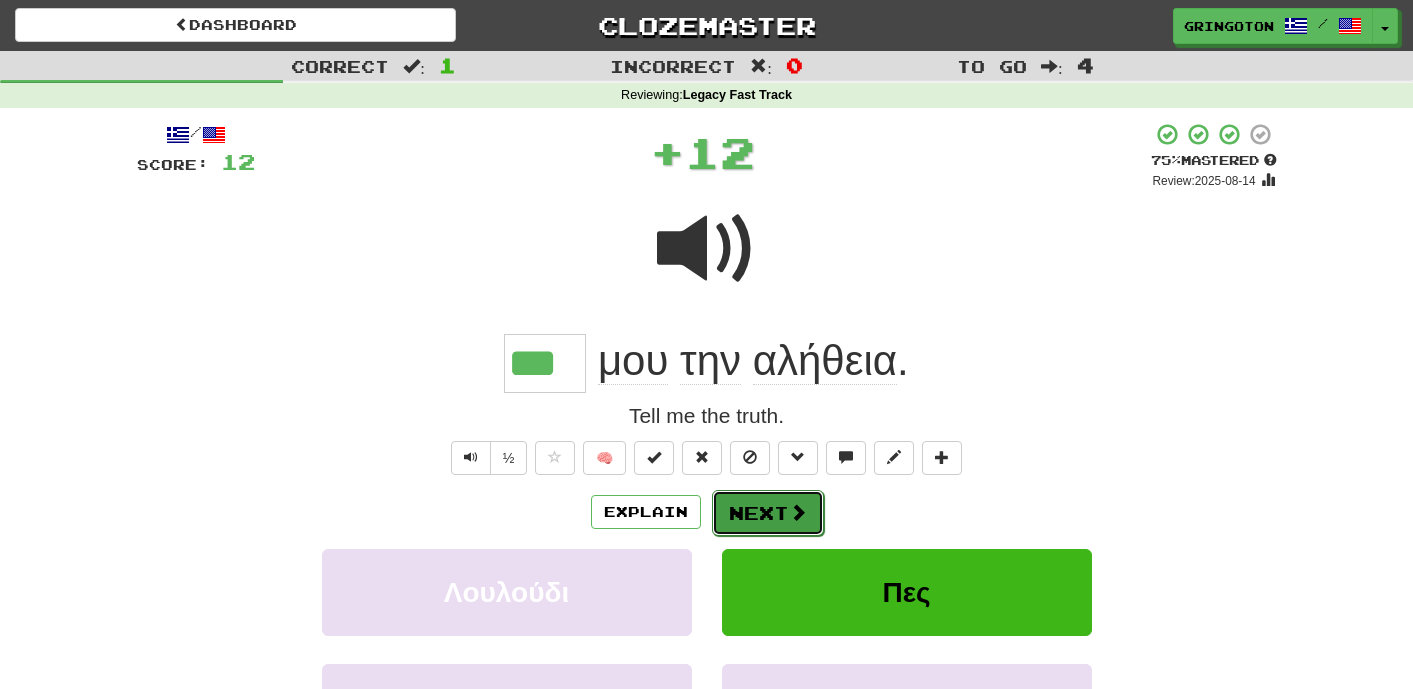 click on "Next" at bounding box center [768, 513] 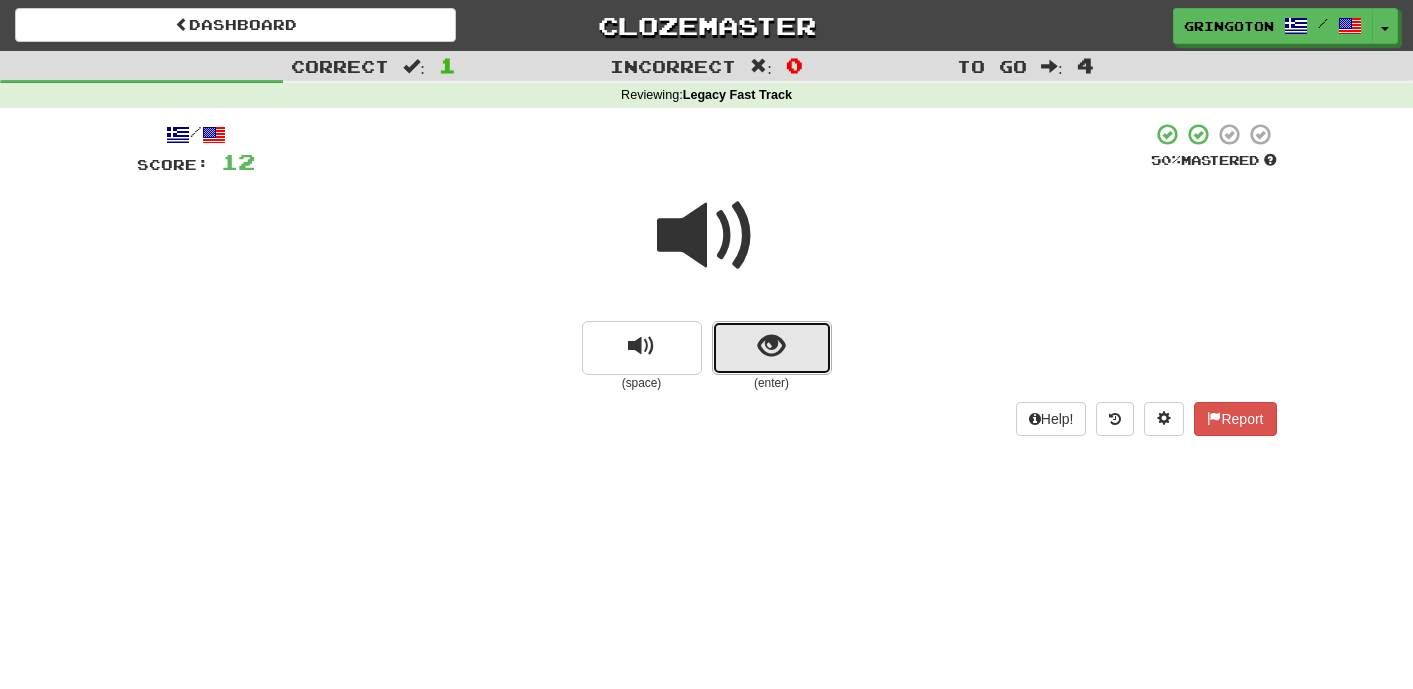 click at bounding box center [771, 346] 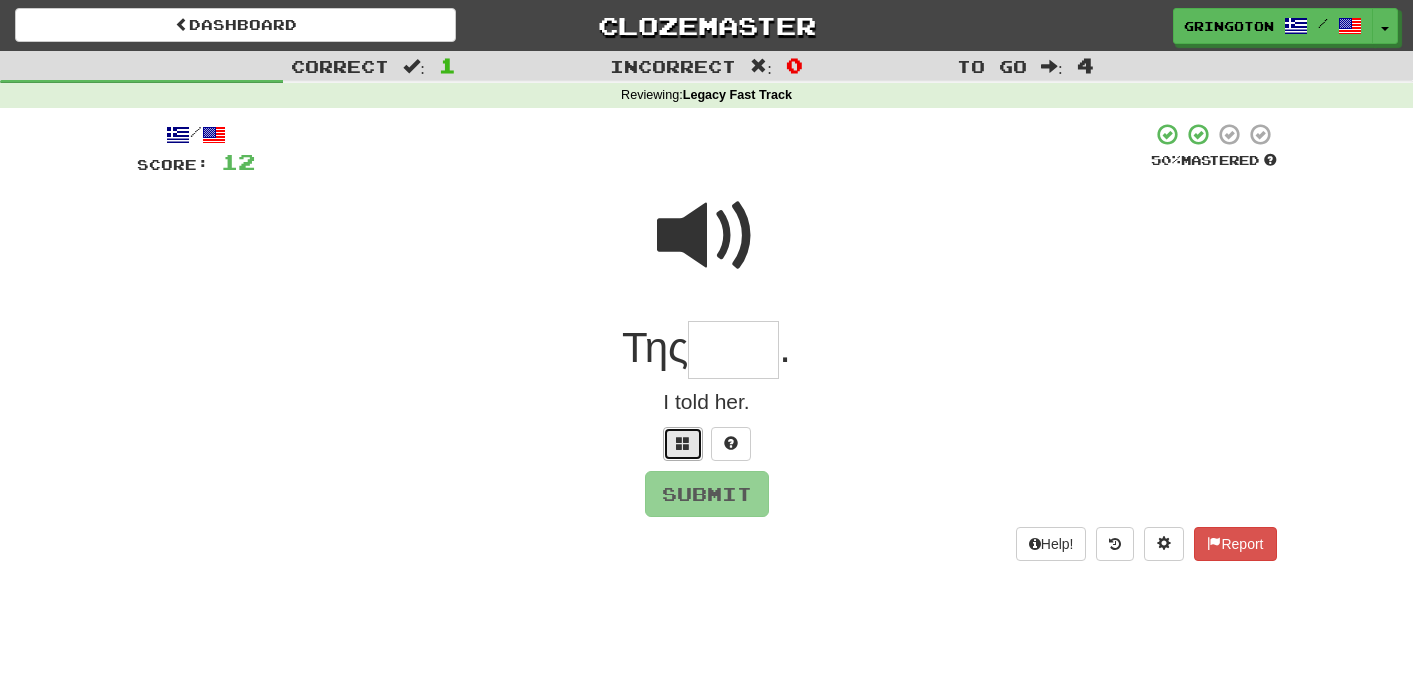 click at bounding box center [683, 444] 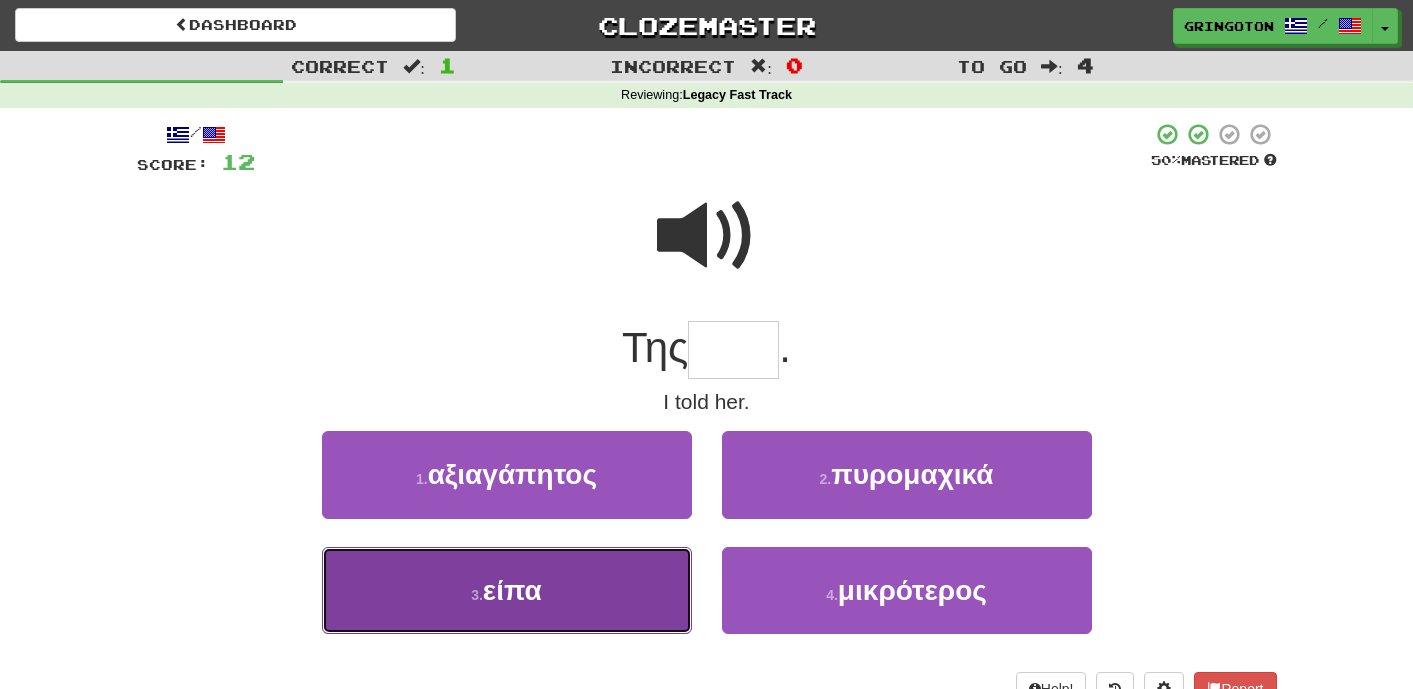 click on "3 .  είπα" at bounding box center [507, 590] 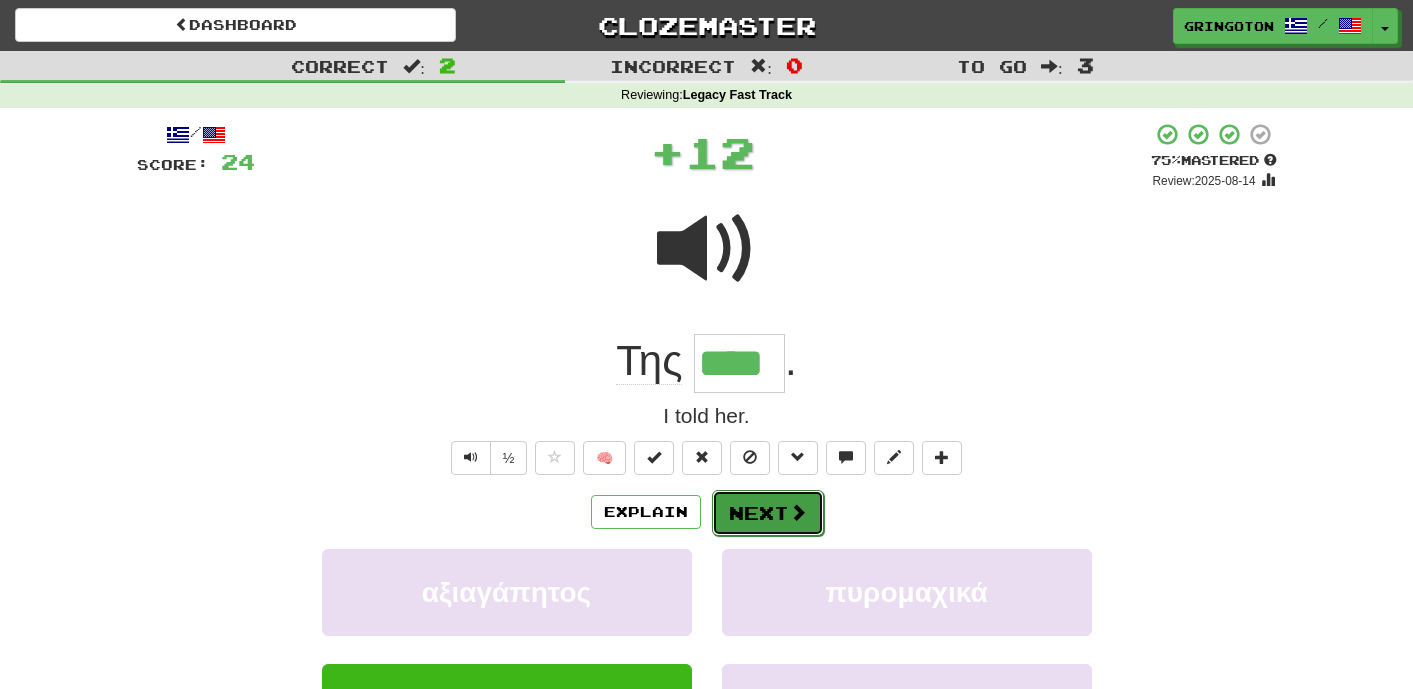 click on "Next" at bounding box center (768, 513) 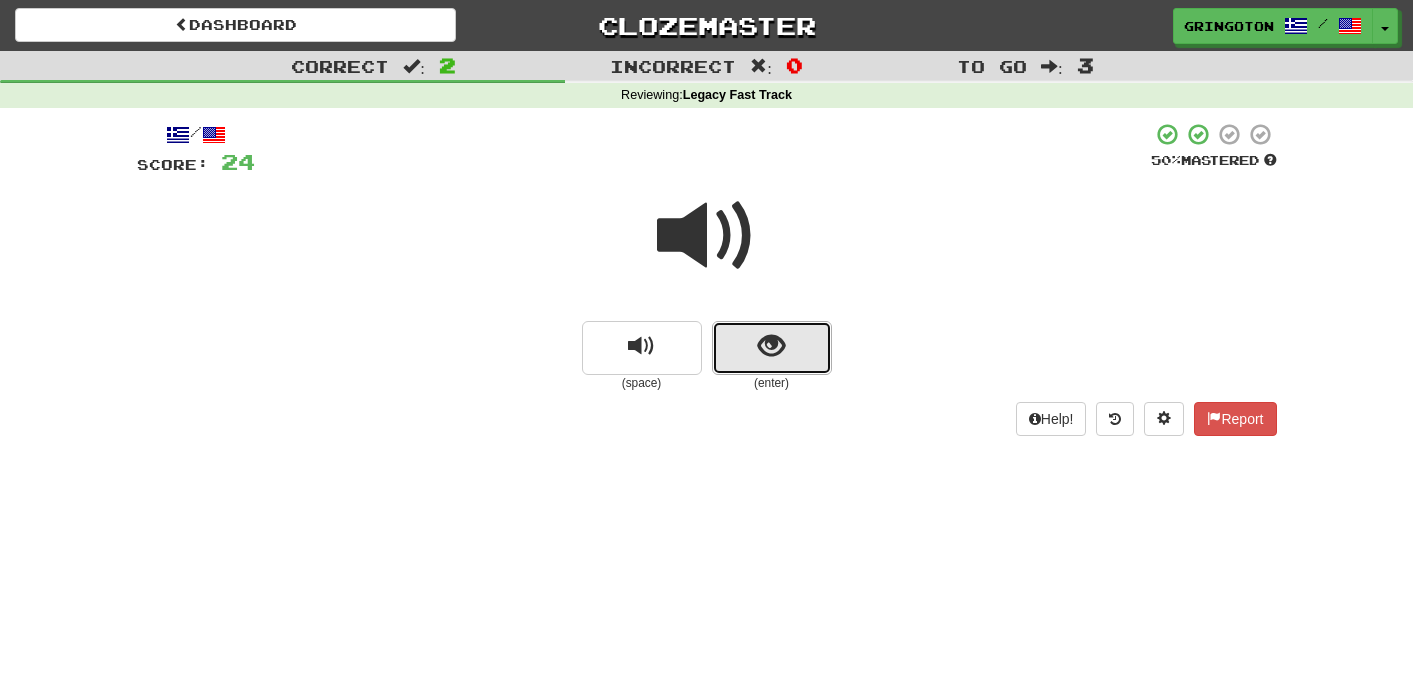click at bounding box center [772, 348] 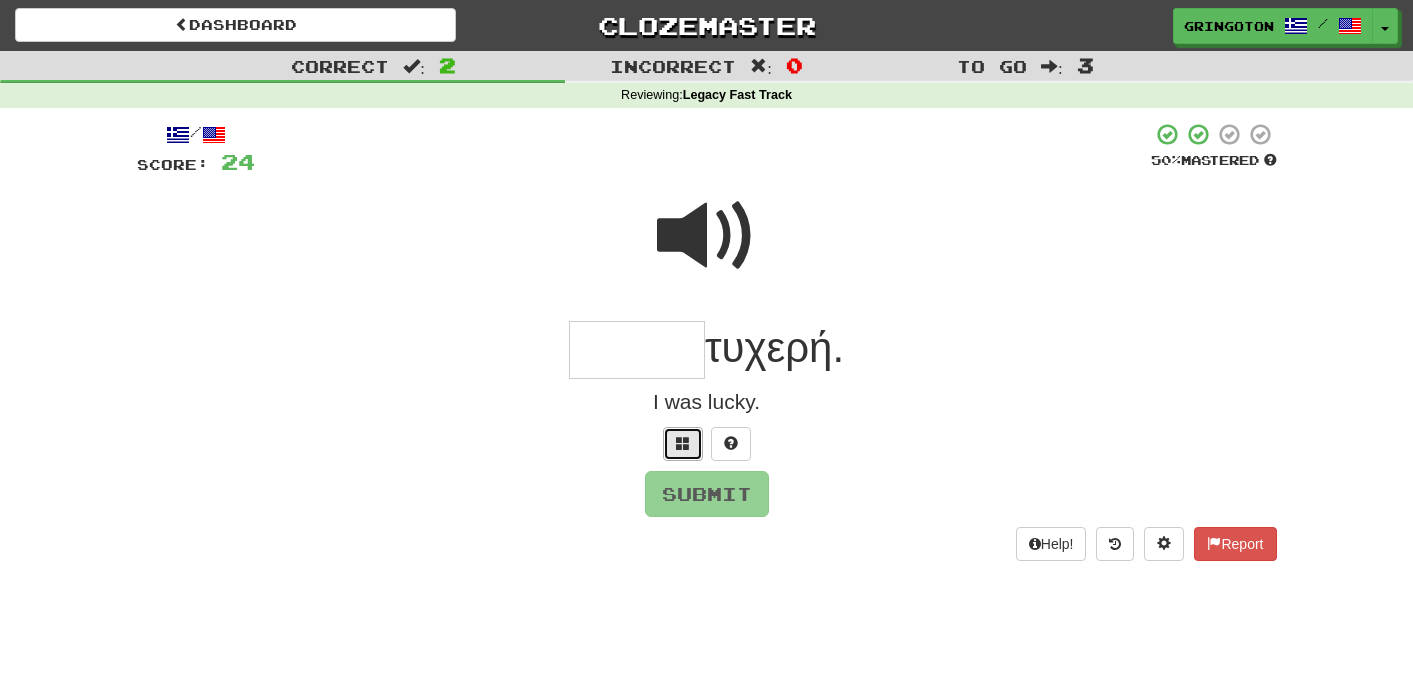 click at bounding box center [683, 444] 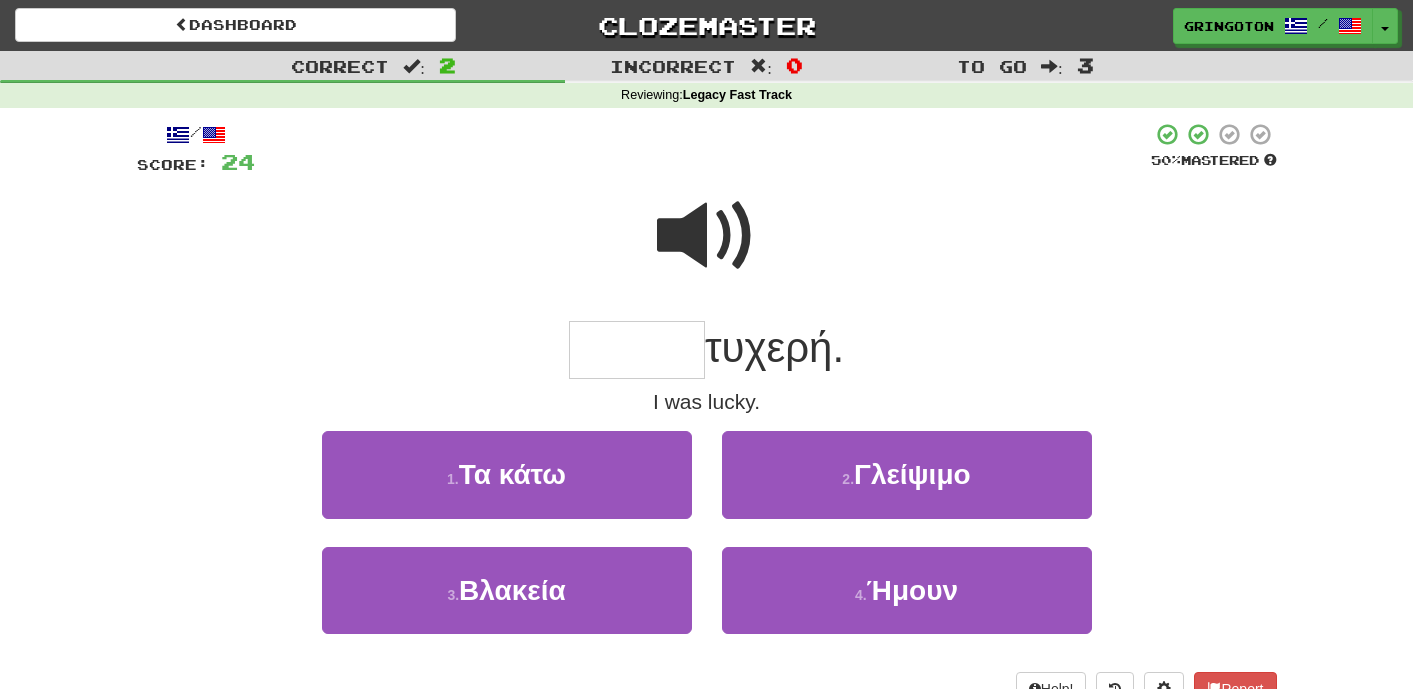 click at bounding box center (707, 236) 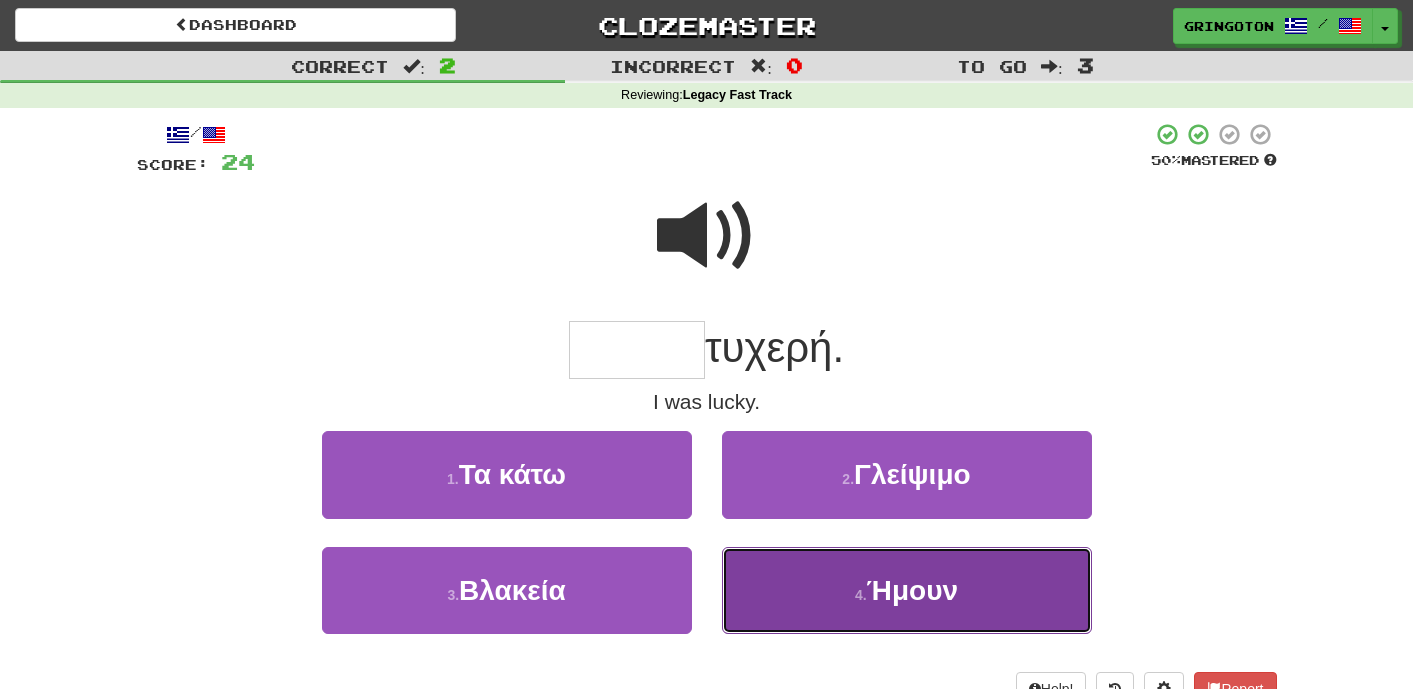 click on "4 .  Ήμουν" at bounding box center (907, 590) 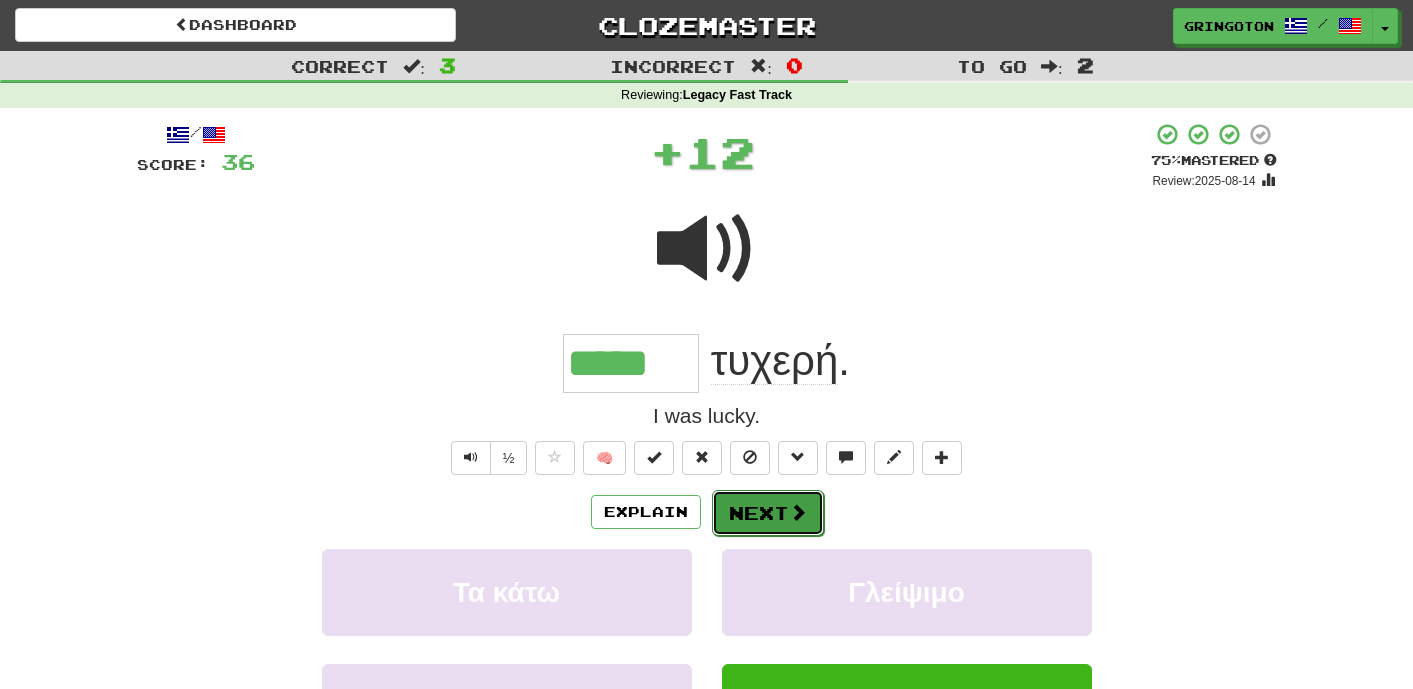 click on "Next" at bounding box center (768, 513) 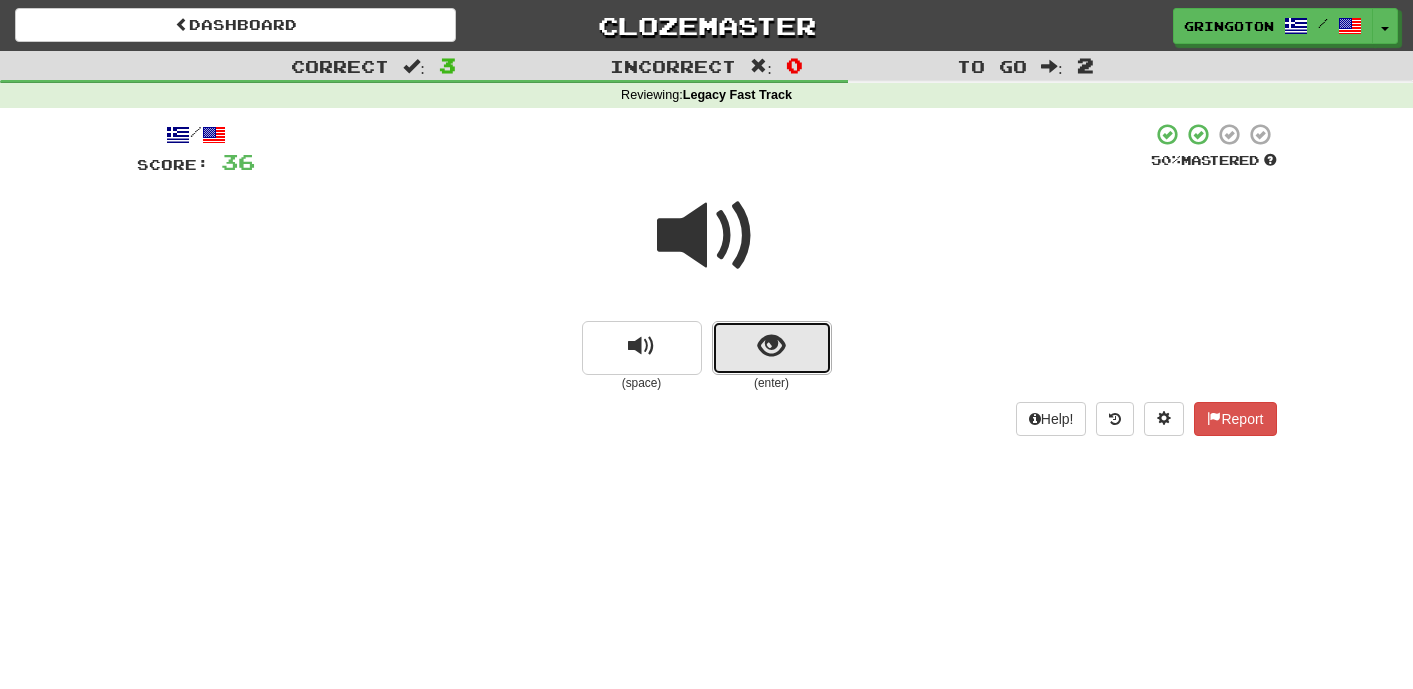 click at bounding box center [771, 346] 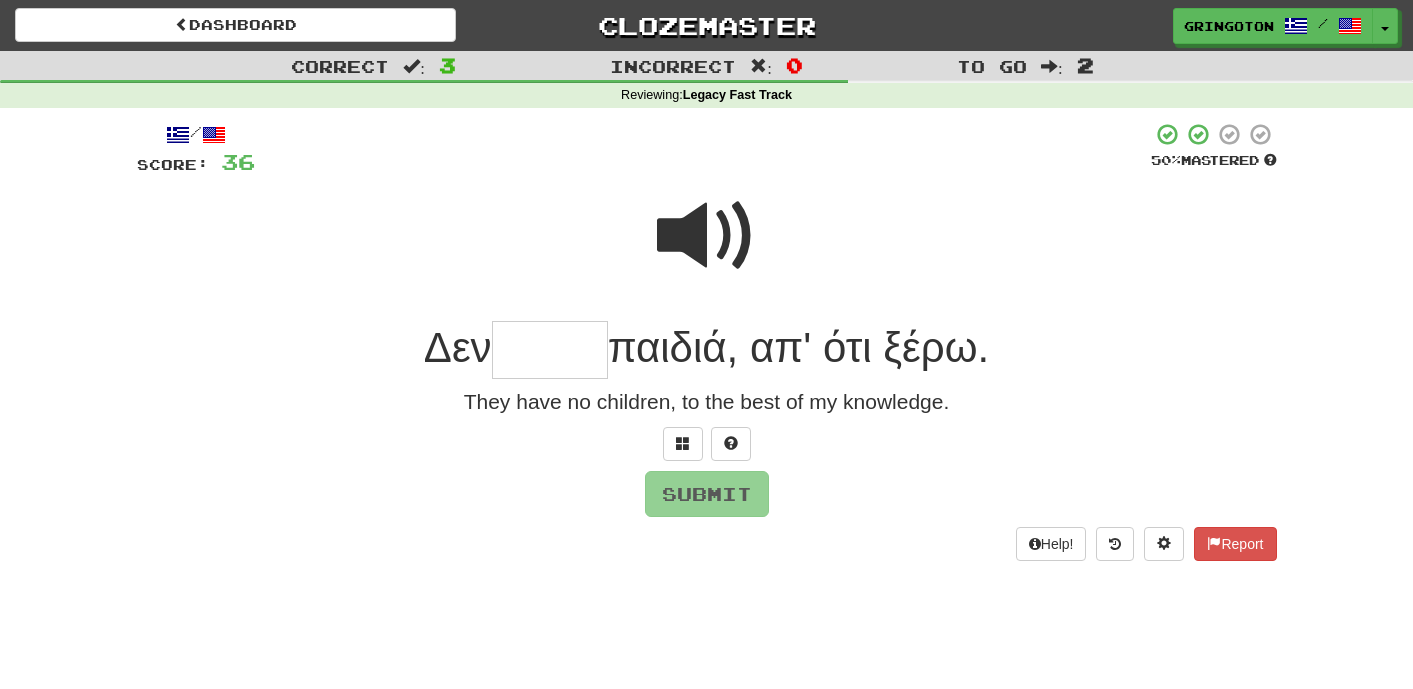 click at bounding box center (707, 236) 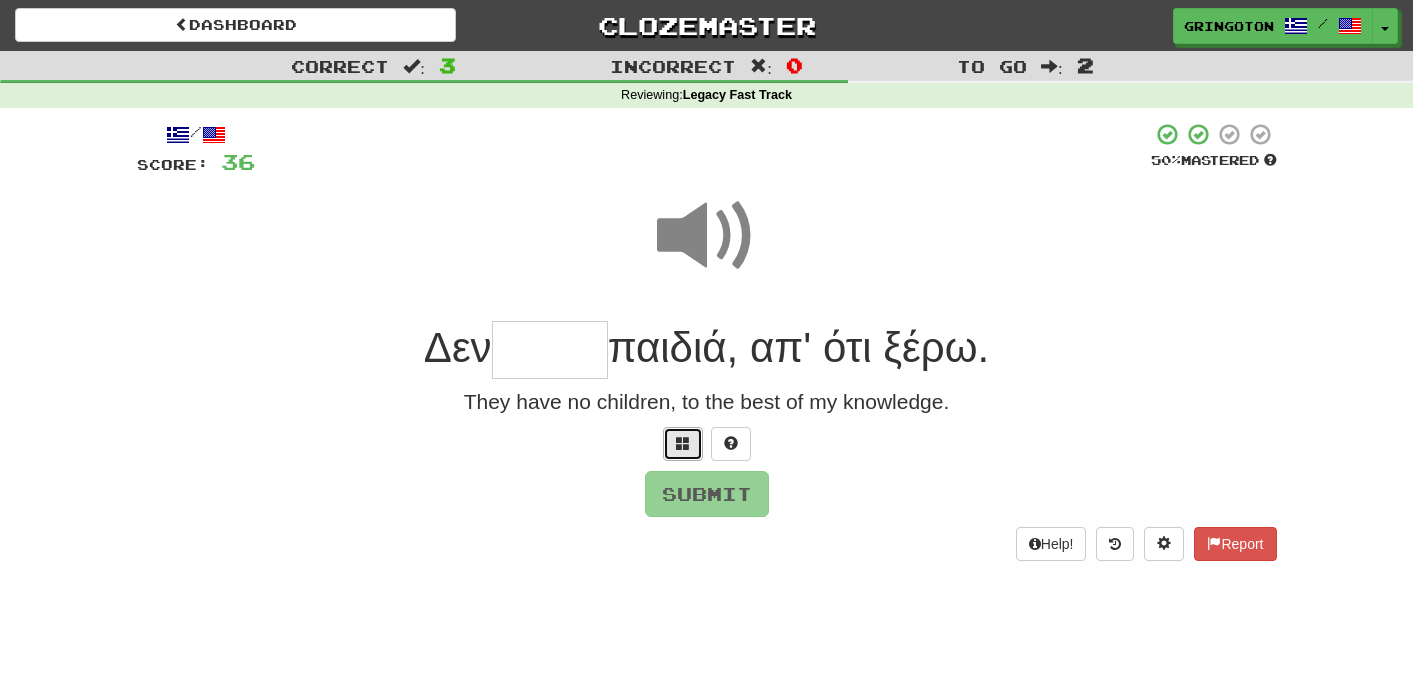 click at bounding box center [683, 443] 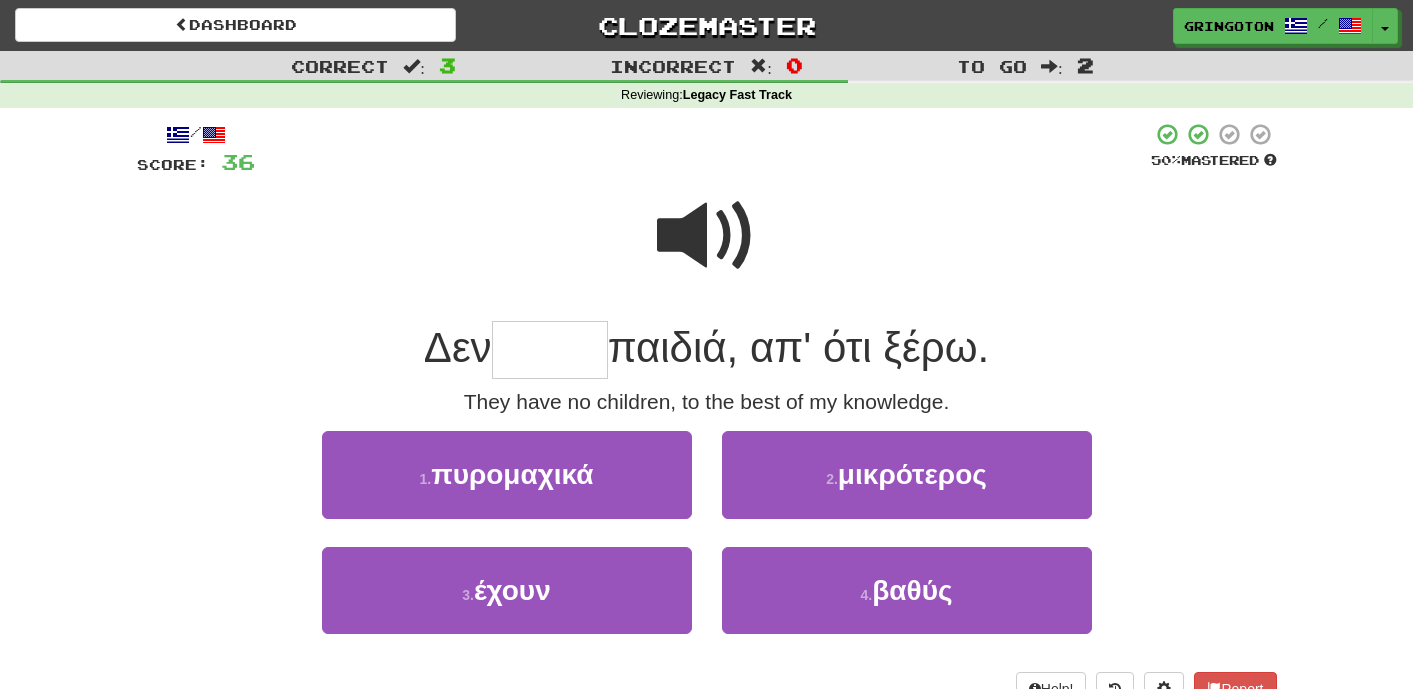 click at bounding box center [707, 236] 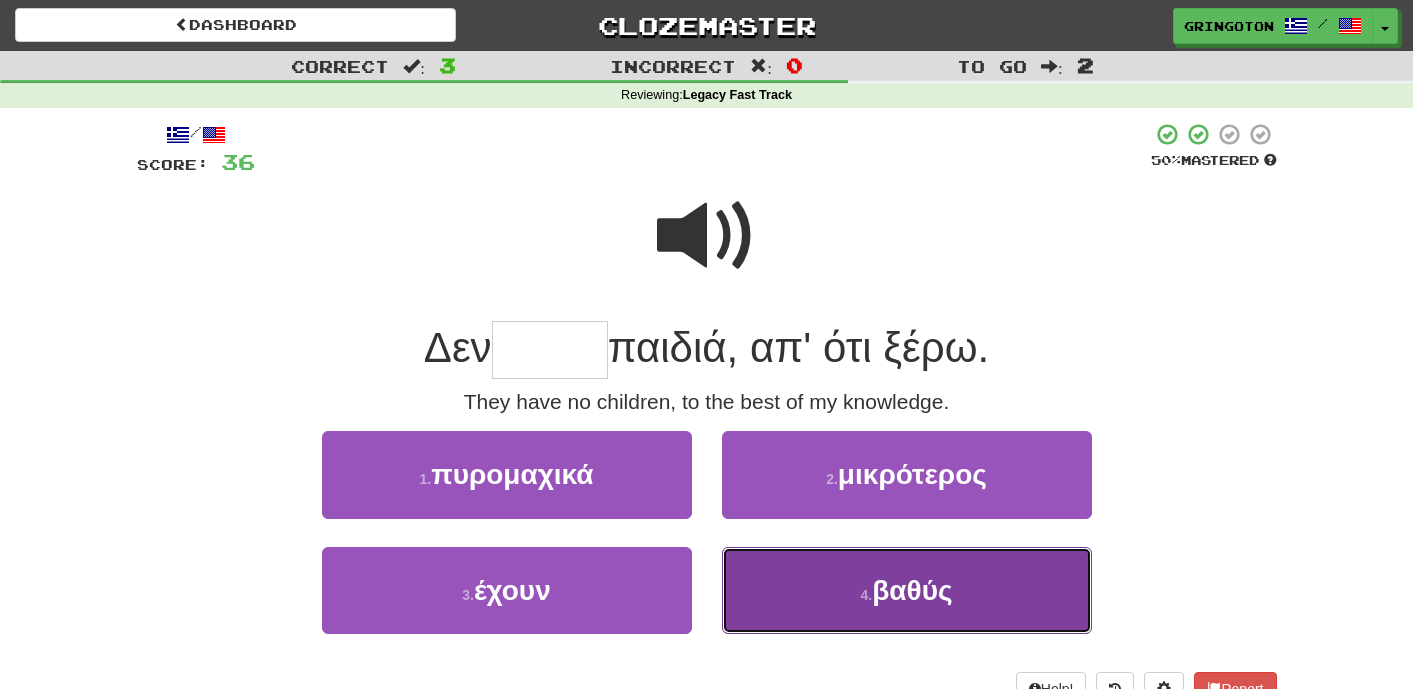 click on "4 .  βαθύς" at bounding box center (907, 590) 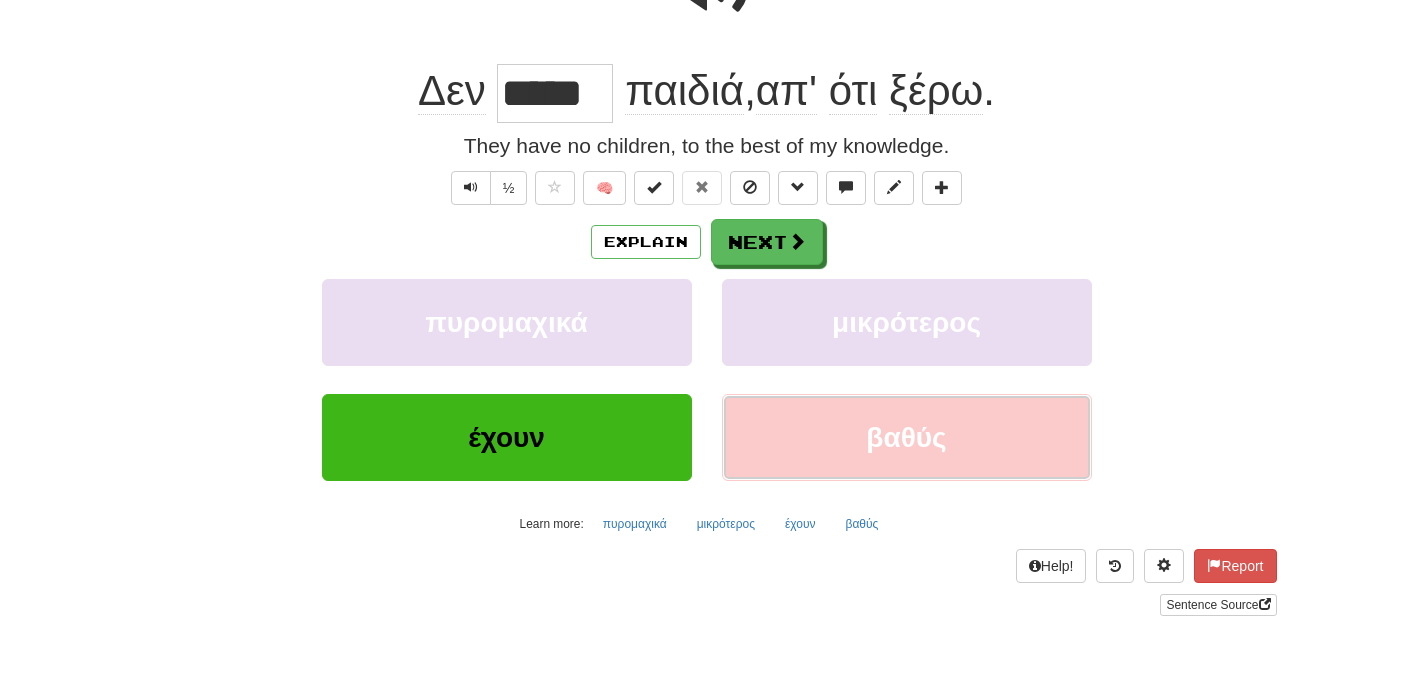scroll, scrollTop: 274, scrollLeft: 0, axis: vertical 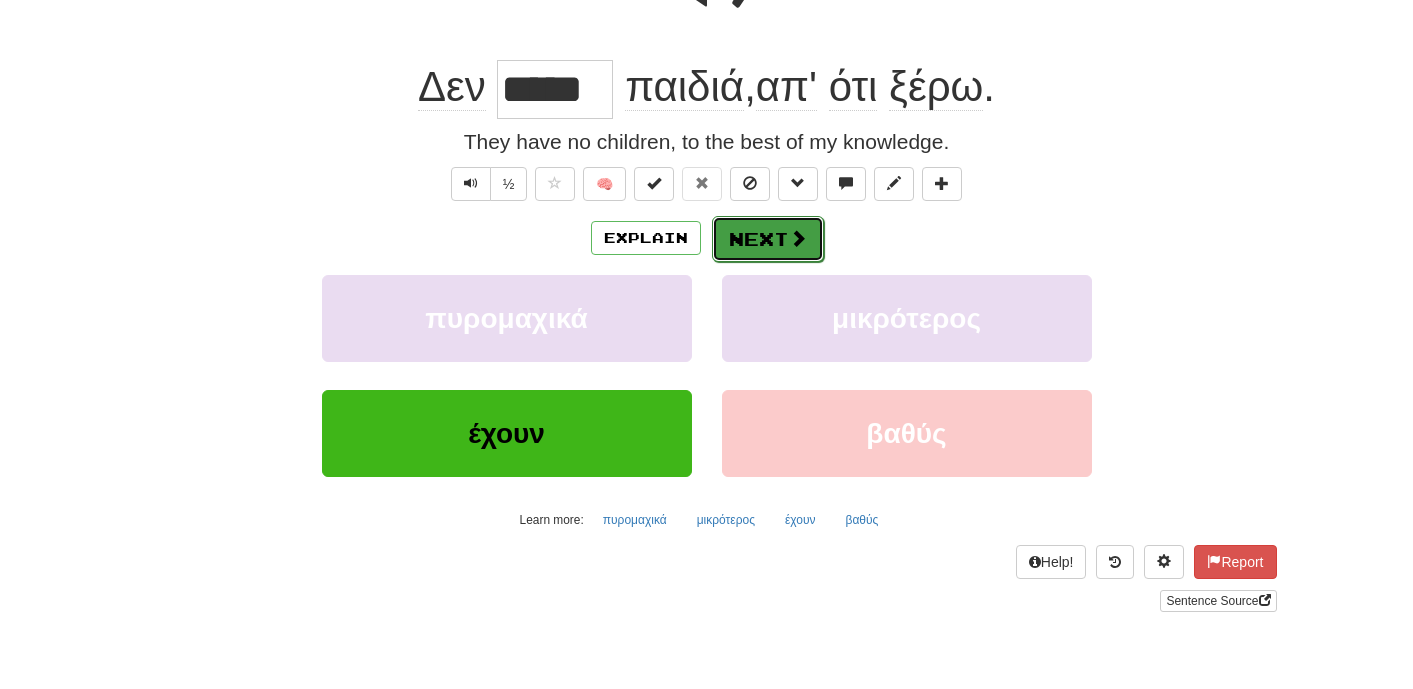 click on "Next" at bounding box center (768, 239) 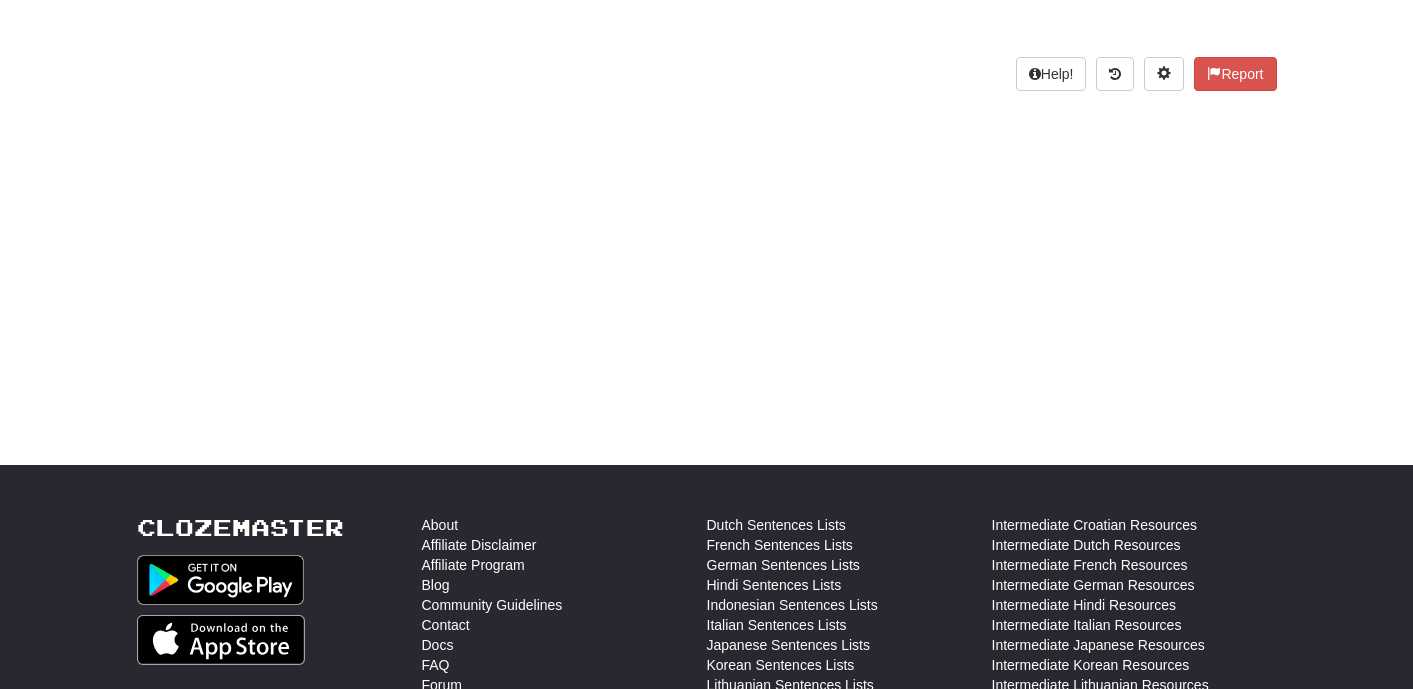 scroll, scrollTop: 0, scrollLeft: 0, axis: both 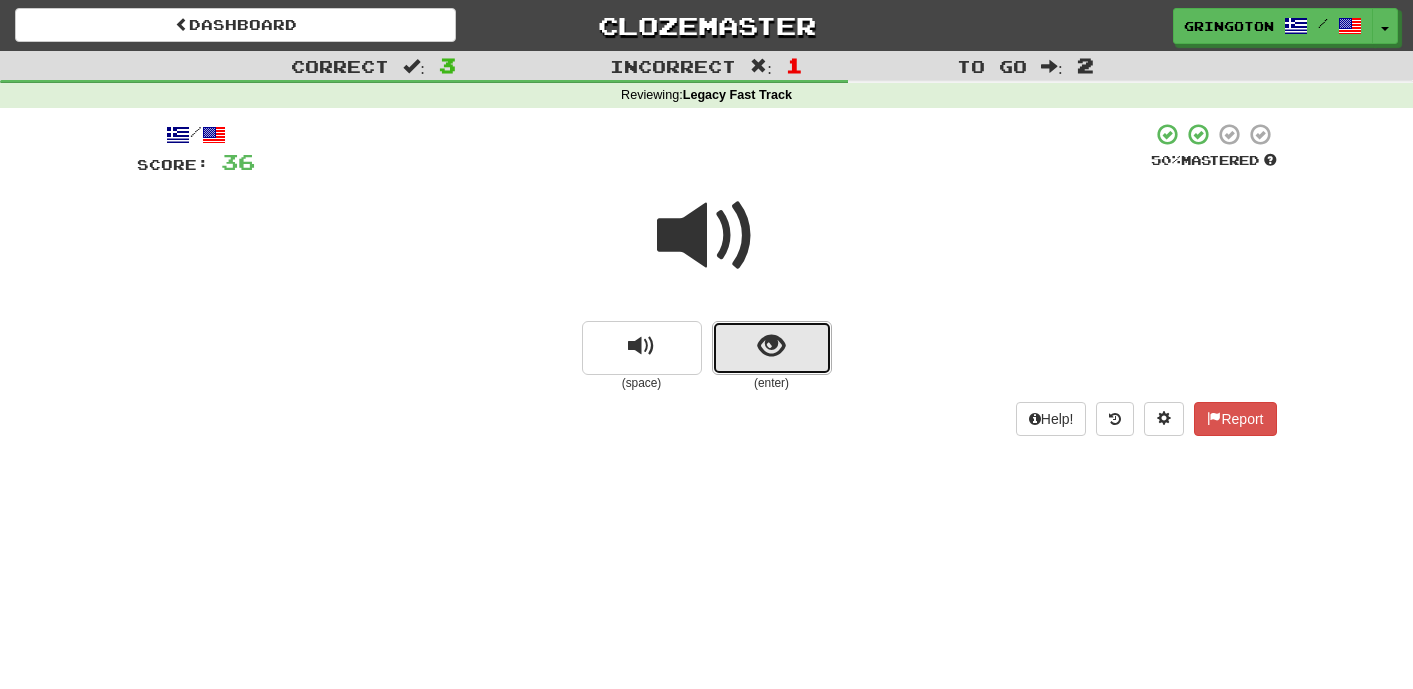 click at bounding box center [771, 346] 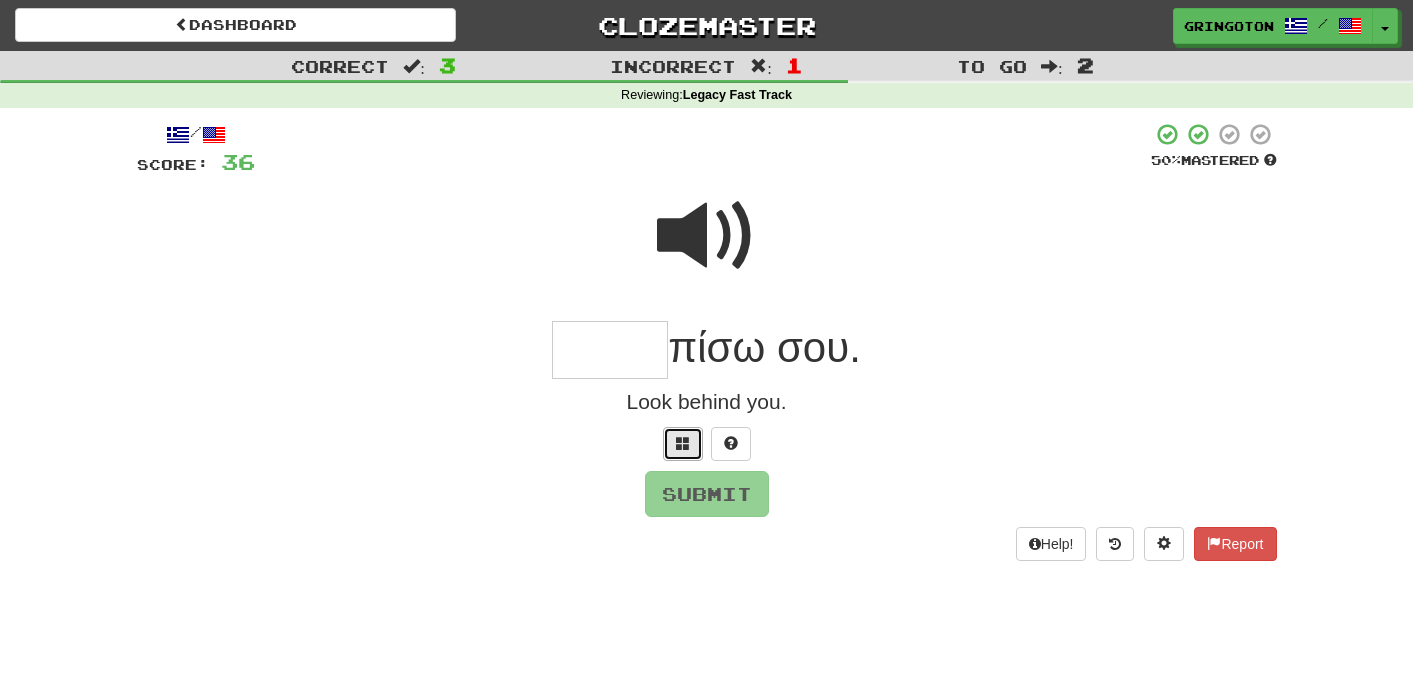 click at bounding box center [683, 443] 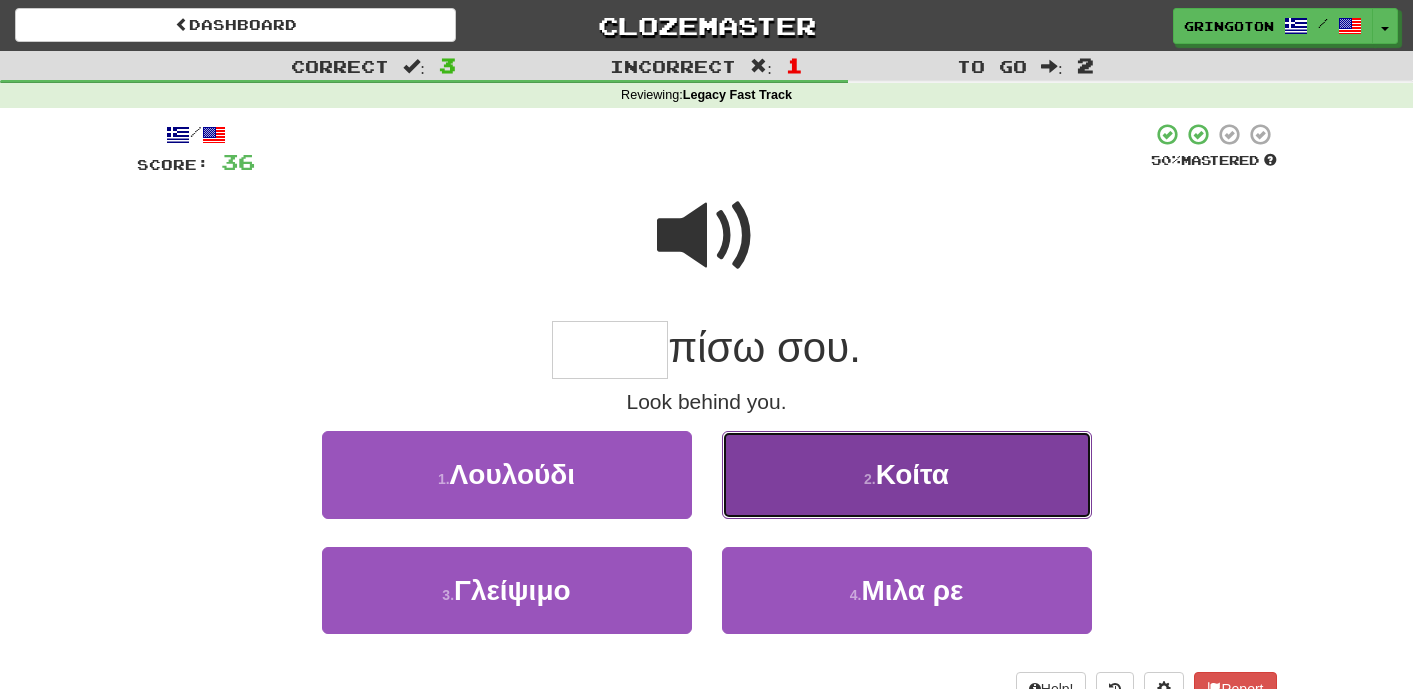 click on "2 .  Κοίτα" at bounding box center [907, 474] 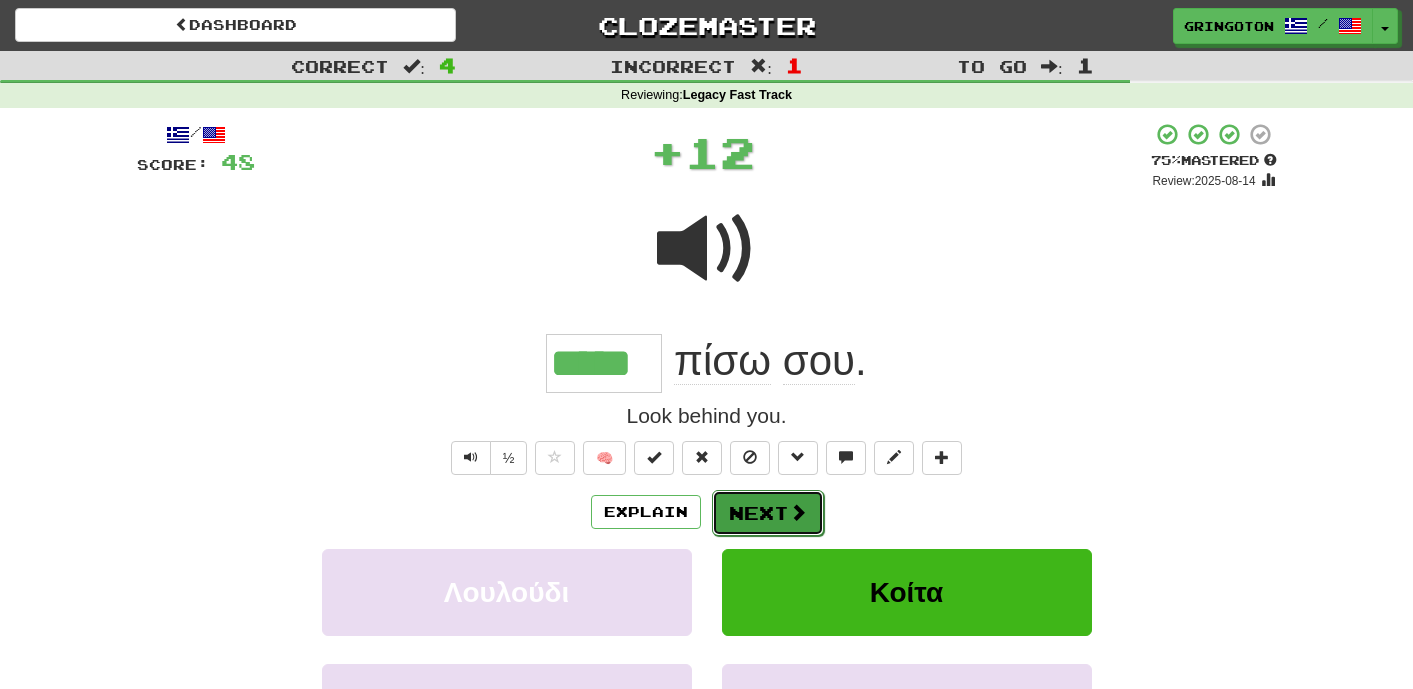 click on "Next" at bounding box center (768, 513) 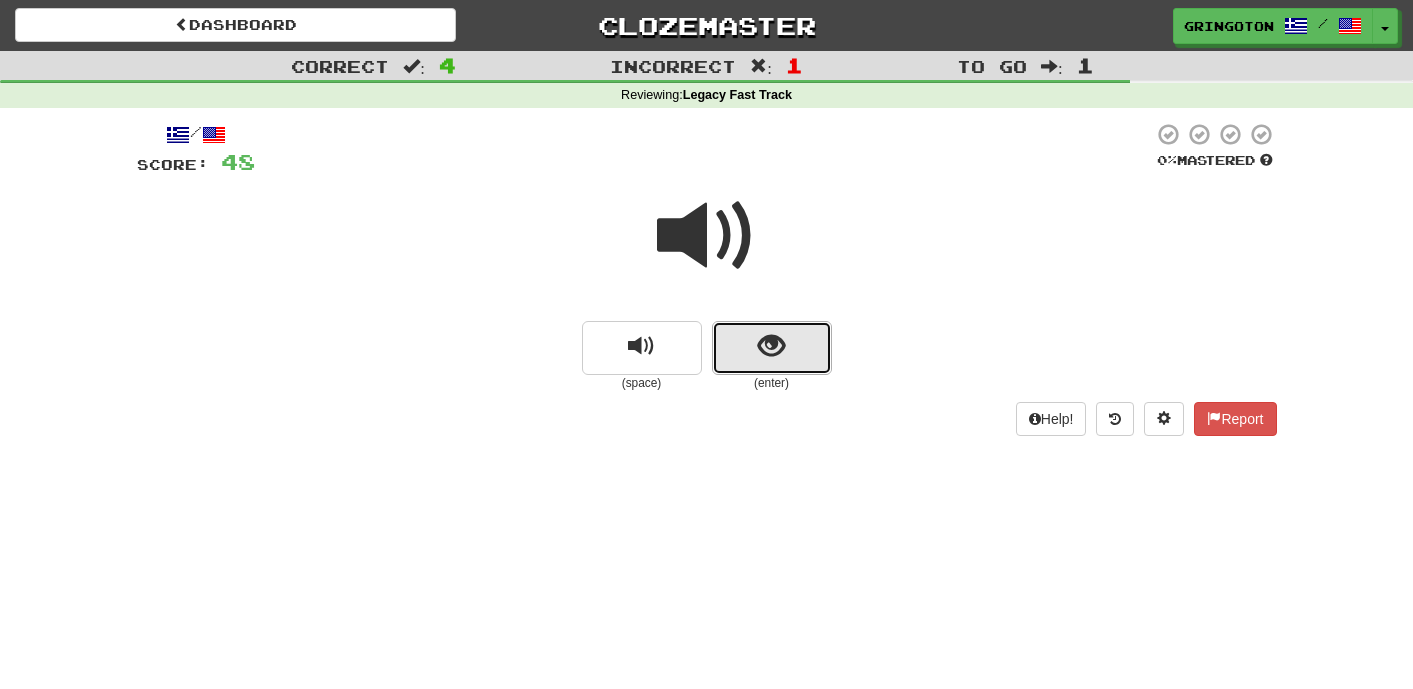 click at bounding box center (772, 348) 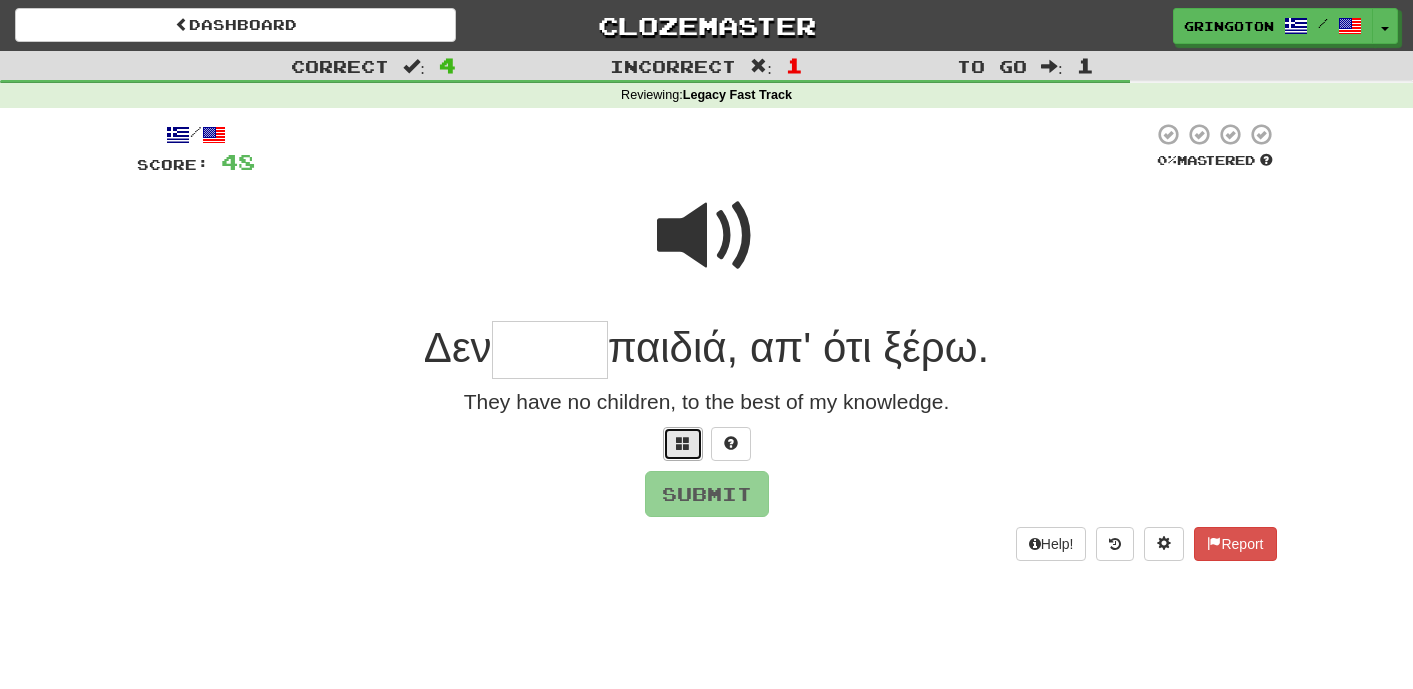 click at bounding box center (683, 444) 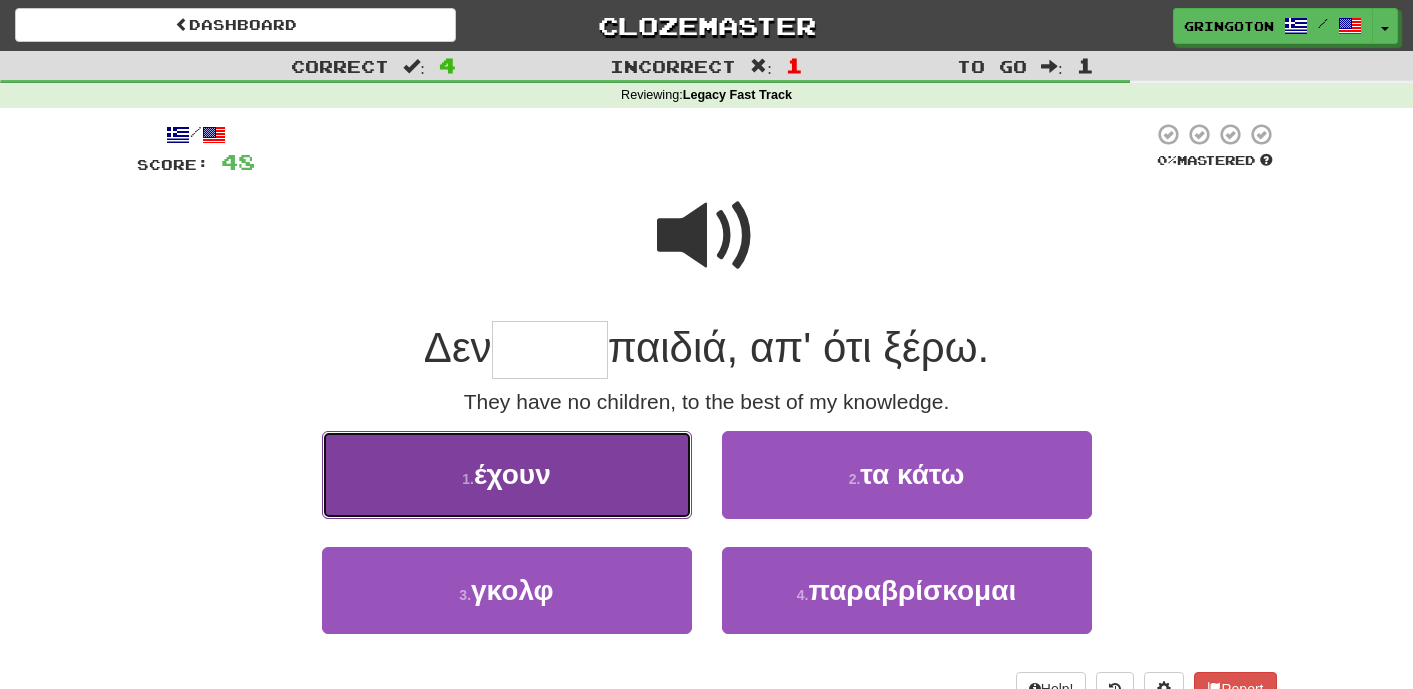 click on "1 .  έχουν" at bounding box center (507, 474) 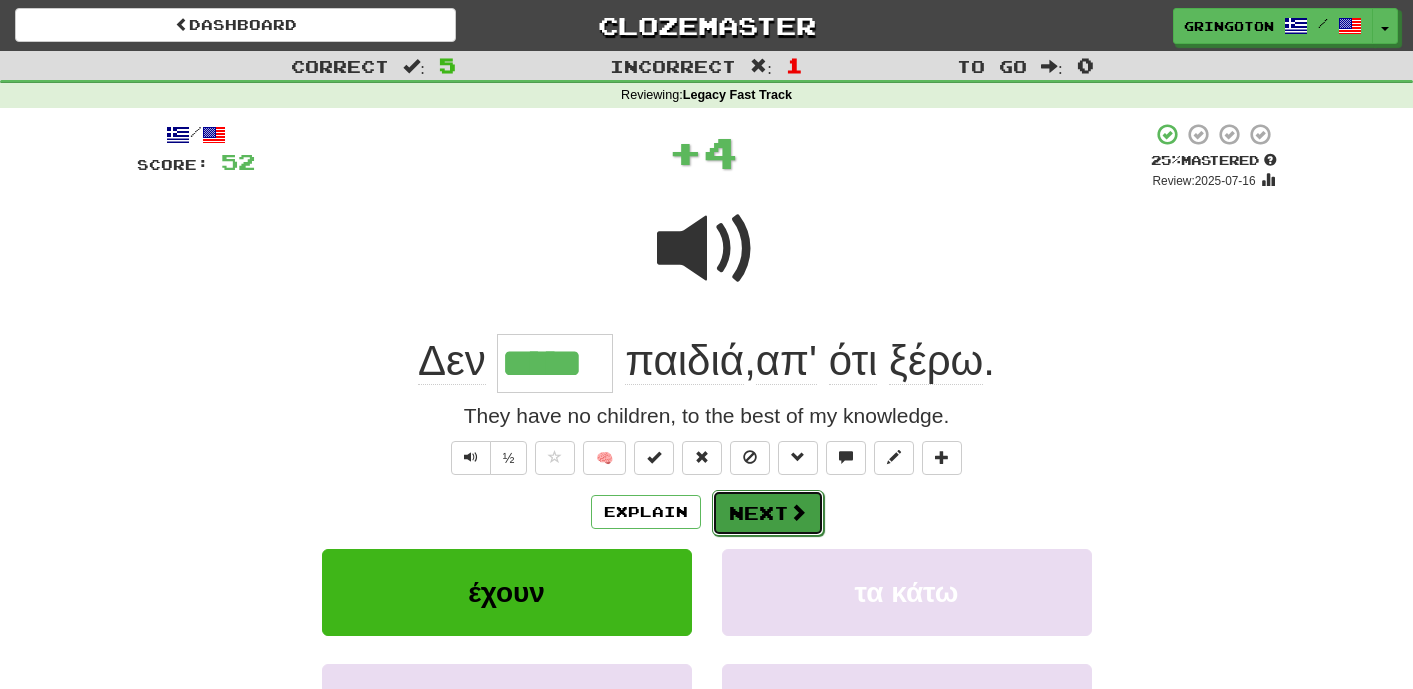 click on "Next" at bounding box center [768, 513] 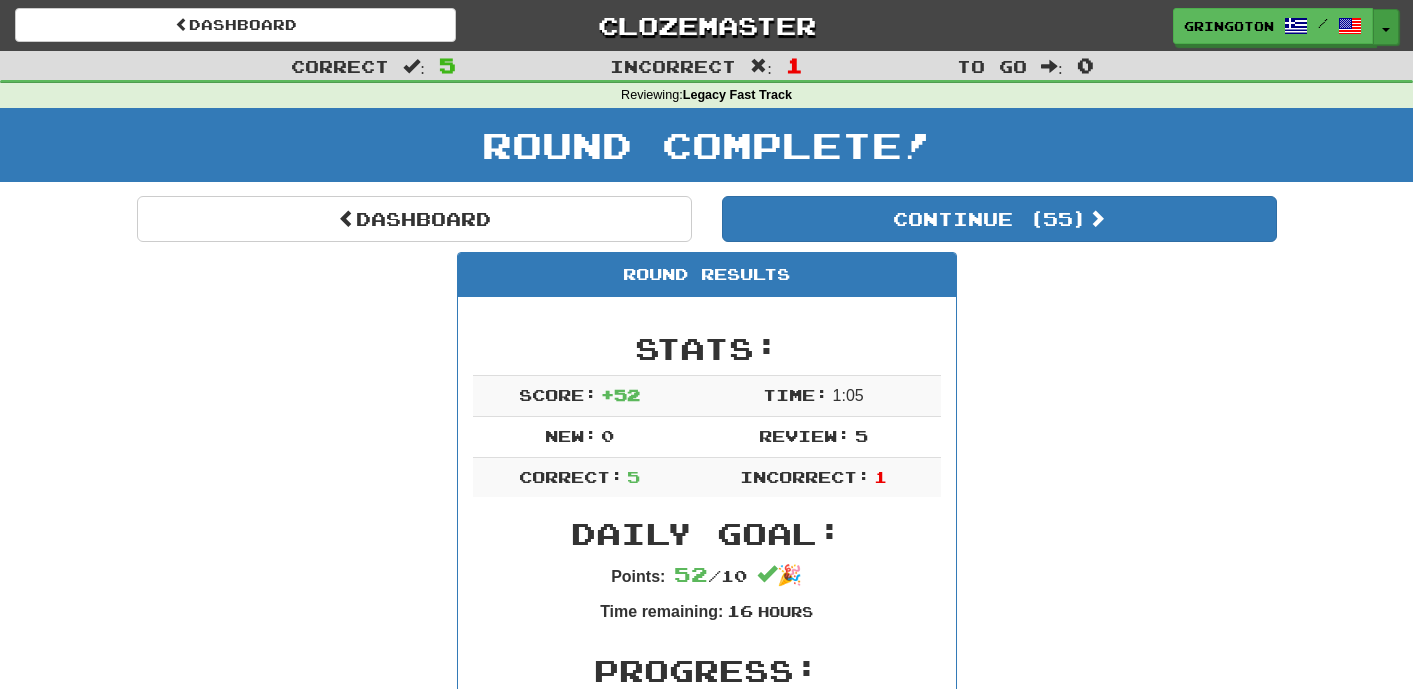 click on "Toggle Dropdown" at bounding box center (1386, 27) 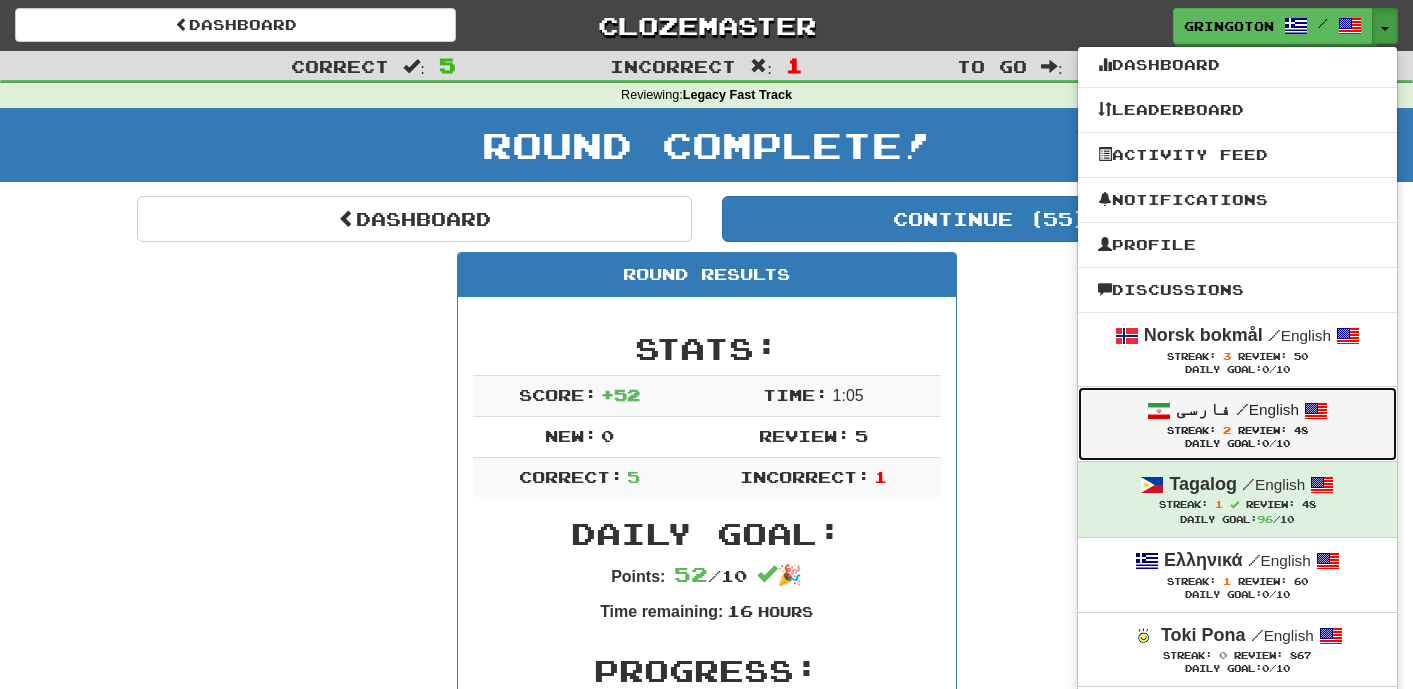 click on "فارسی
/
English" at bounding box center [1237, 410] 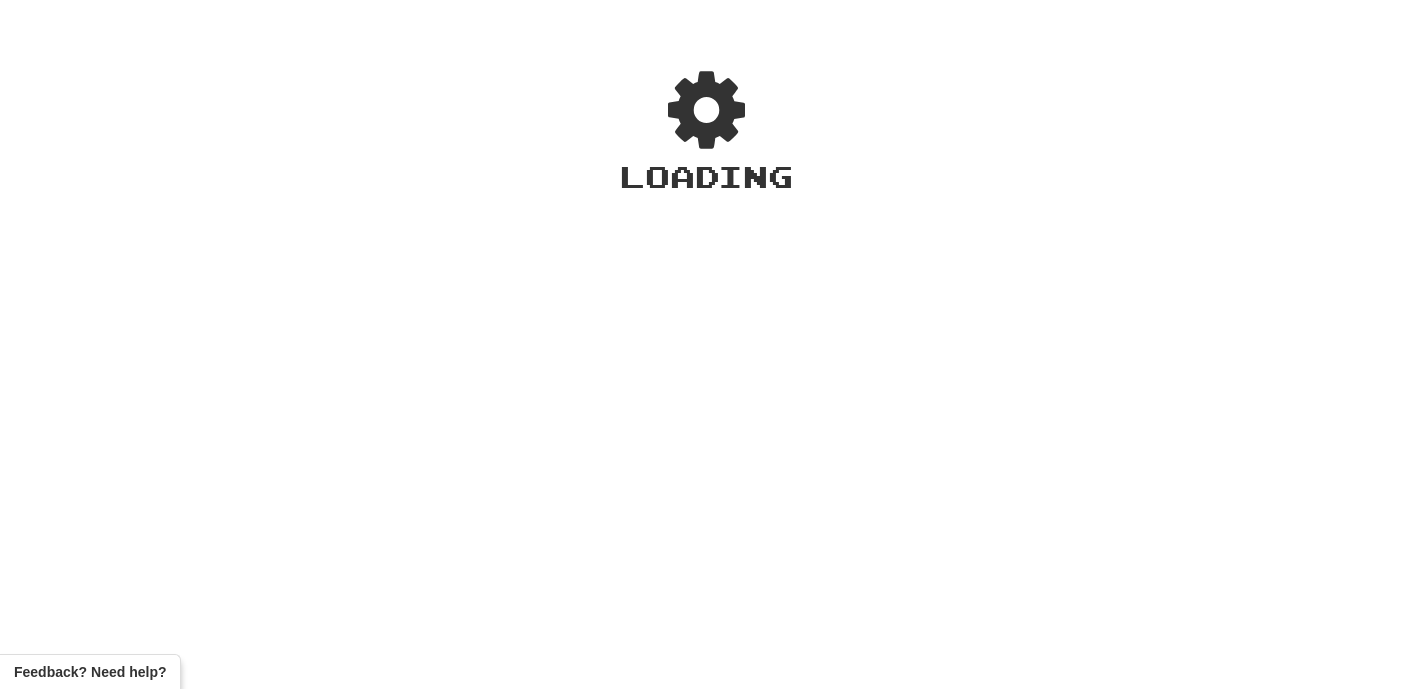 scroll, scrollTop: 0, scrollLeft: 0, axis: both 